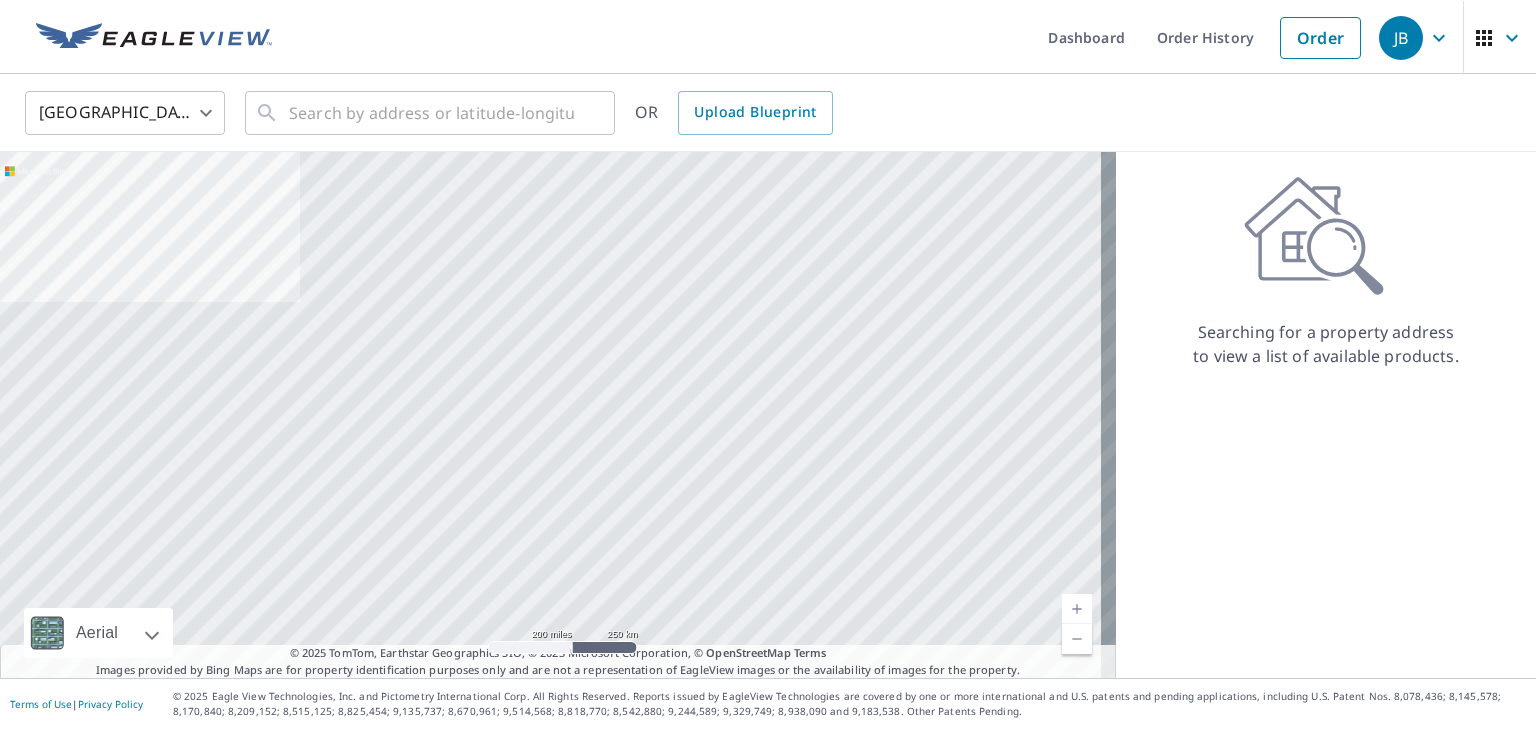scroll, scrollTop: 0, scrollLeft: 0, axis: both 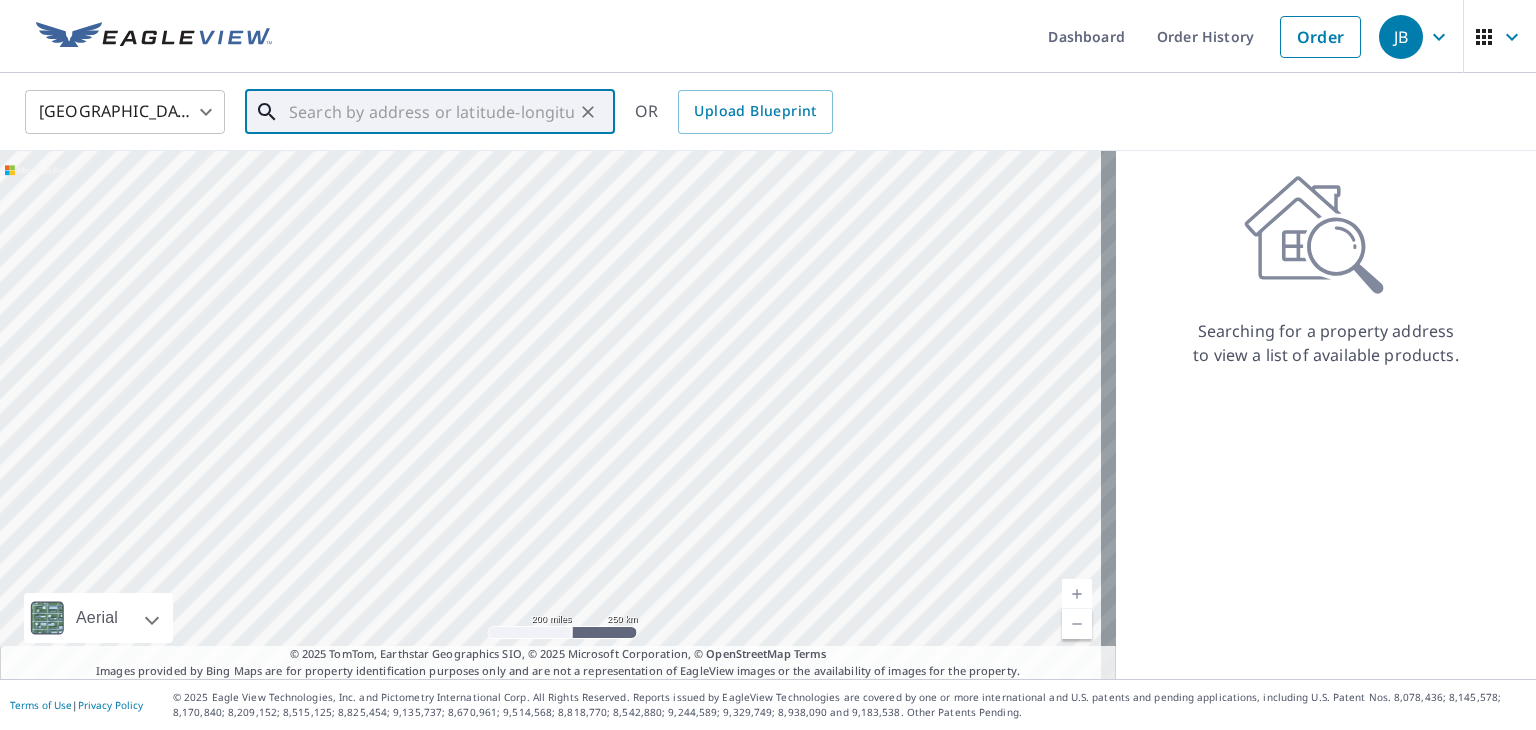 click at bounding box center (431, 112) 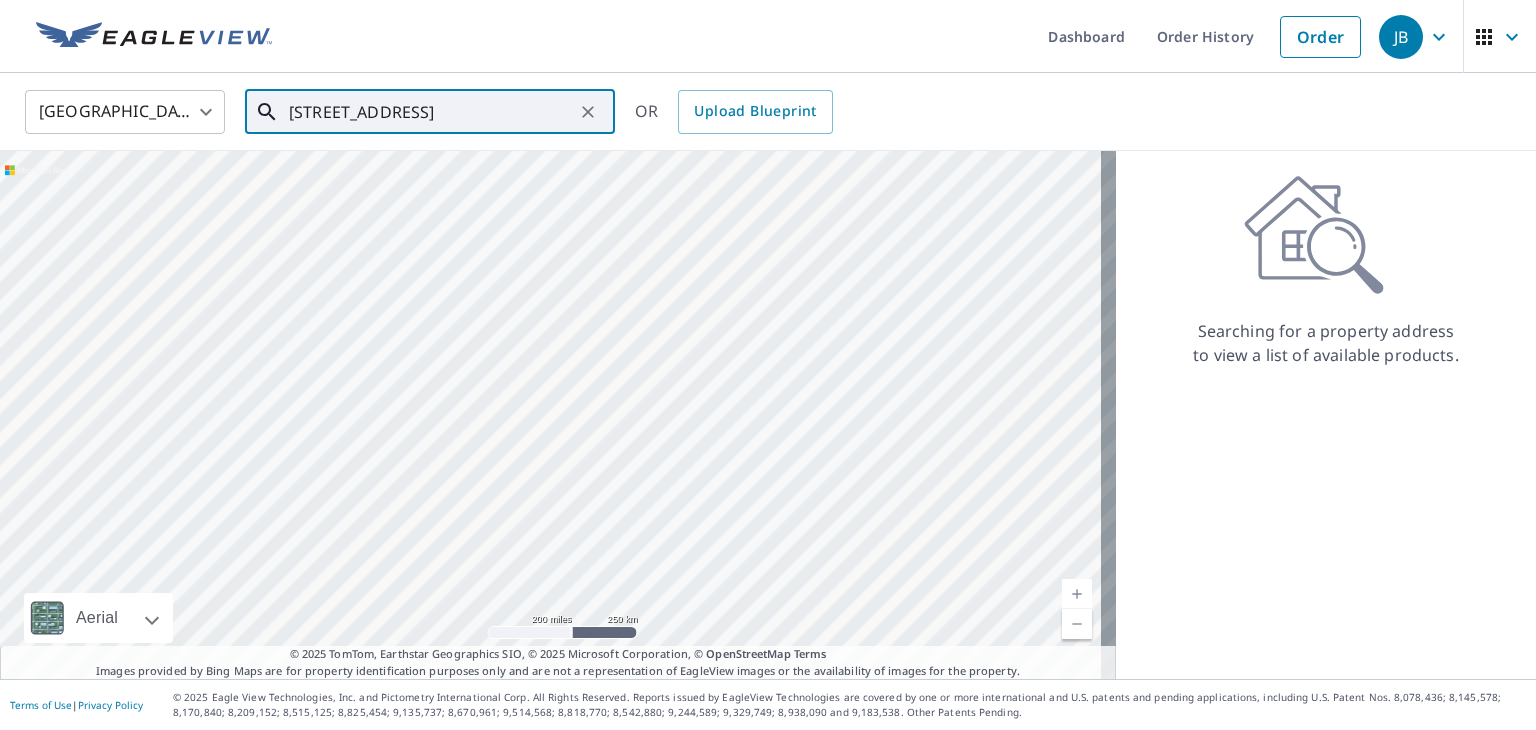 scroll, scrollTop: 0, scrollLeft: 98, axis: horizontal 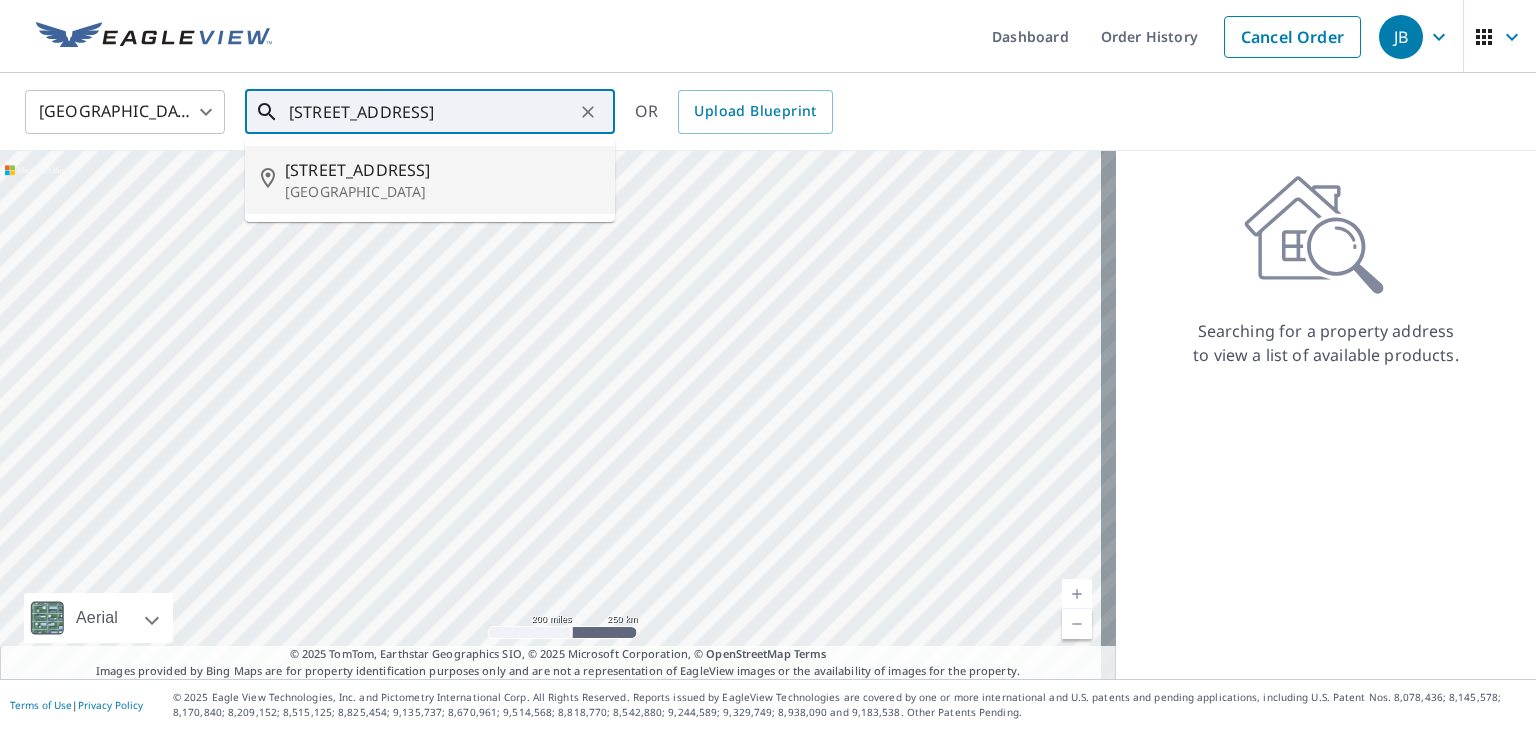 click on "244 Bridges Creek Road, Colonial Beach, VA 22443" at bounding box center [431, 112] 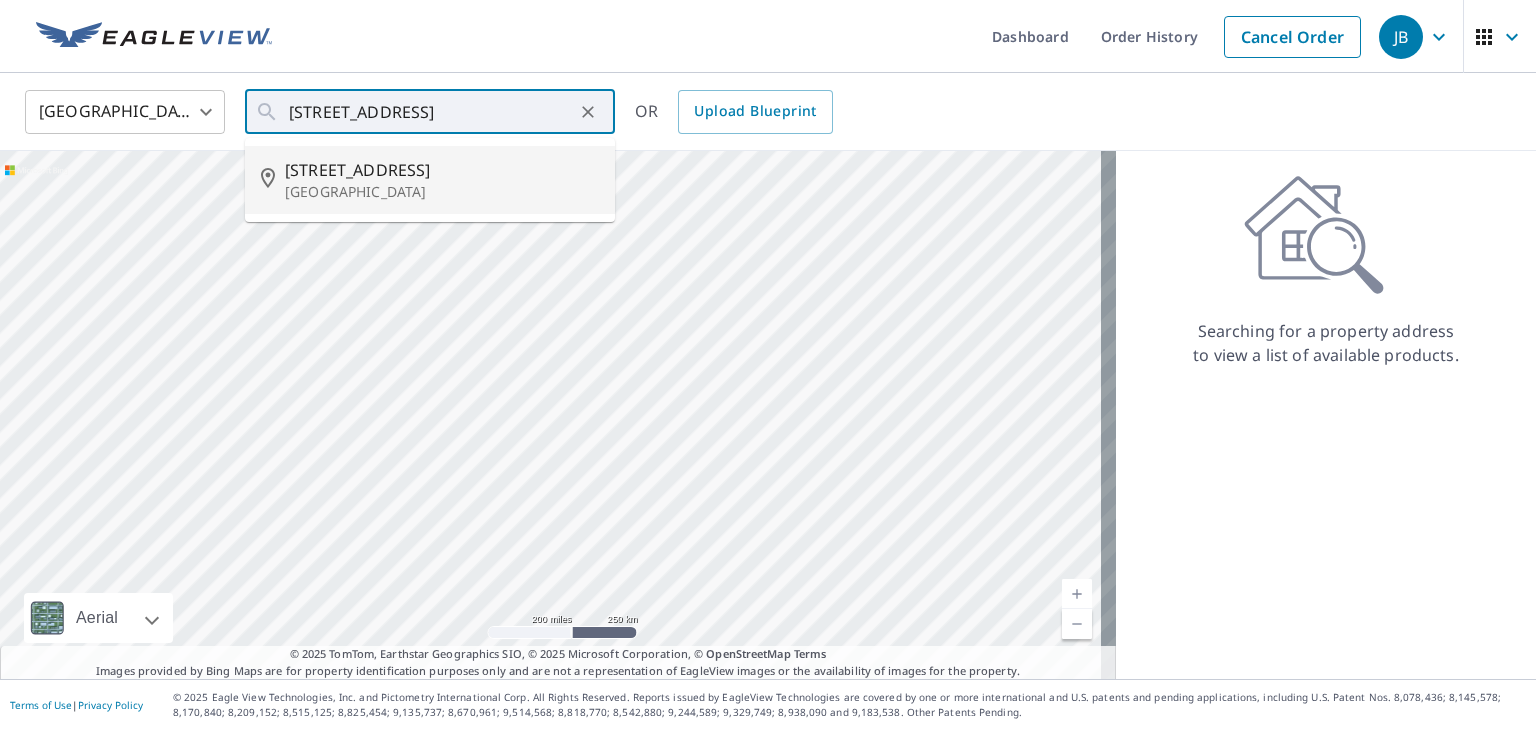 type on "240 Bridges Creek Rd Colonial Beach, VA 22443" 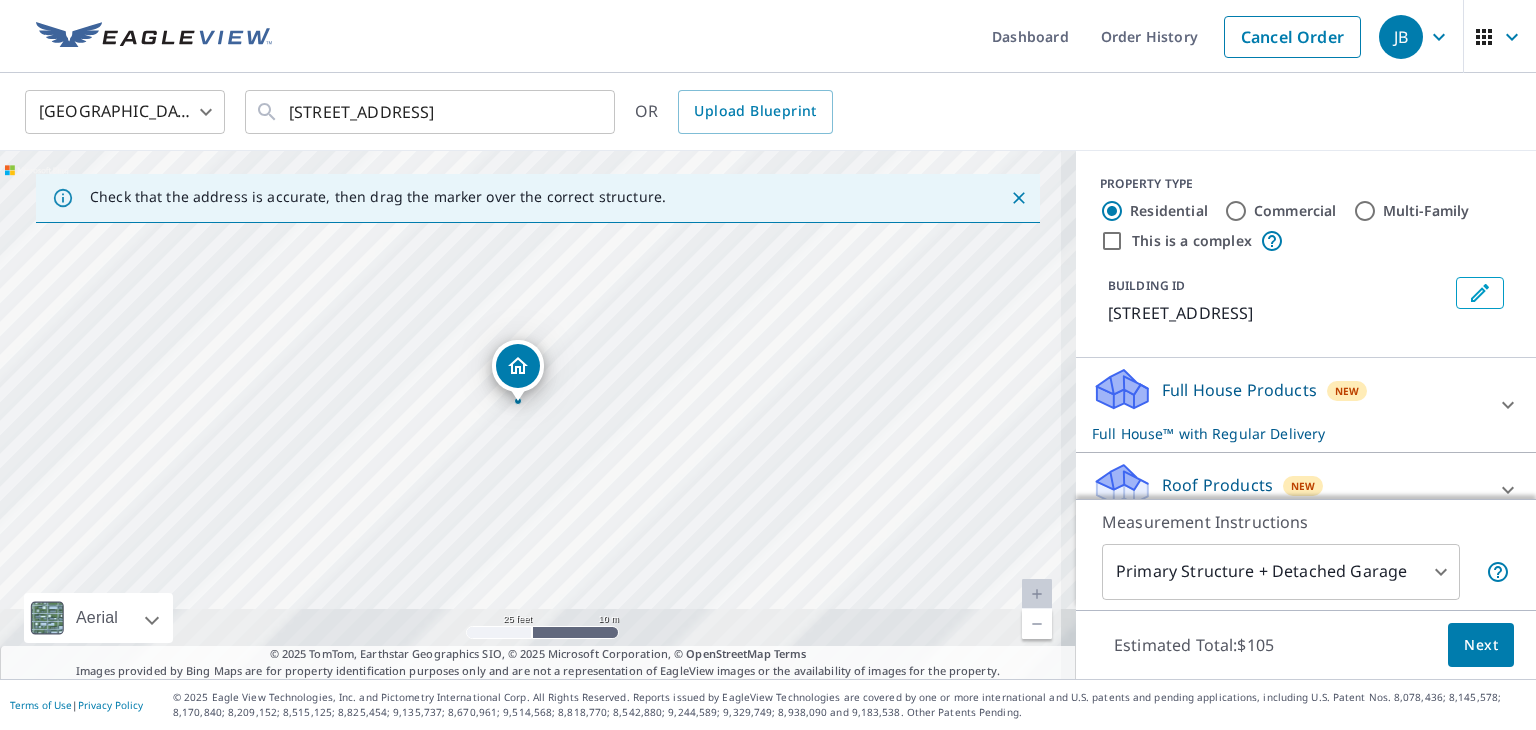 drag, startPoint x: 440, startPoint y: 439, endPoint x: 467, endPoint y: 266, distance: 175.09425 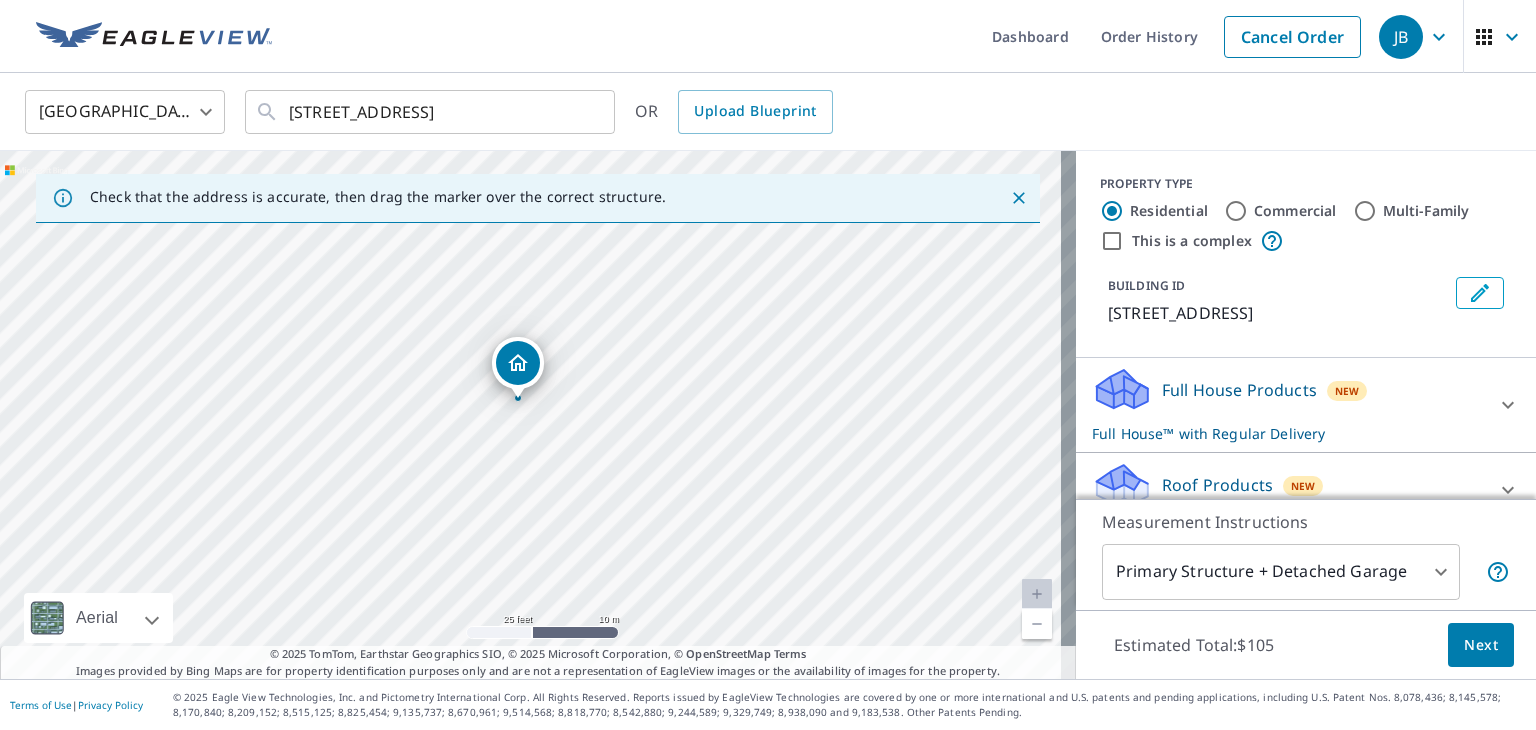 click at bounding box center (518, 363) 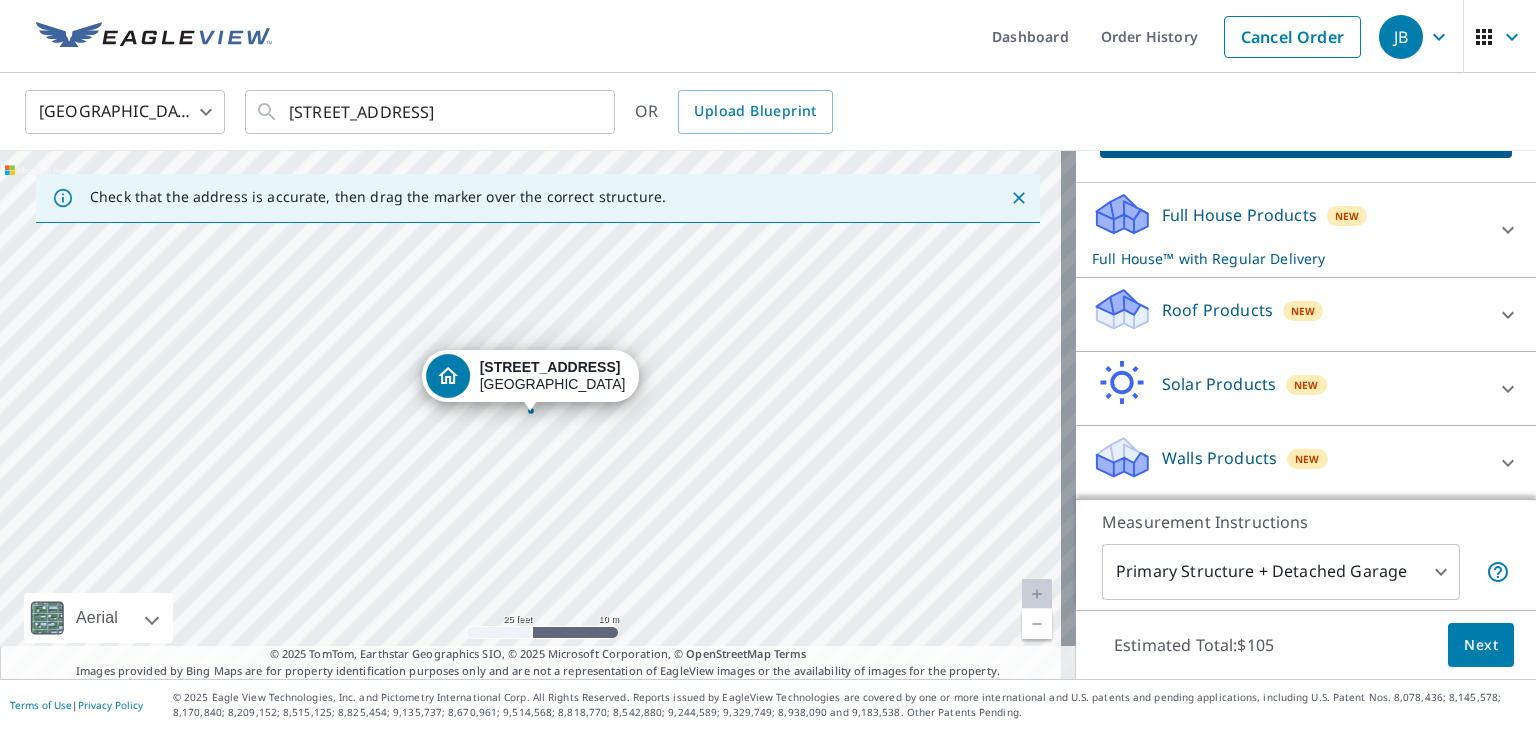 scroll, scrollTop: 199, scrollLeft: 0, axis: vertical 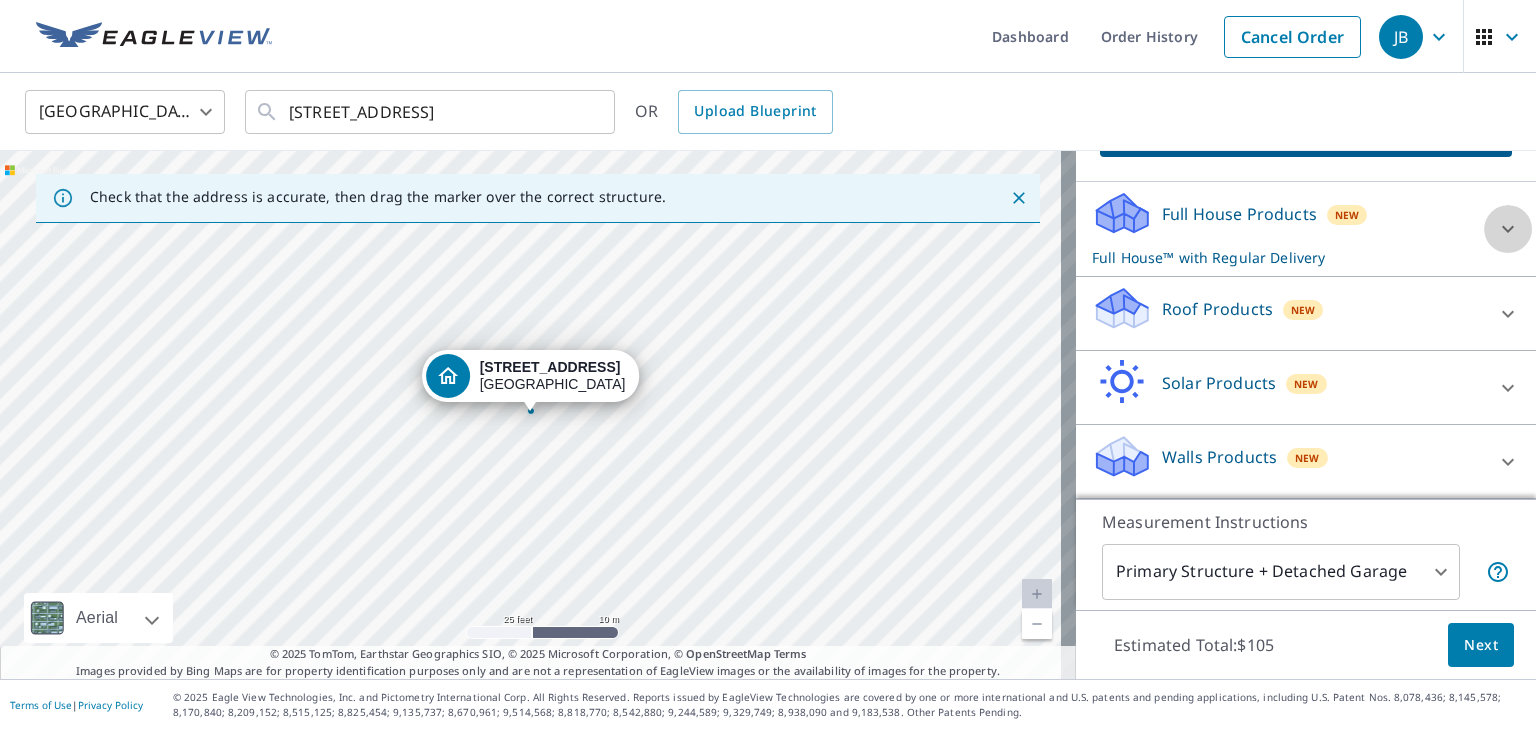 click 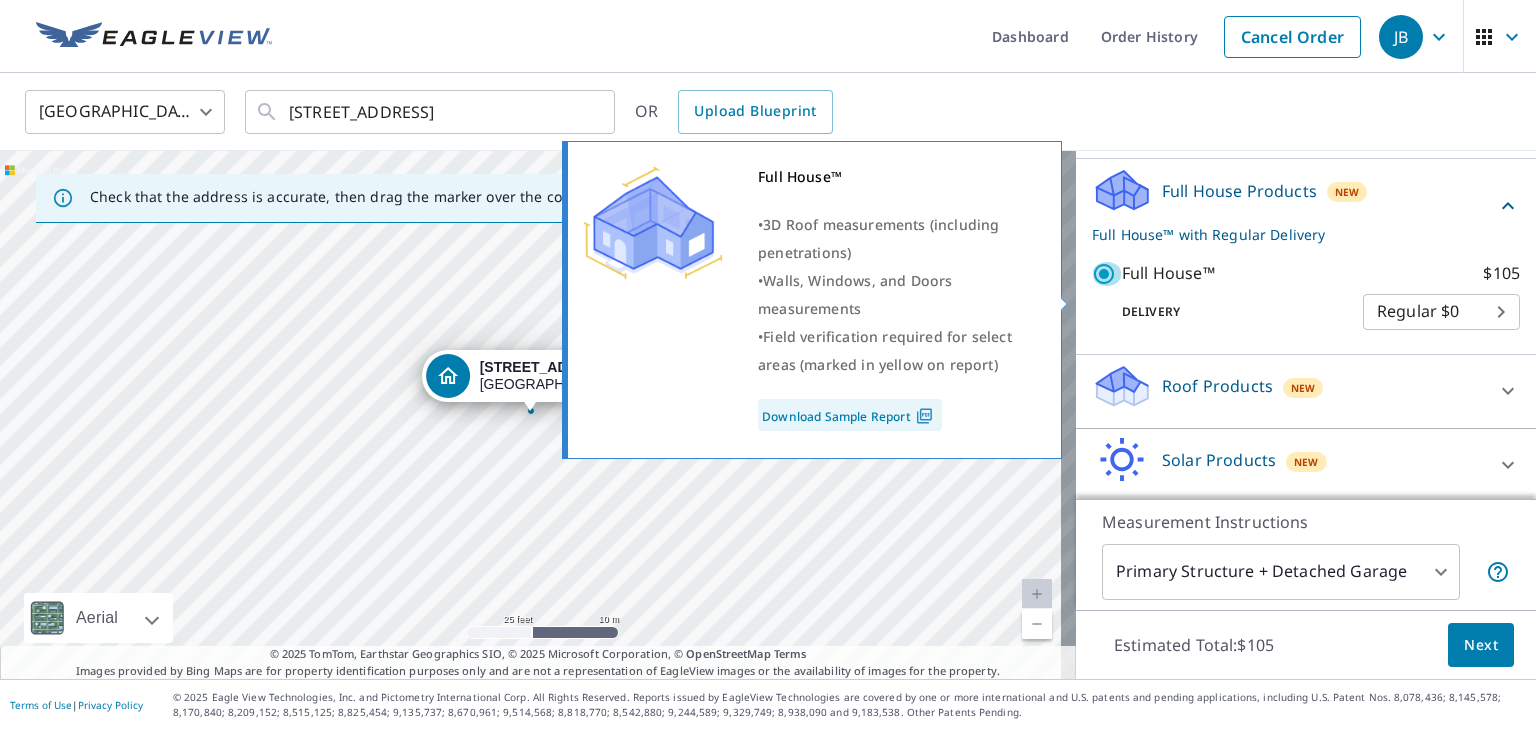 click on "Full House™ $105" at bounding box center (1107, 274) 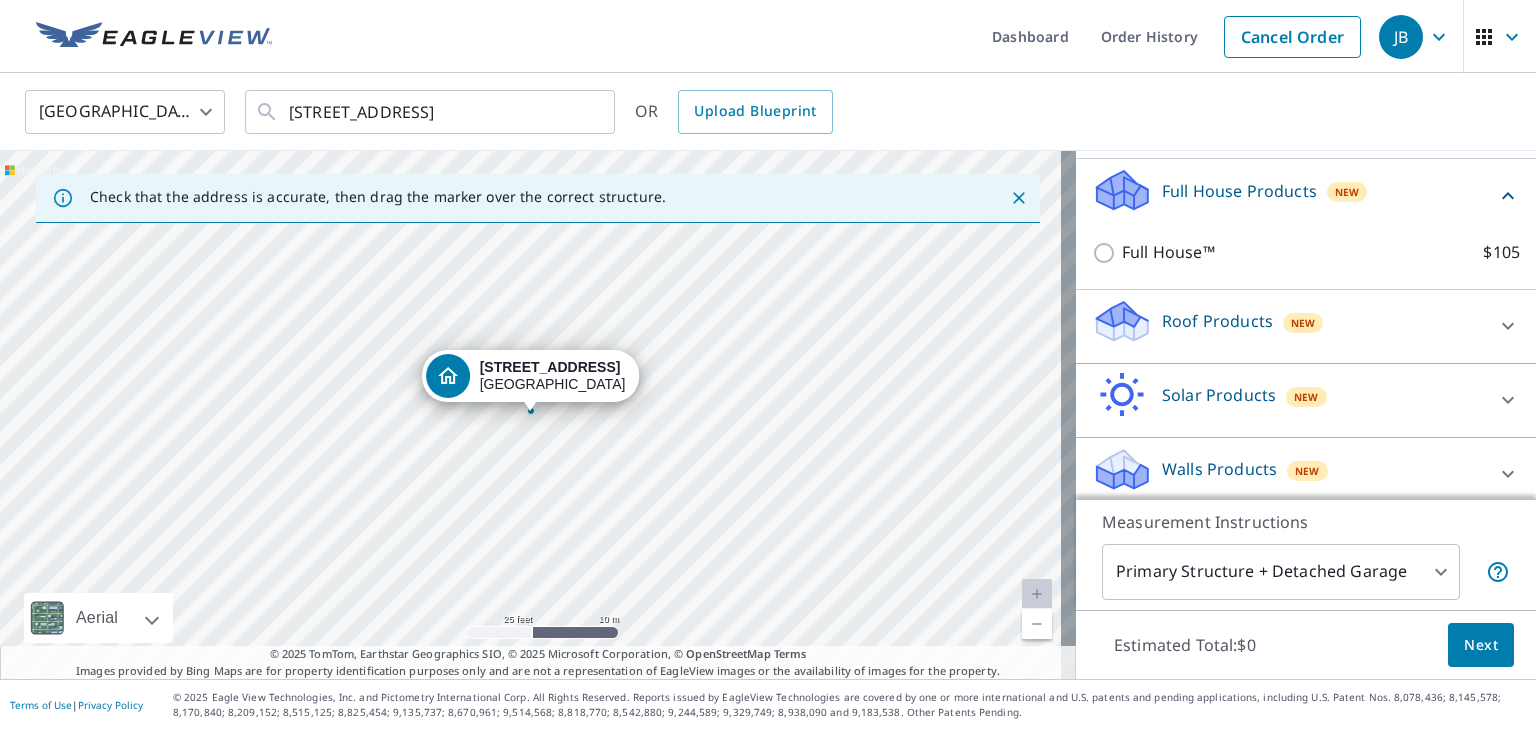 scroll, scrollTop: 234, scrollLeft: 0, axis: vertical 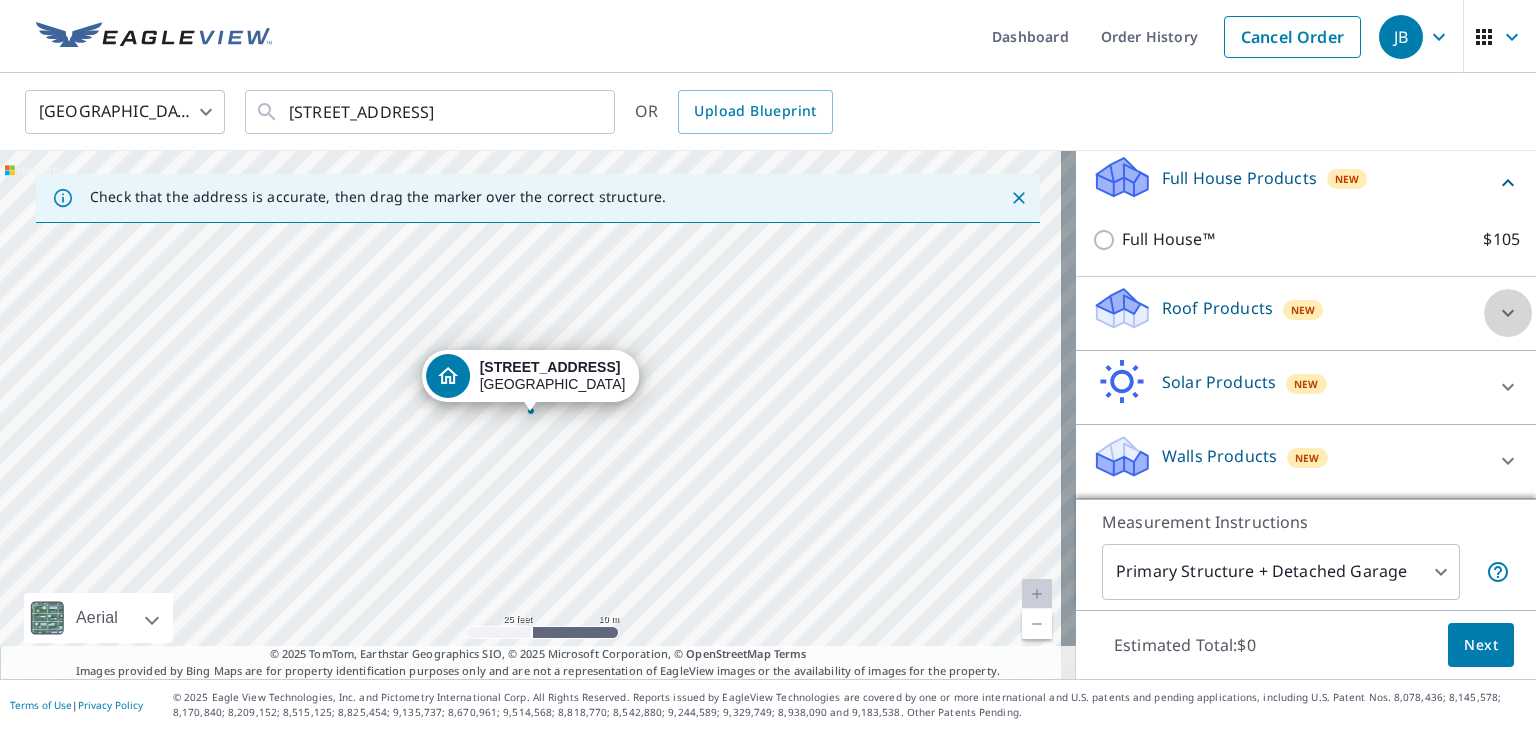 click 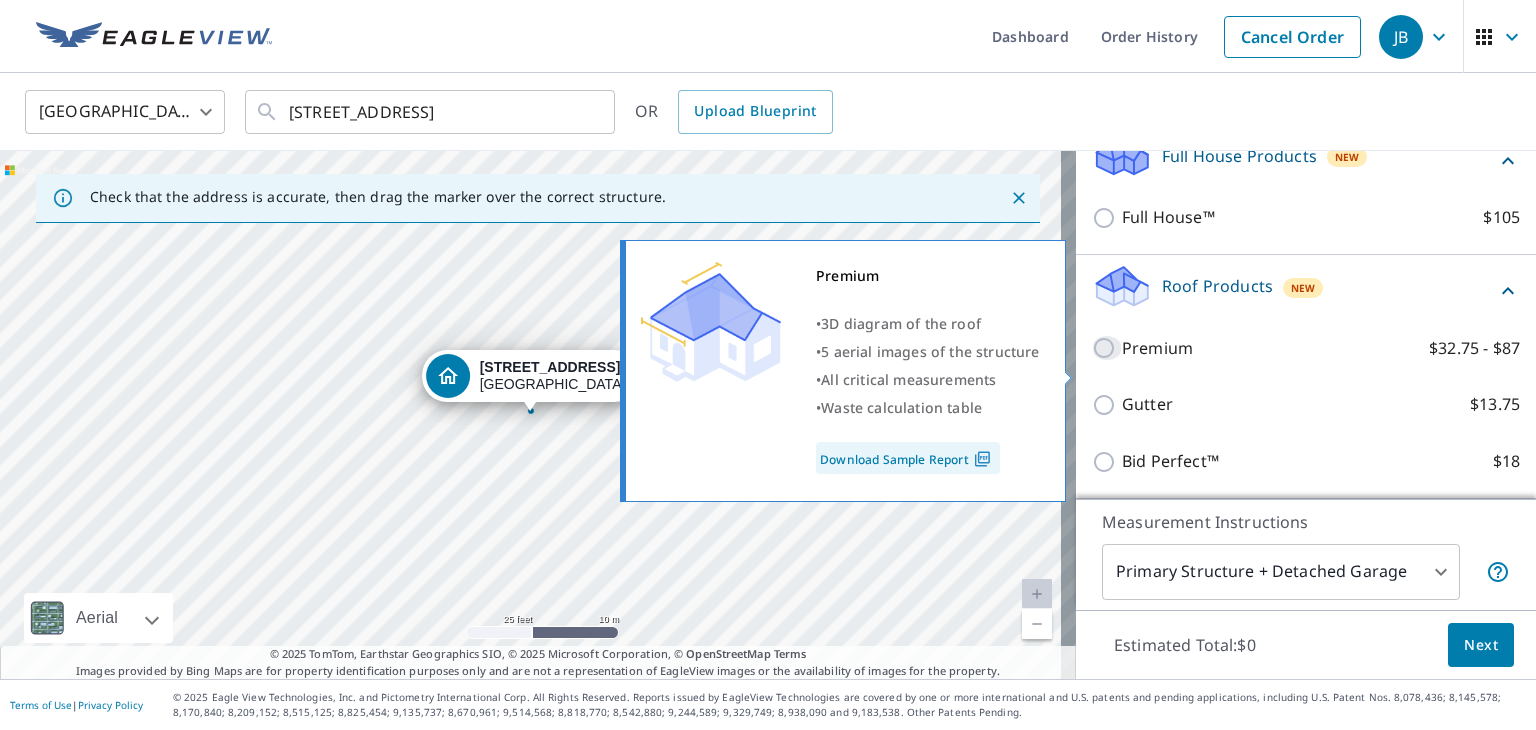 click on "Premium $32.75 - $87" at bounding box center (1107, 348) 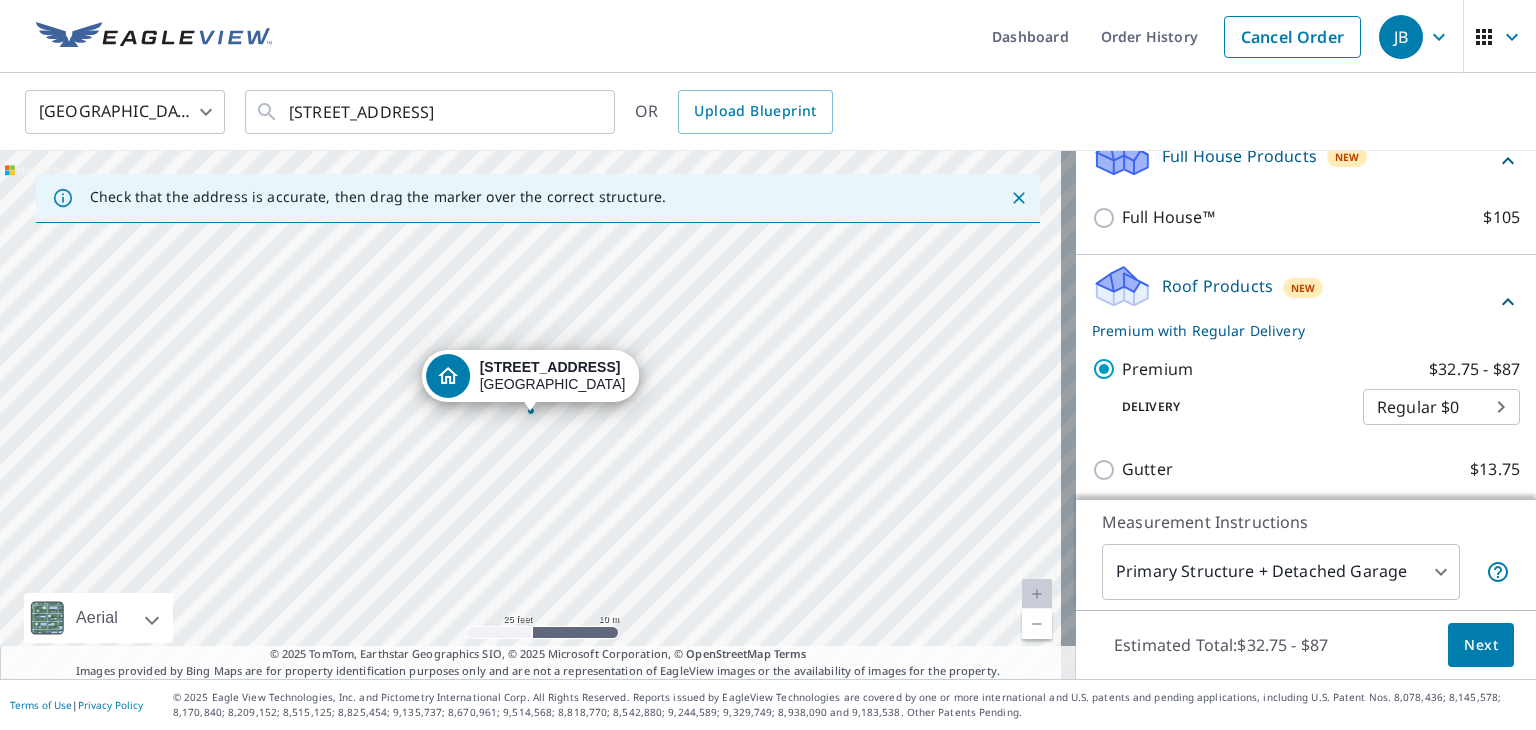 click on "JB JB
Dashboard Order History Cancel Order JB United States US ​ 240 Bridges Creek Rd Colonial Beach, VA 22443 ​ OR Upload Blueprint Check that the address is accurate, then drag the marker over the correct structure. 240 Bridges Creek Rd Colonial Beach, VA 22443 Aerial Road A standard road map Aerial A detailed look from above Labels Labels 25 feet 10 m © 2025 TomTom, © Vexcel Imaging, © 2025 Microsoft Corporation,  © OpenStreetMap Terms © 2025 TomTom, Earthstar Geographics SIO, © 2025 Microsoft Corporation, ©   OpenStreetMap   Terms Images provided by Bing Maps are for property identification purposes only and are not a representation of EagleView images or the availability of images for the property. PROPERTY TYPE Residential Commercial Multi-Family This is a complex BUILDING ID 240 Bridges Creek Rd, Colonial Beach, VA, 22443 Full House Products New Full House™ $105 Roof Products New Premium with Regular Delivery Premium $32.75 - $87 Delivery Regular $0 8 ​ Gutter $13.75 Bid Perfect™" at bounding box center [768, 365] 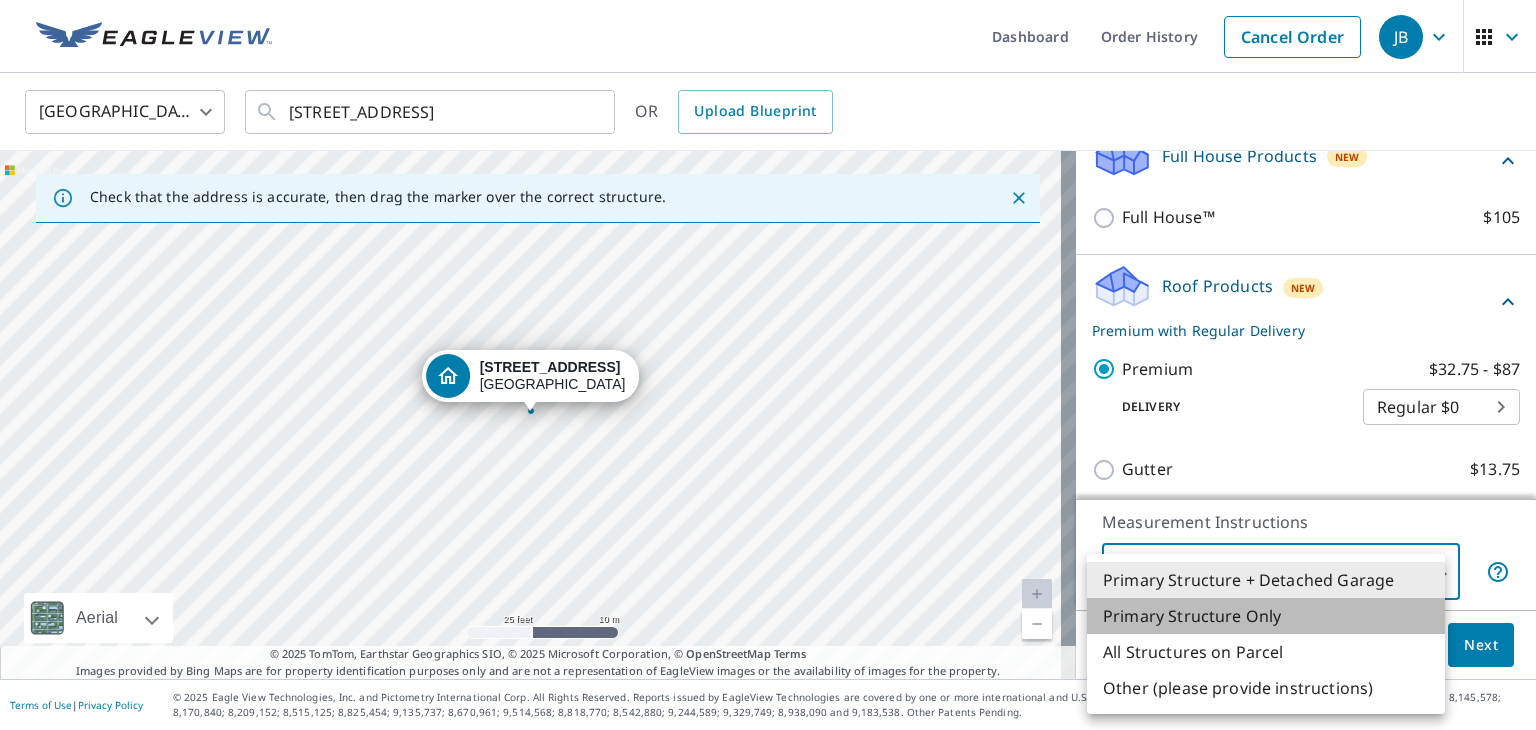click on "Primary Structure Only" at bounding box center [1266, 616] 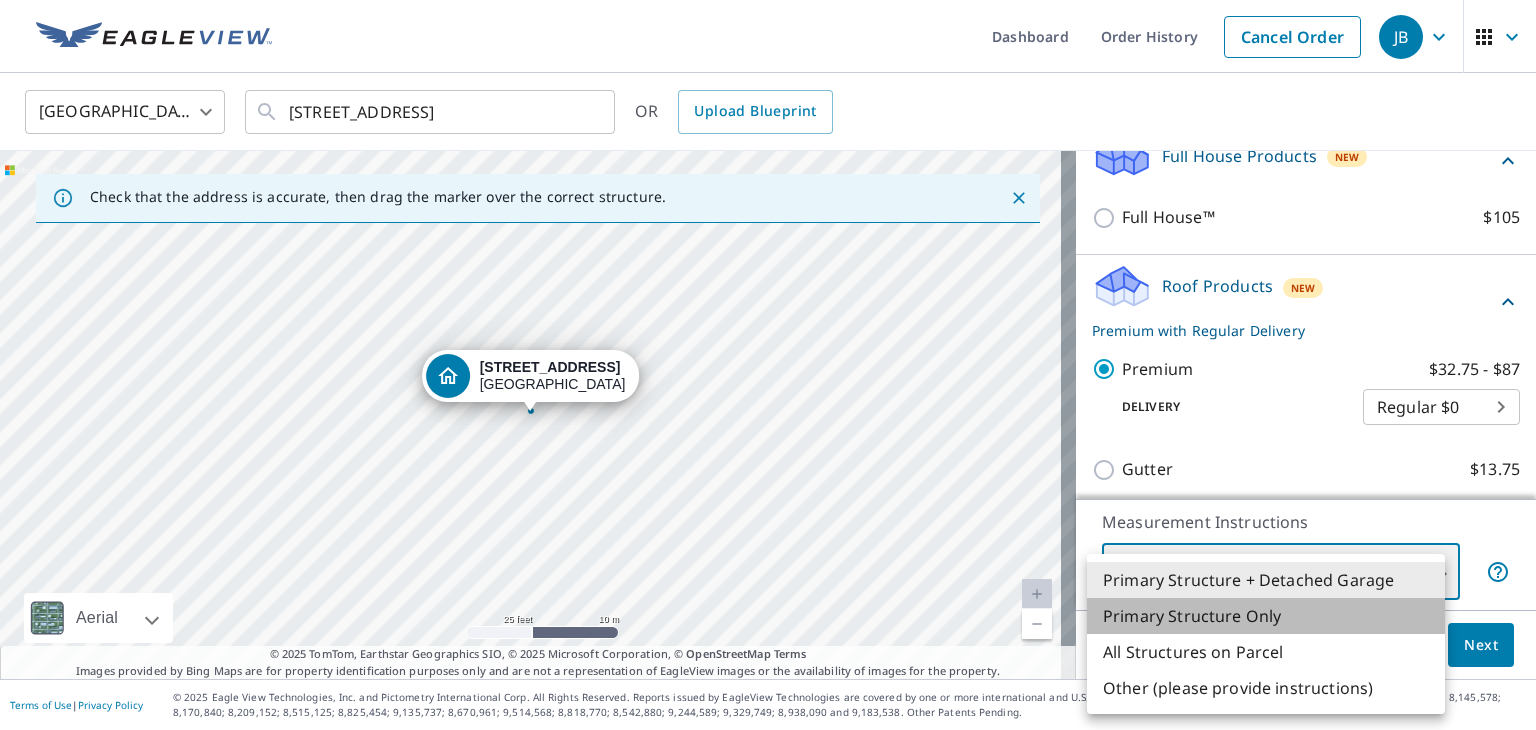 type on "2" 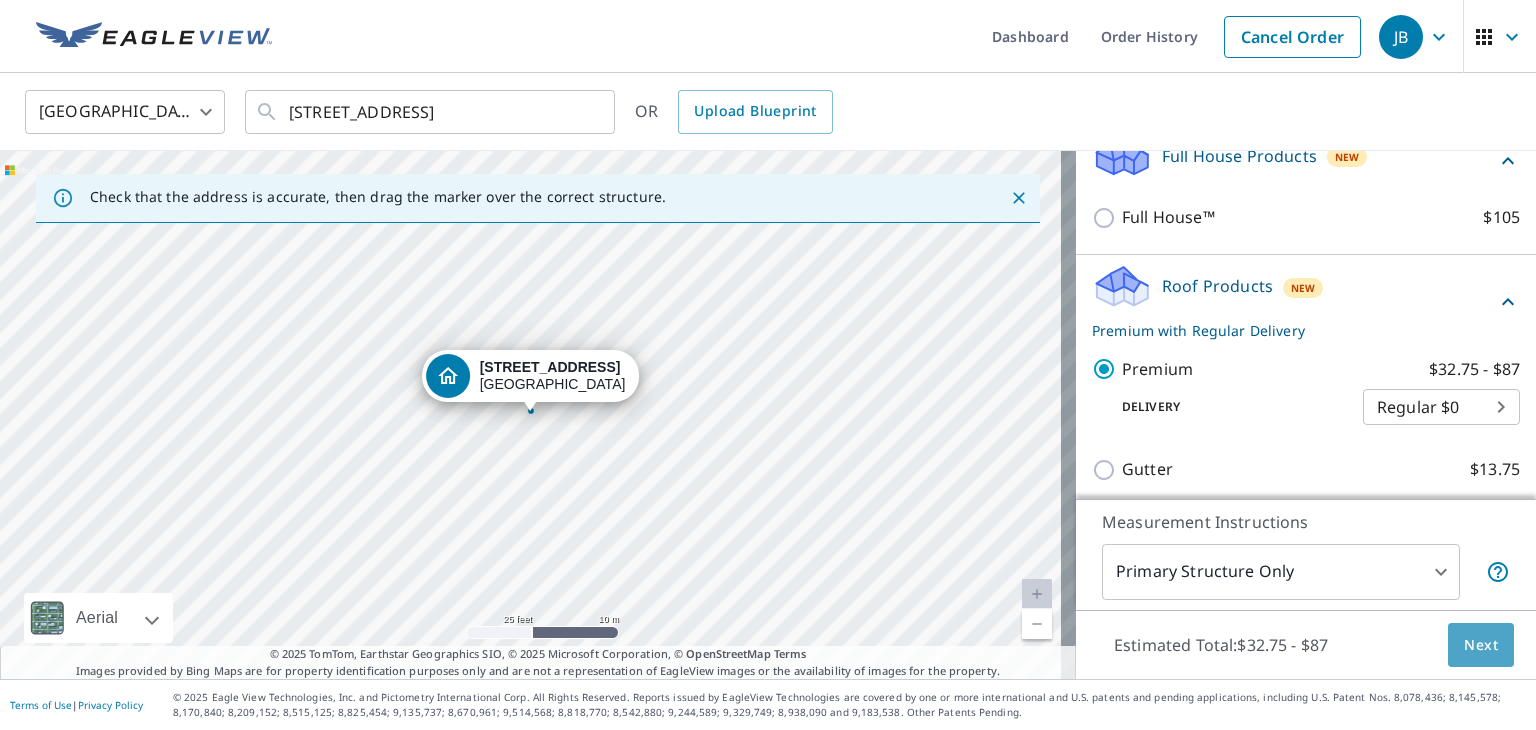 click on "Next" at bounding box center (1481, 645) 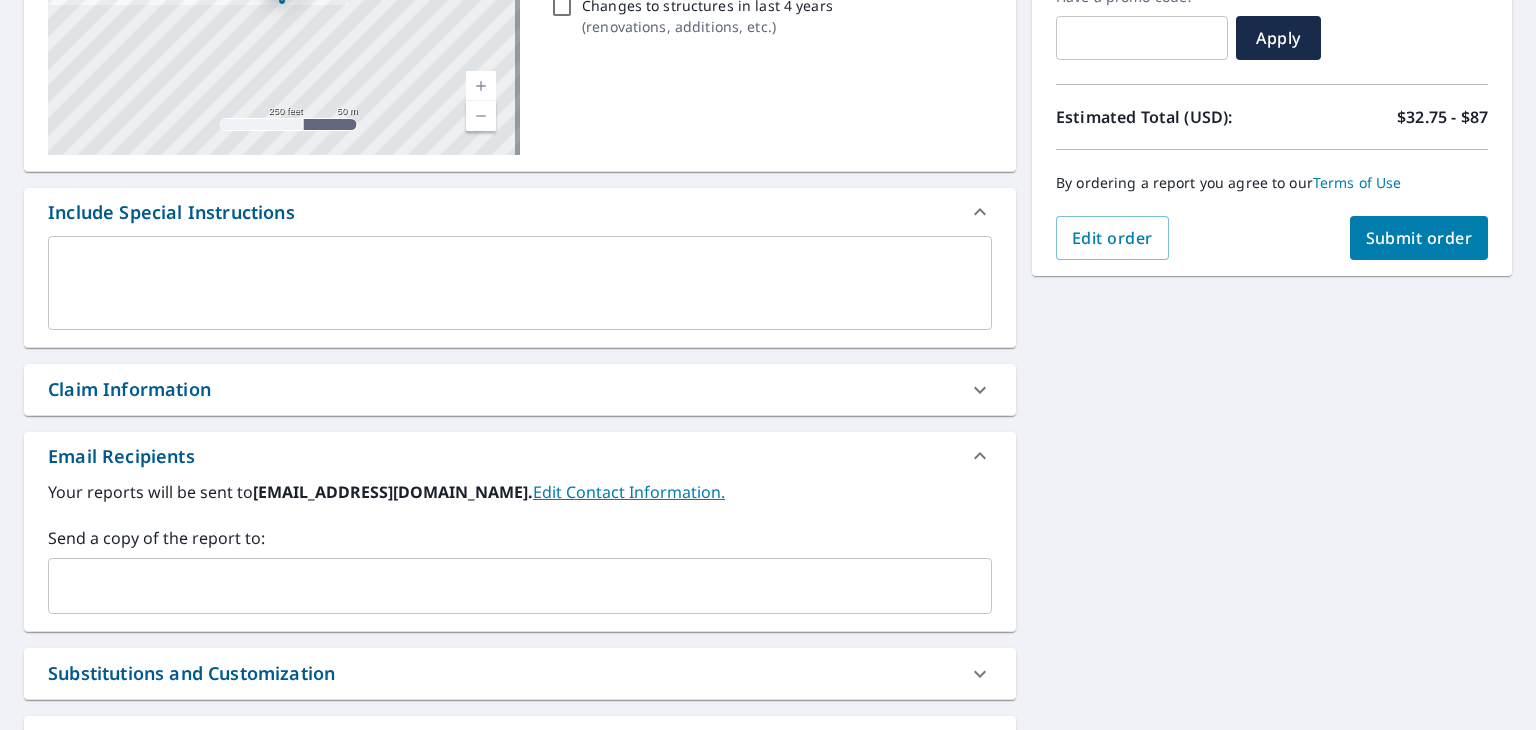 scroll, scrollTop: 364, scrollLeft: 0, axis: vertical 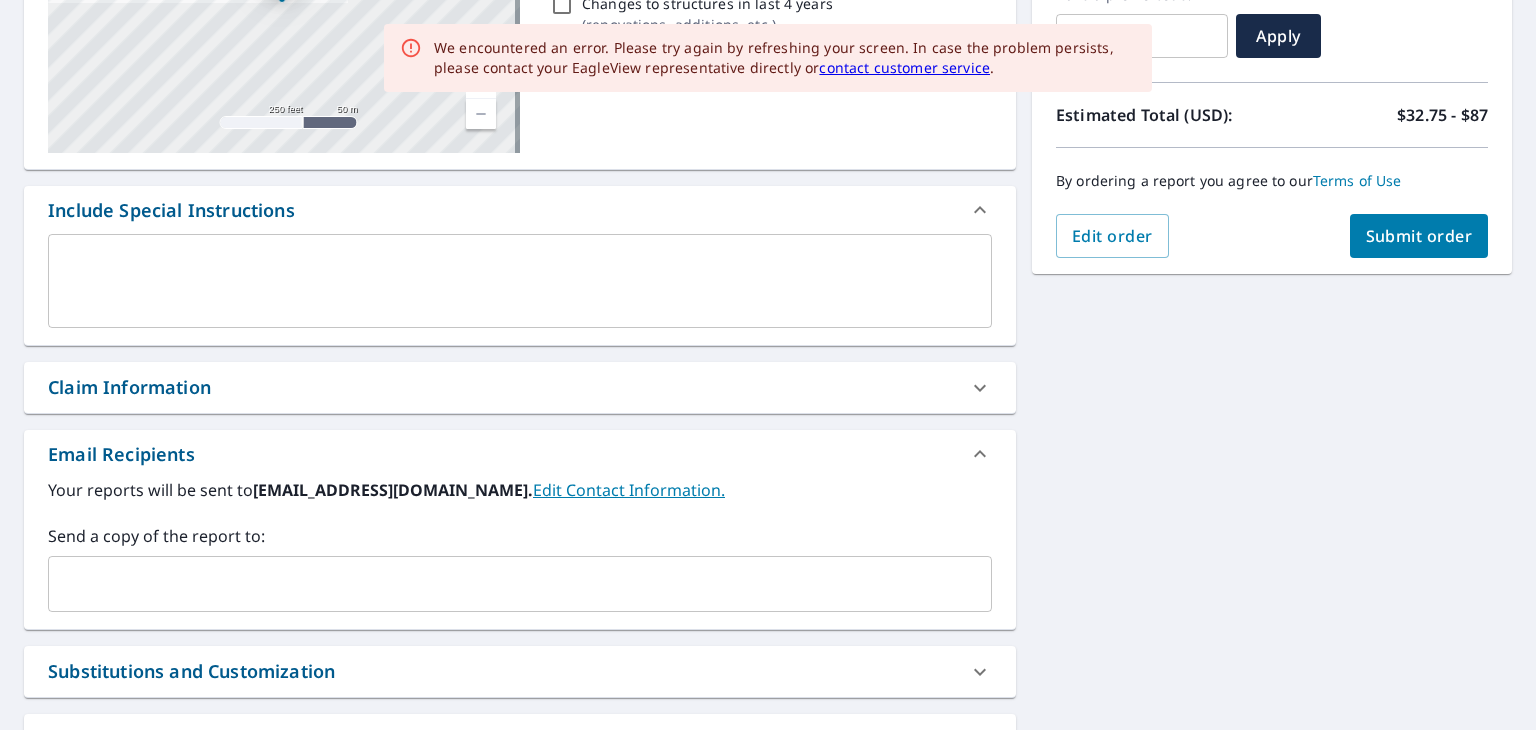 drag, startPoint x: 310, startPoint y: 488, endPoint x: 531, endPoint y: 489, distance: 221.00226 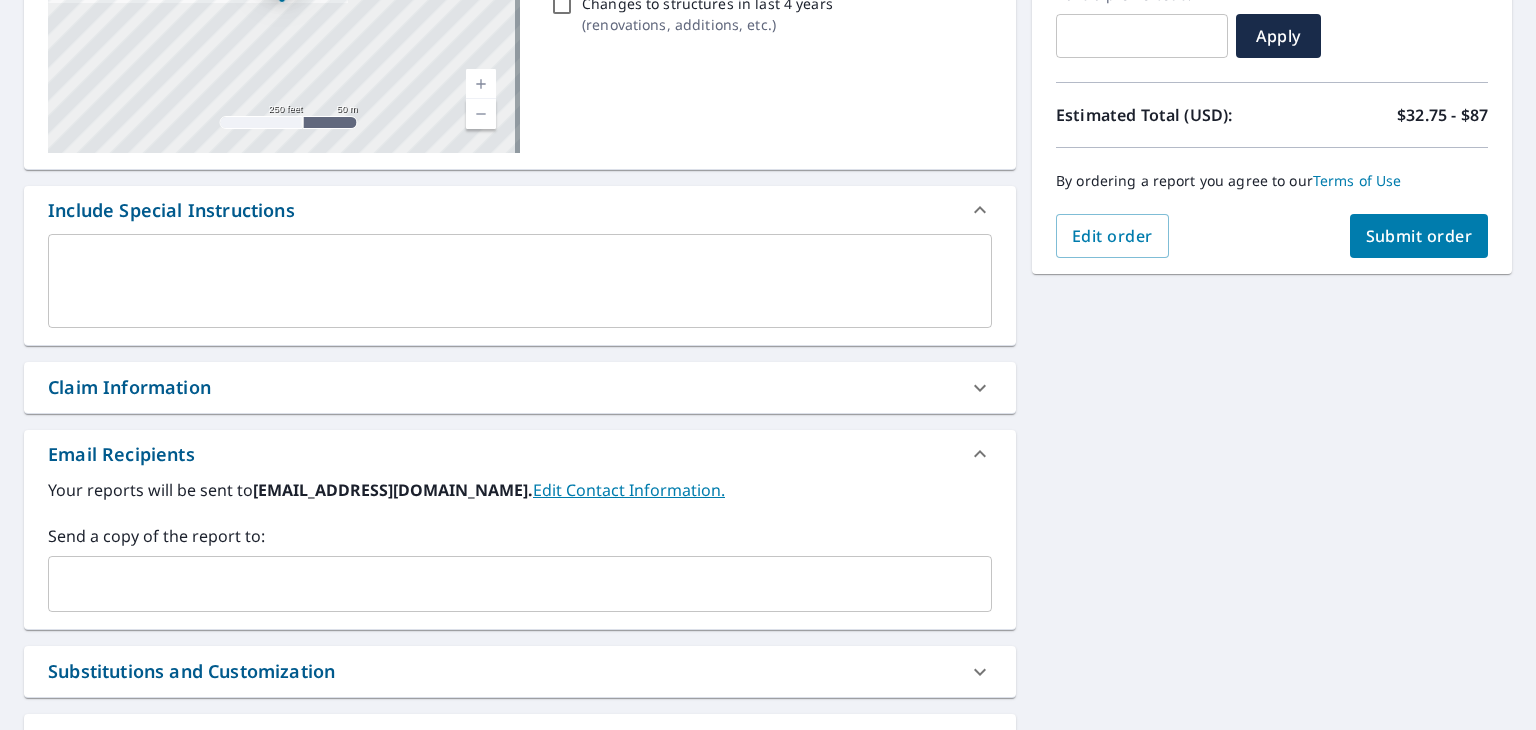 copy on "@alldayroofingandmore.com" 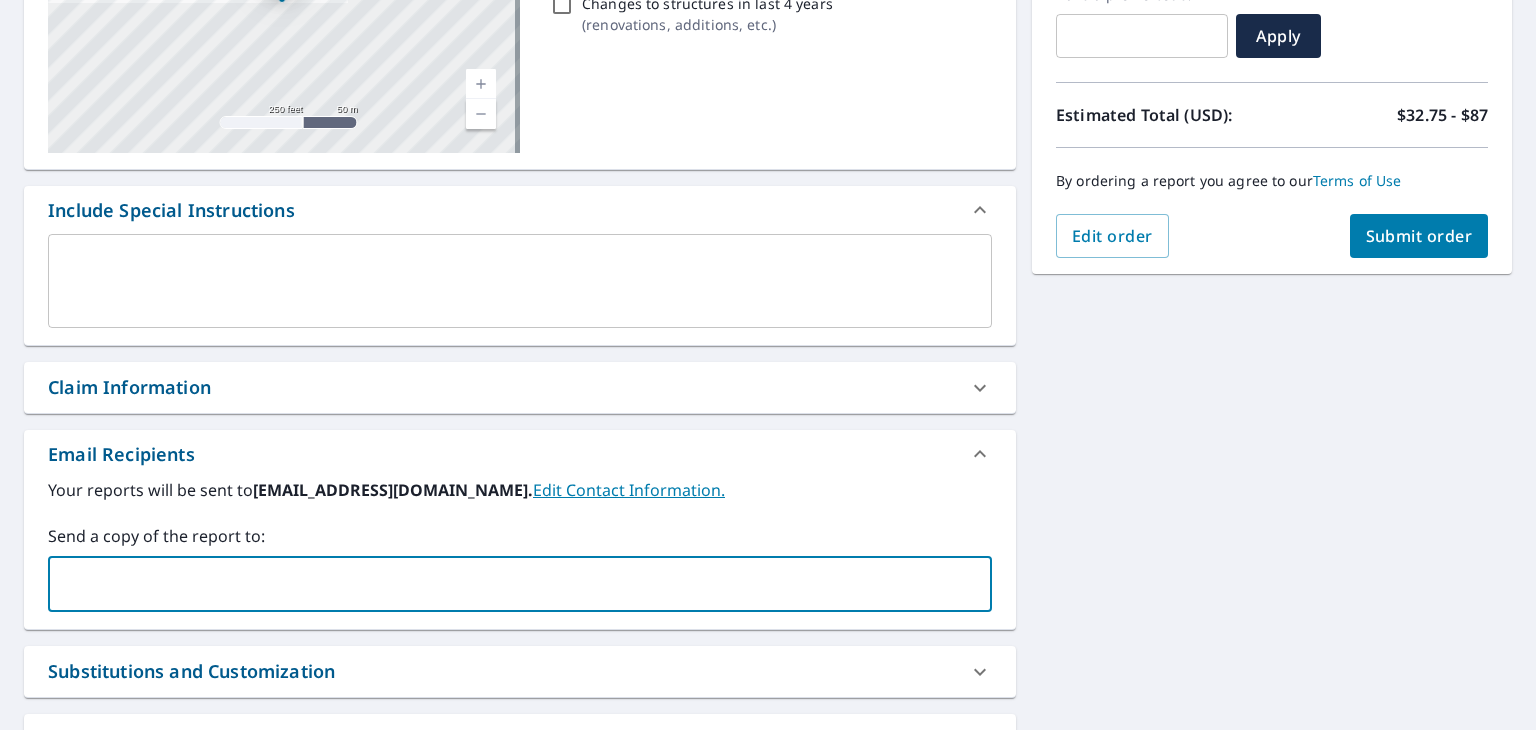 click at bounding box center [505, 584] 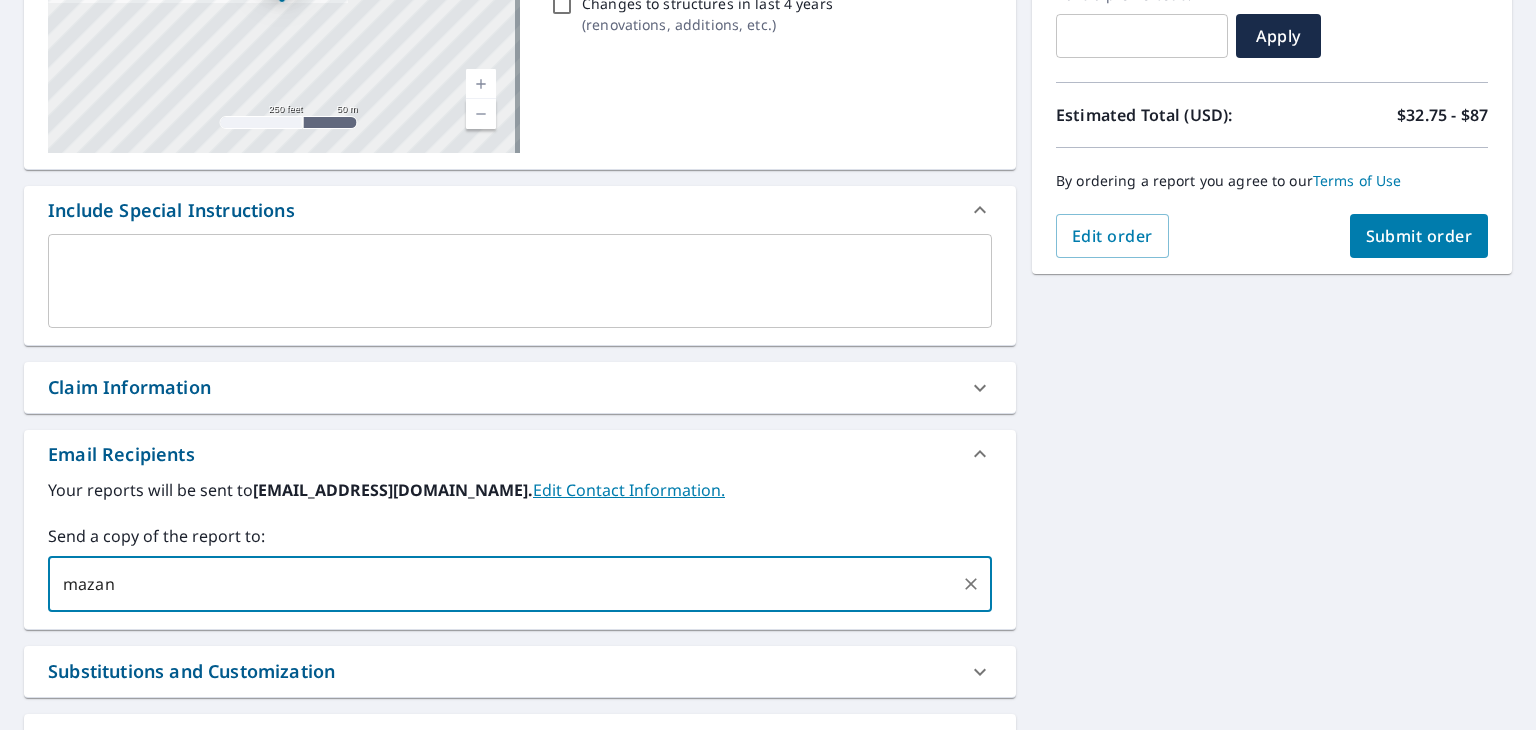 paste on "@alldayroofingandmore.com" 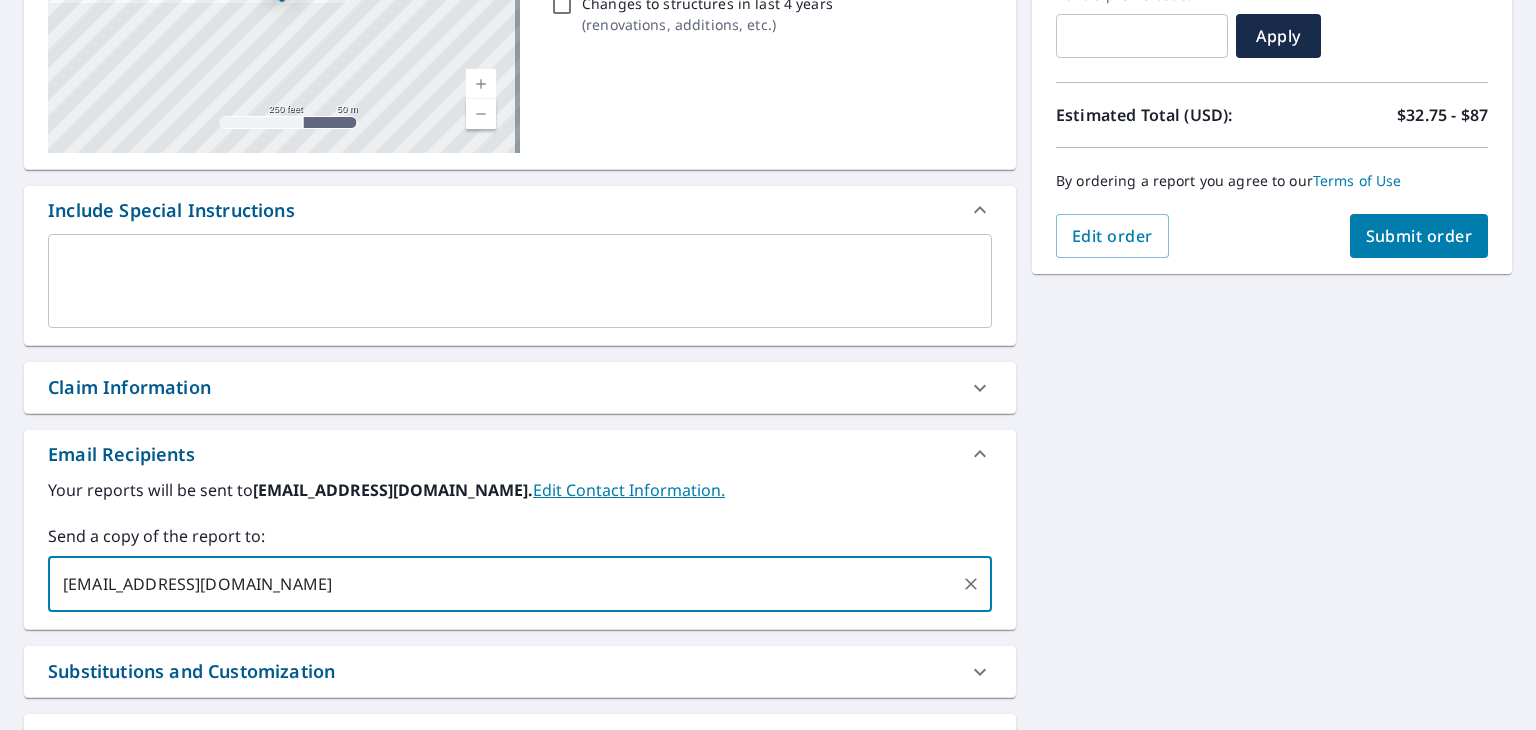 type on "mazan@alldayroofingandmore.com" 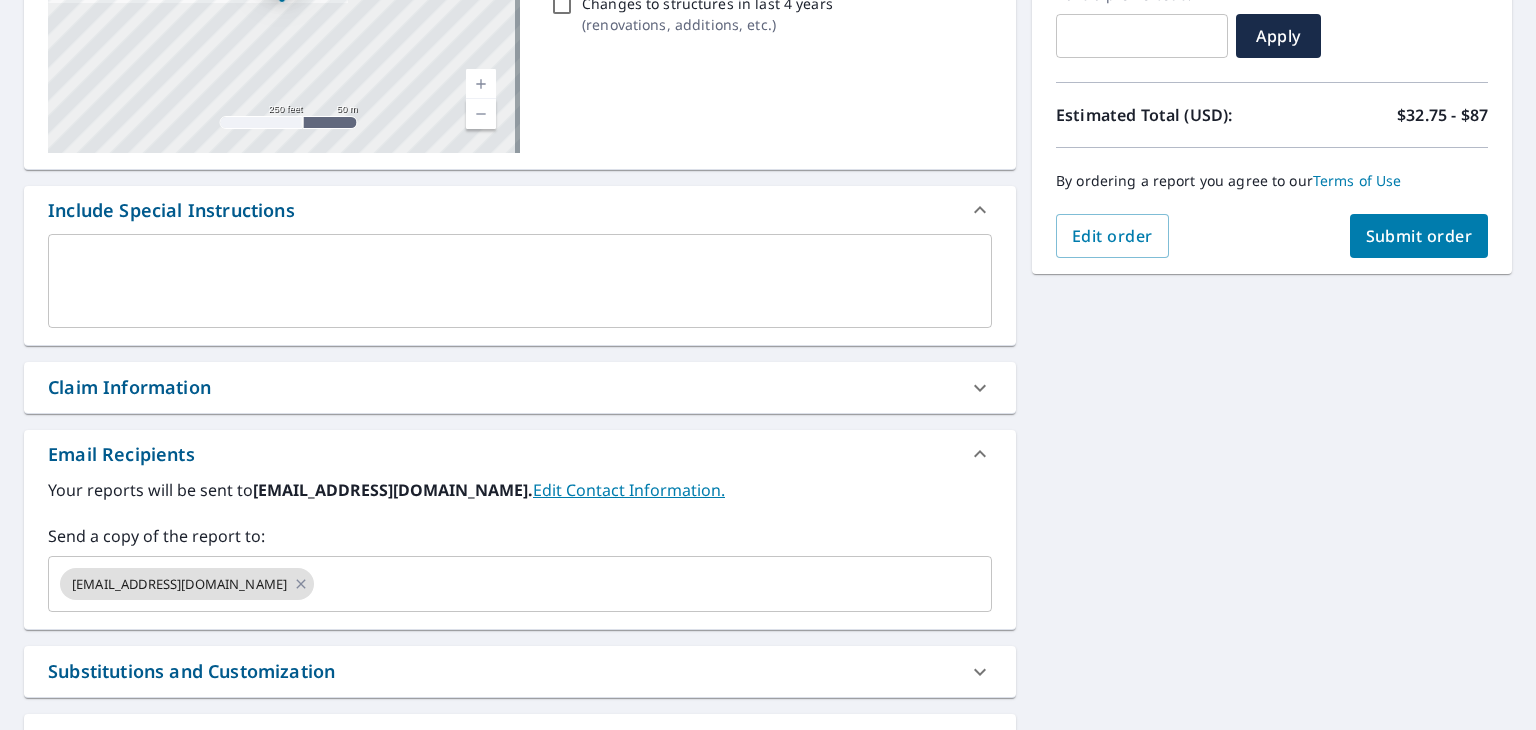 click on "Send a copy of the report to:" at bounding box center [520, 536] 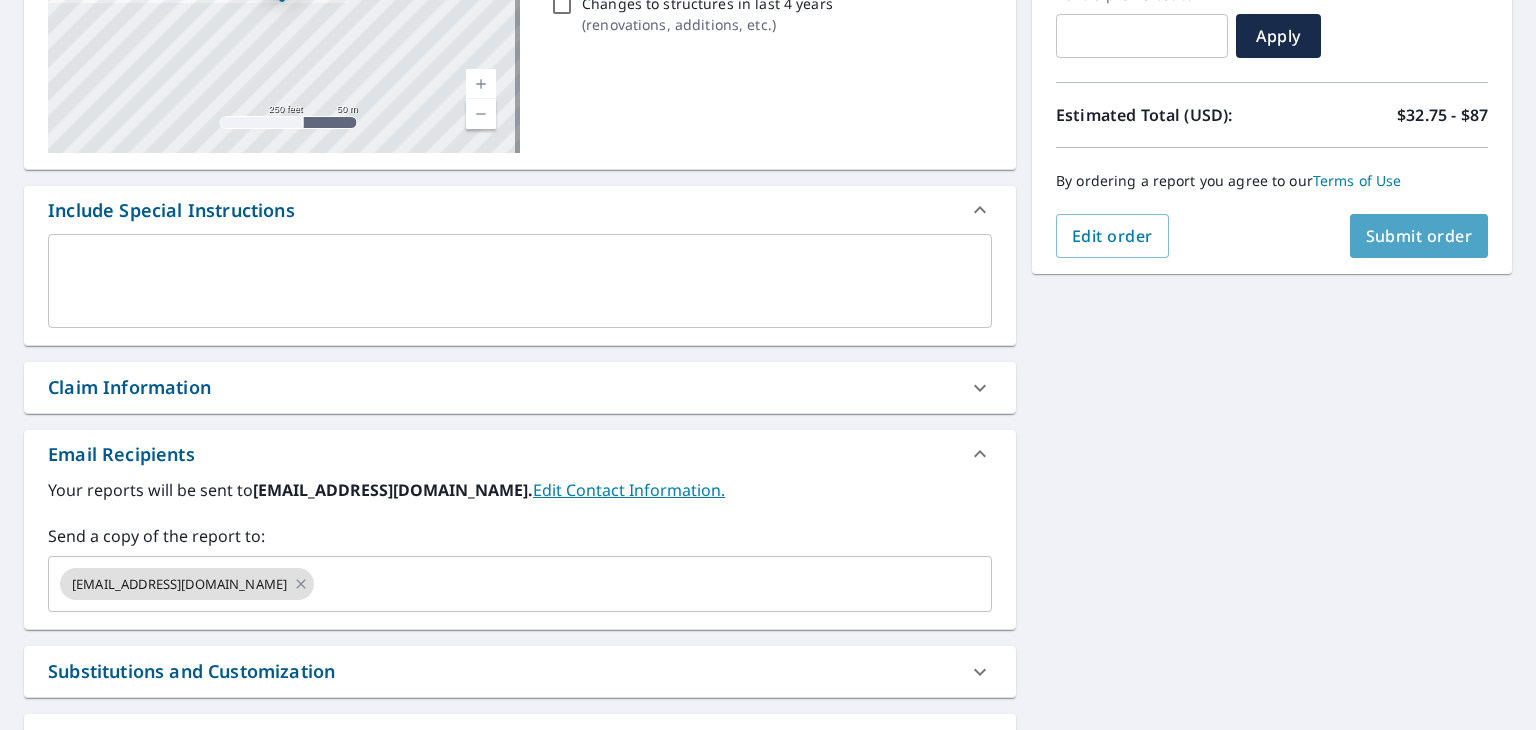 click on "Submit order" at bounding box center (1419, 236) 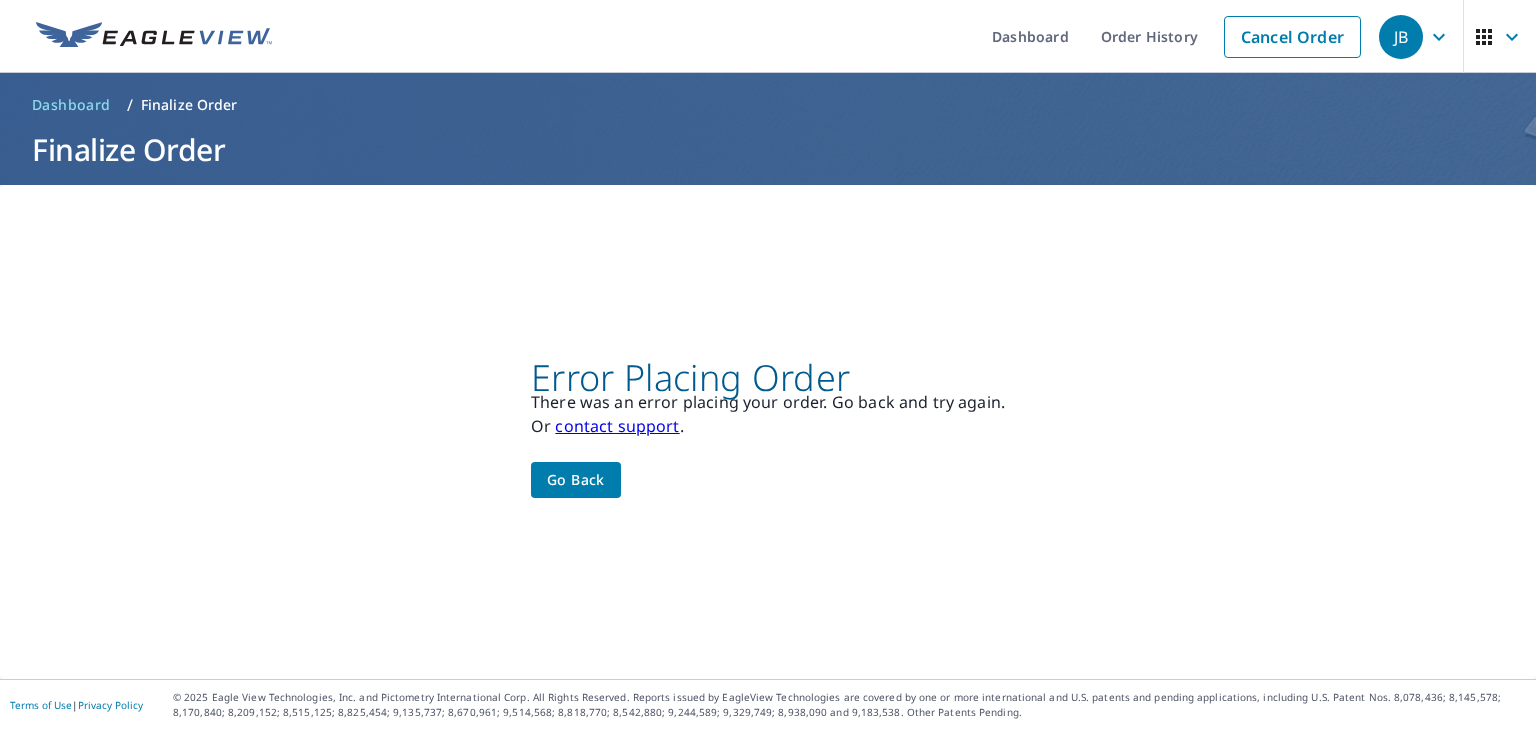 scroll, scrollTop: 0, scrollLeft: 0, axis: both 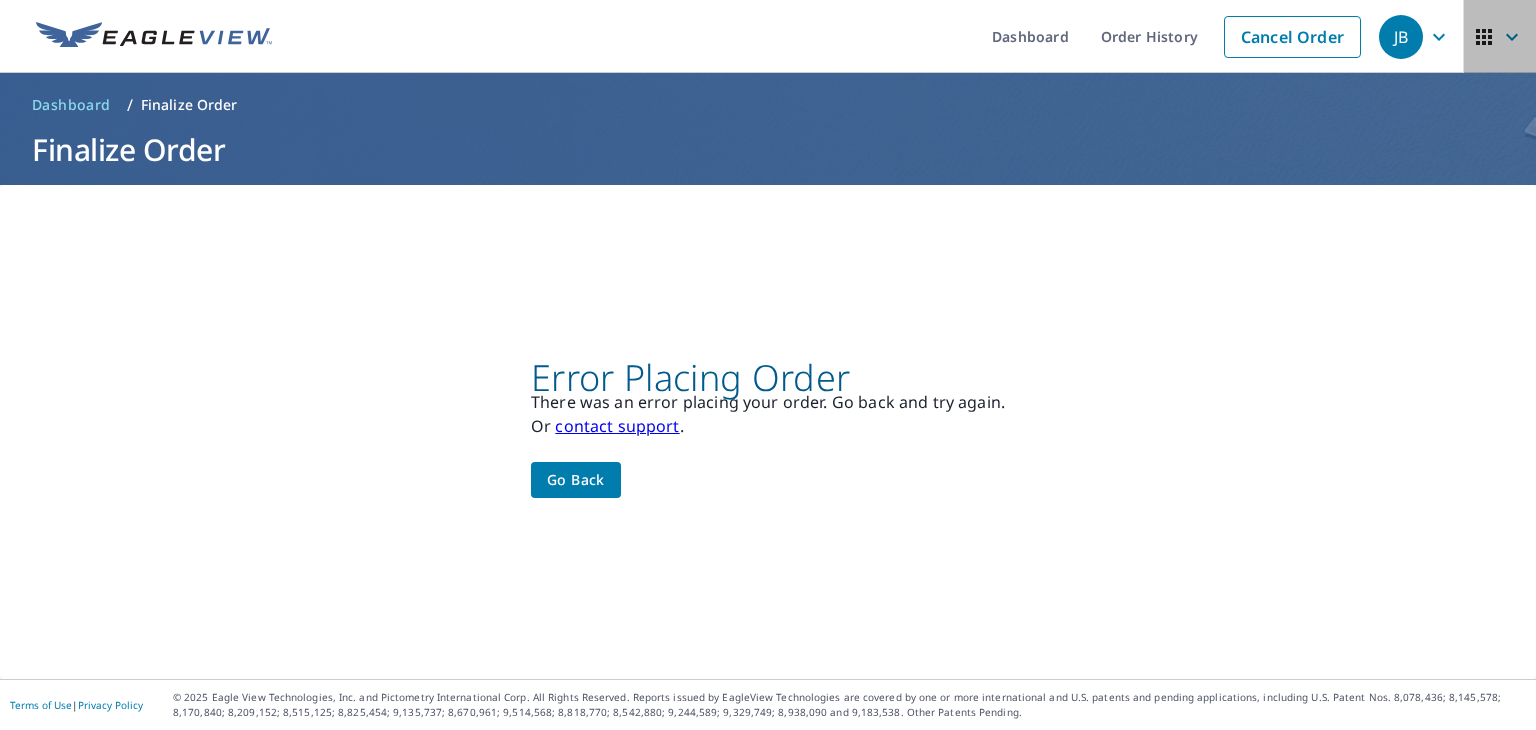 click 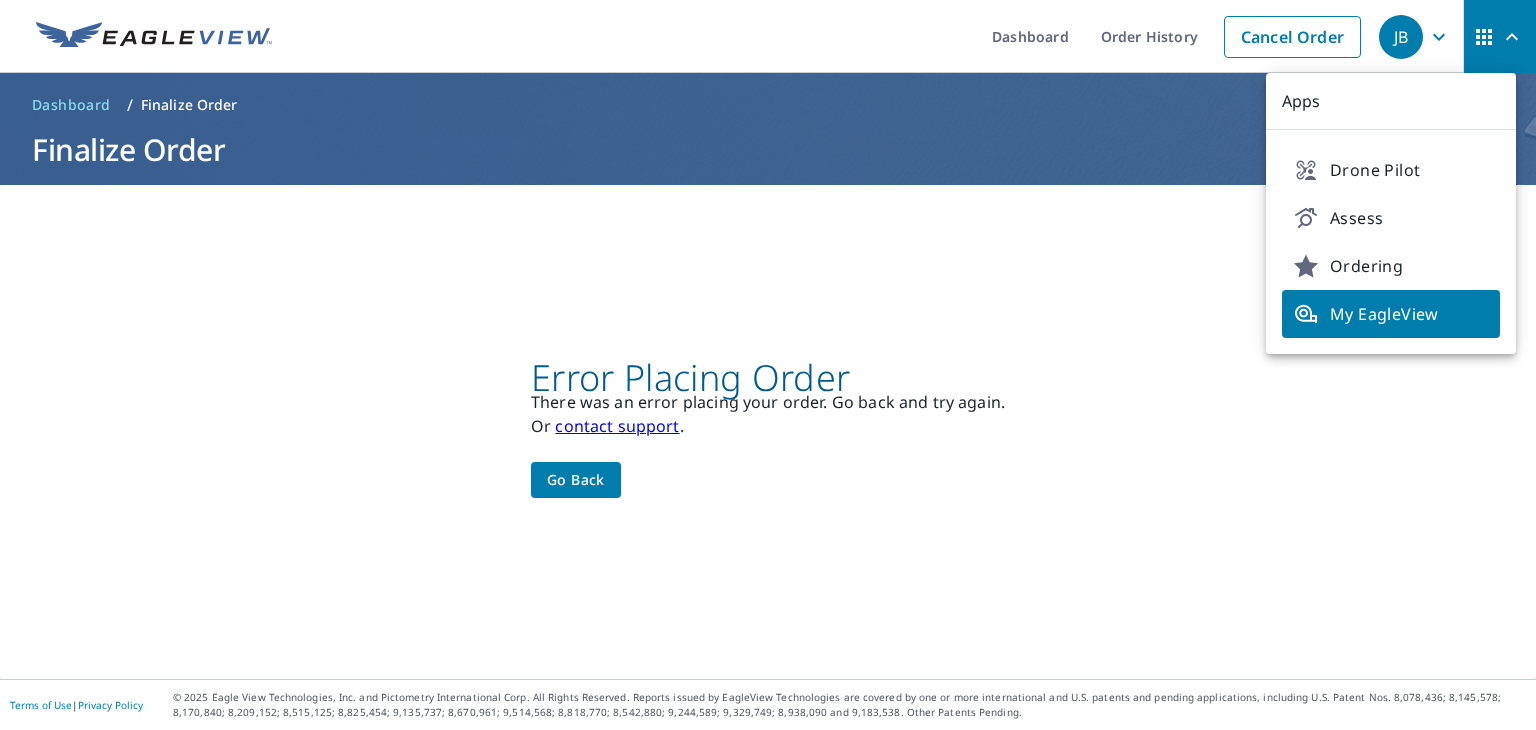 click on "Error Placing Order There was an error placing your order. Go back and try again. Or   contact support . Go back" at bounding box center [768, 432] 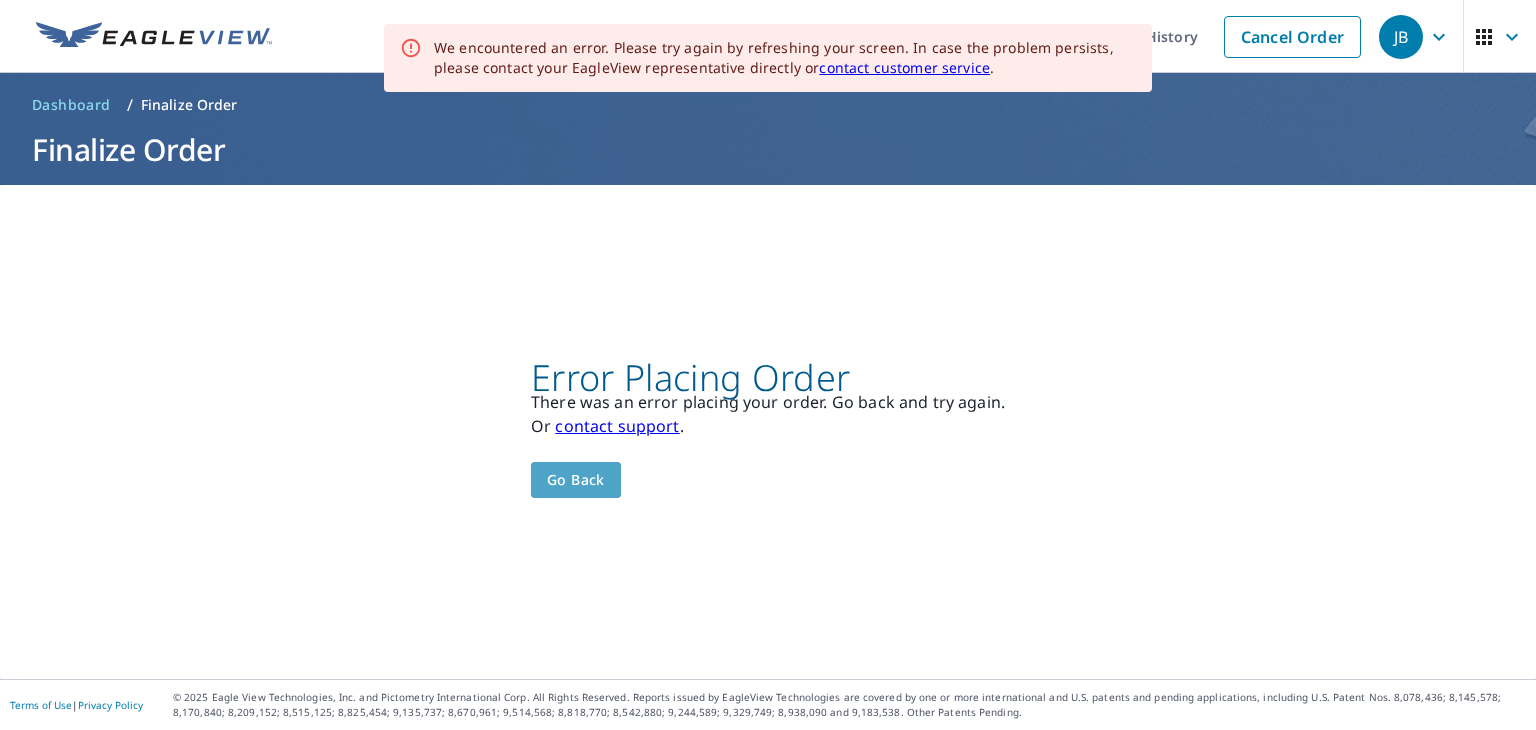 click on "Go back" at bounding box center (576, 480) 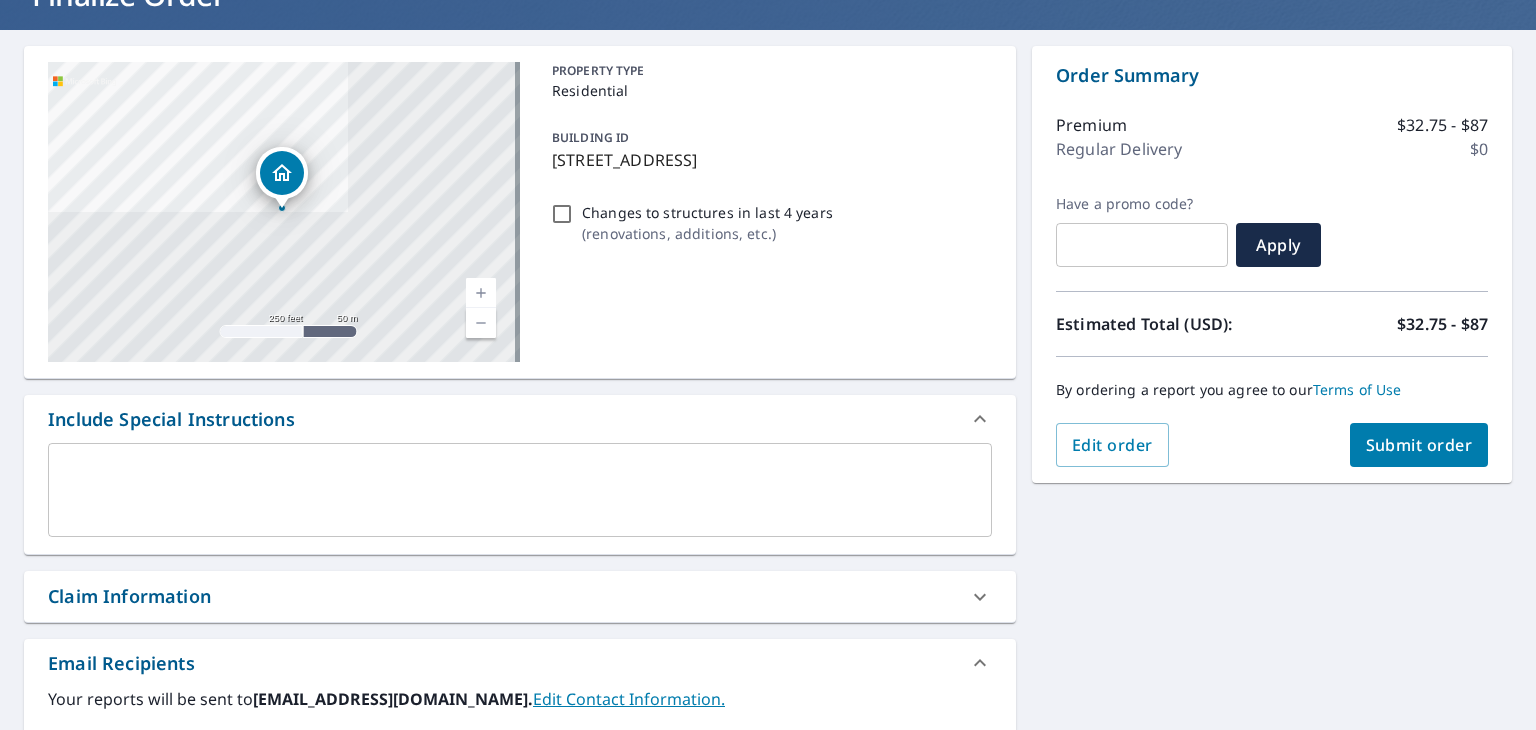 scroll, scrollTop: 132, scrollLeft: 0, axis: vertical 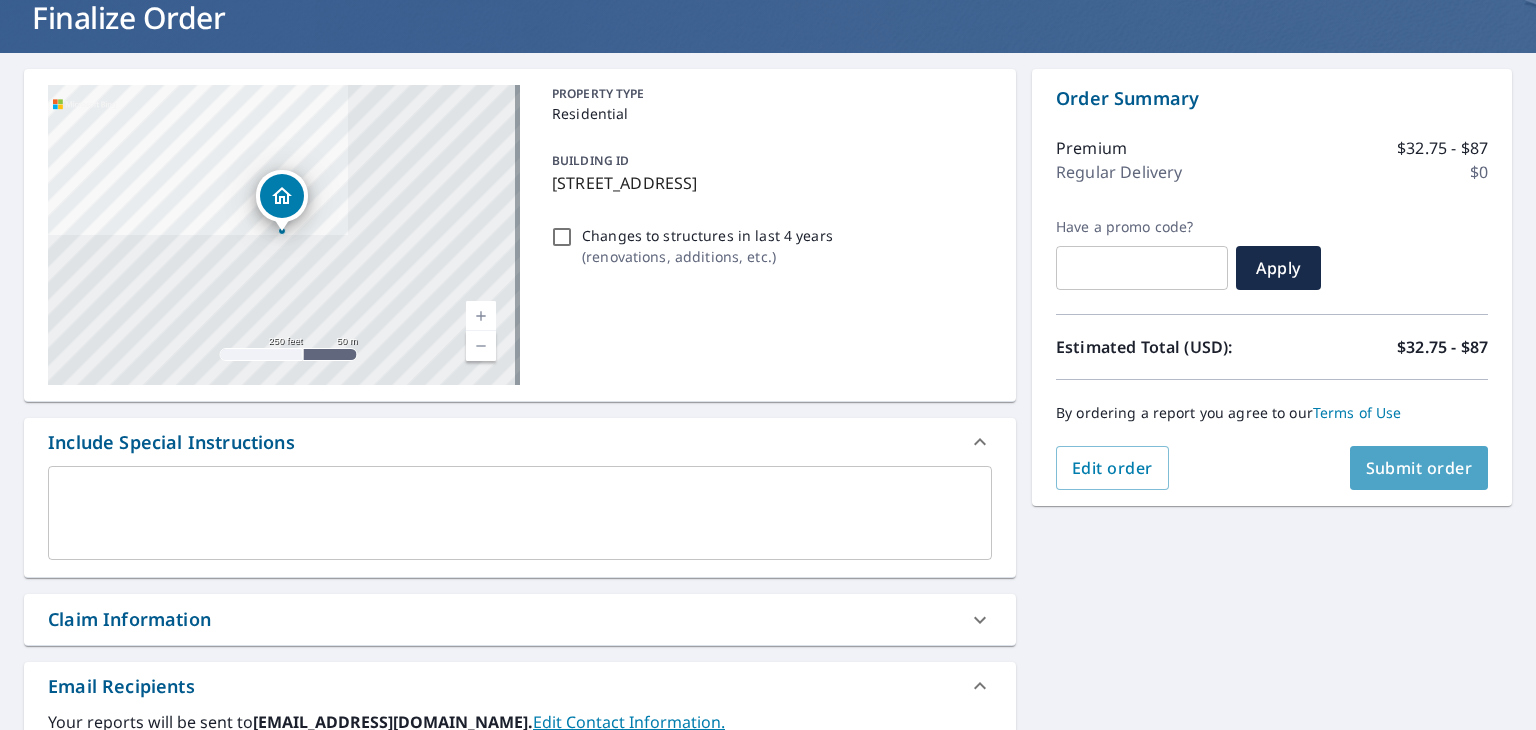 click on "Submit order" at bounding box center (1419, 468) 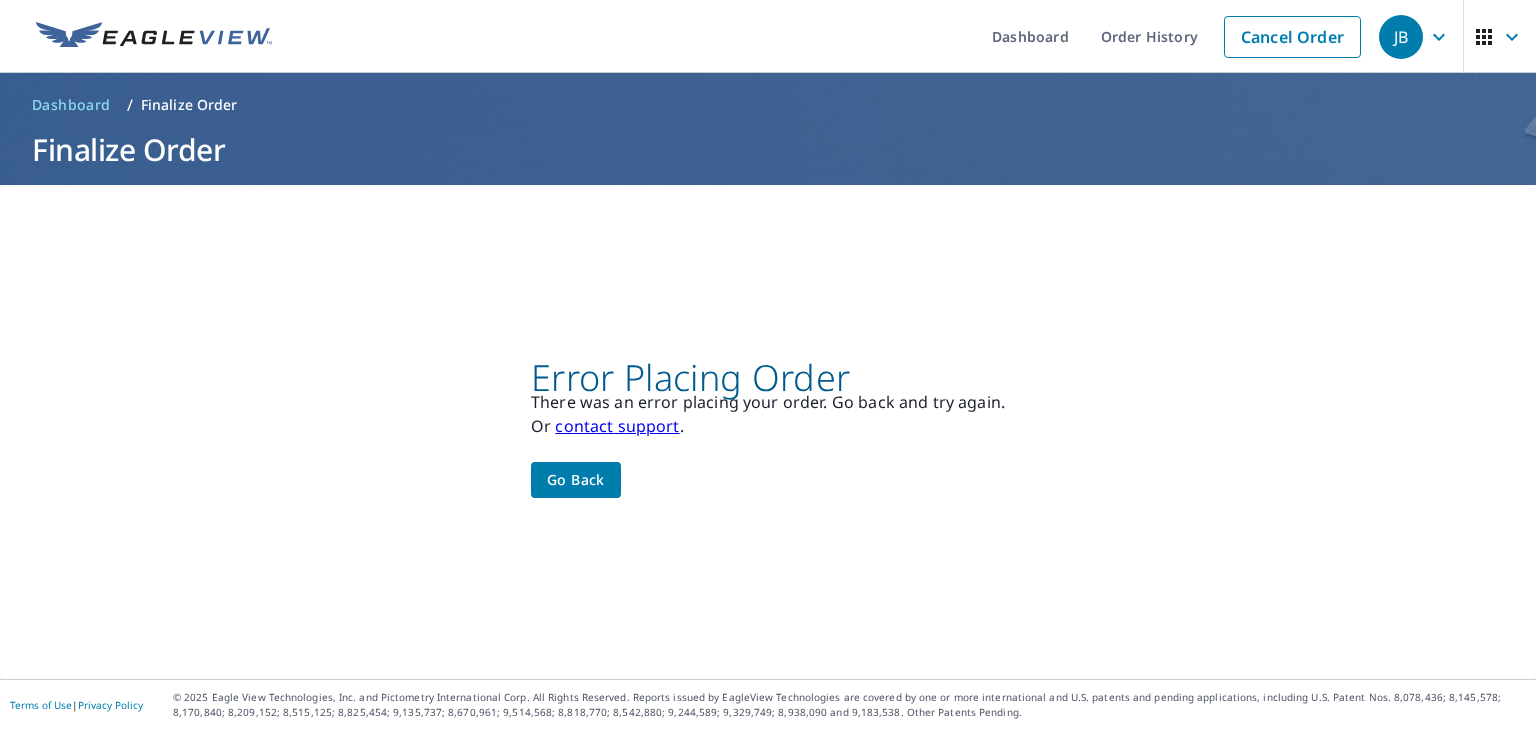 scroll, scrollTop: 0, scrollLeft: 0, axis: both 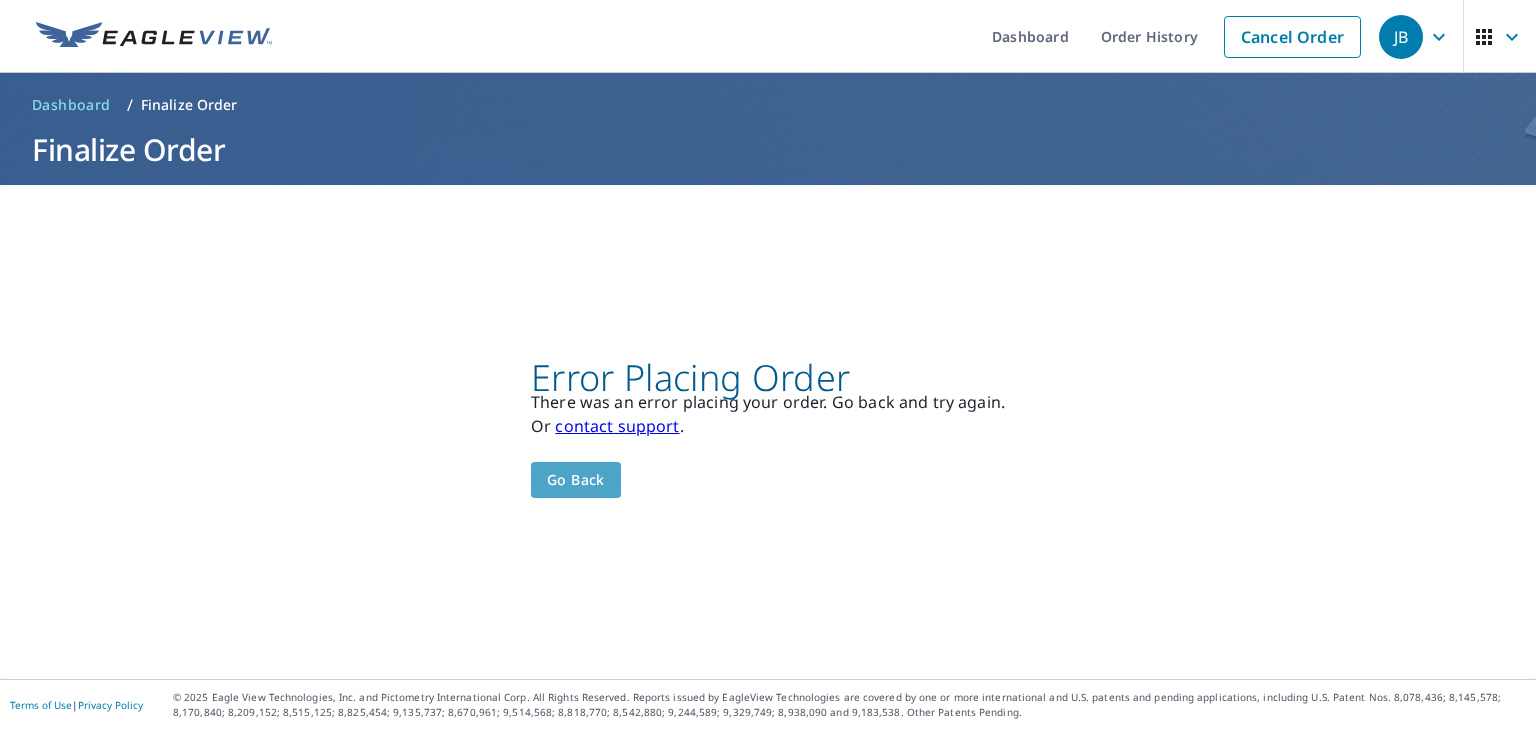 click on "Go back" at bounding box center [576, 480] 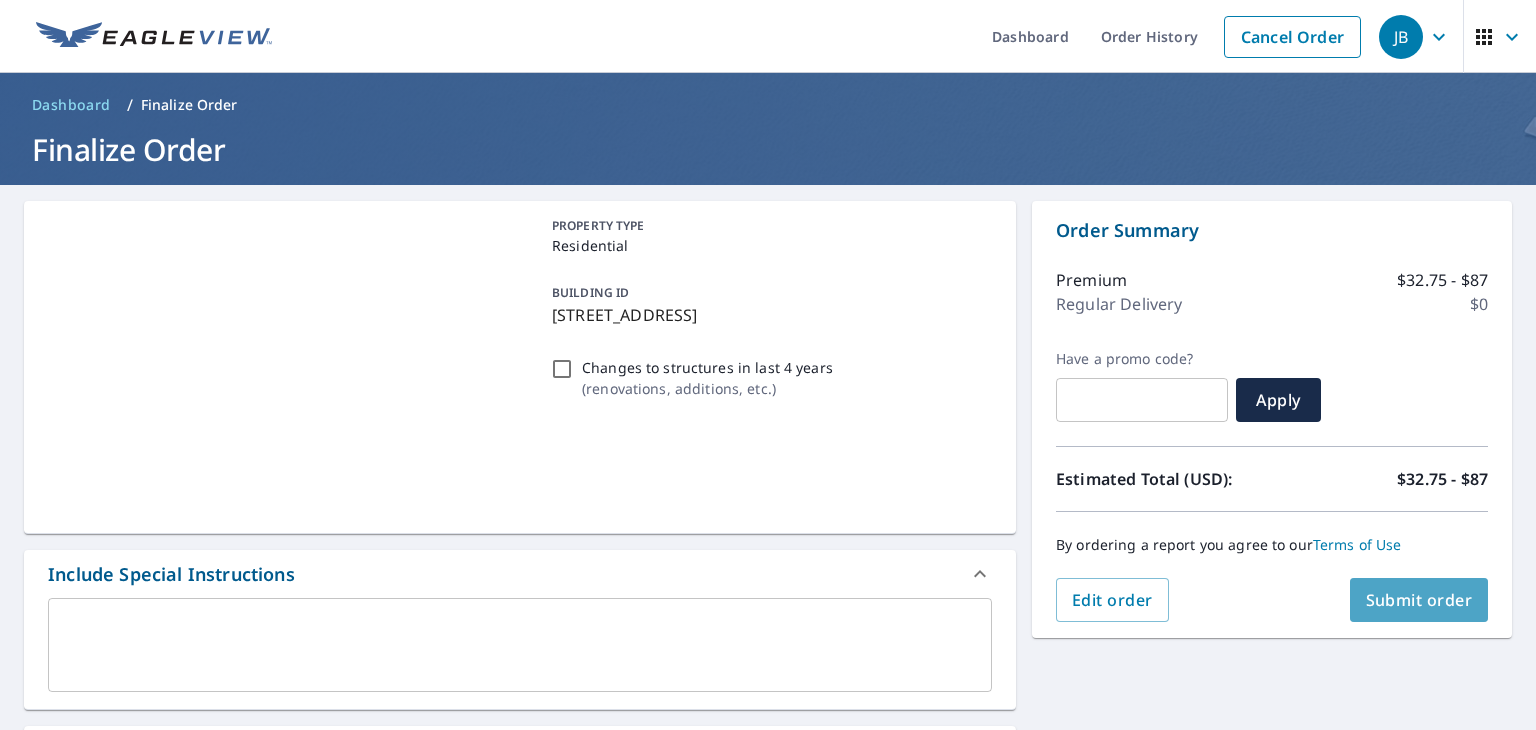click on "Submit order" at bounding box center (1419, 600) 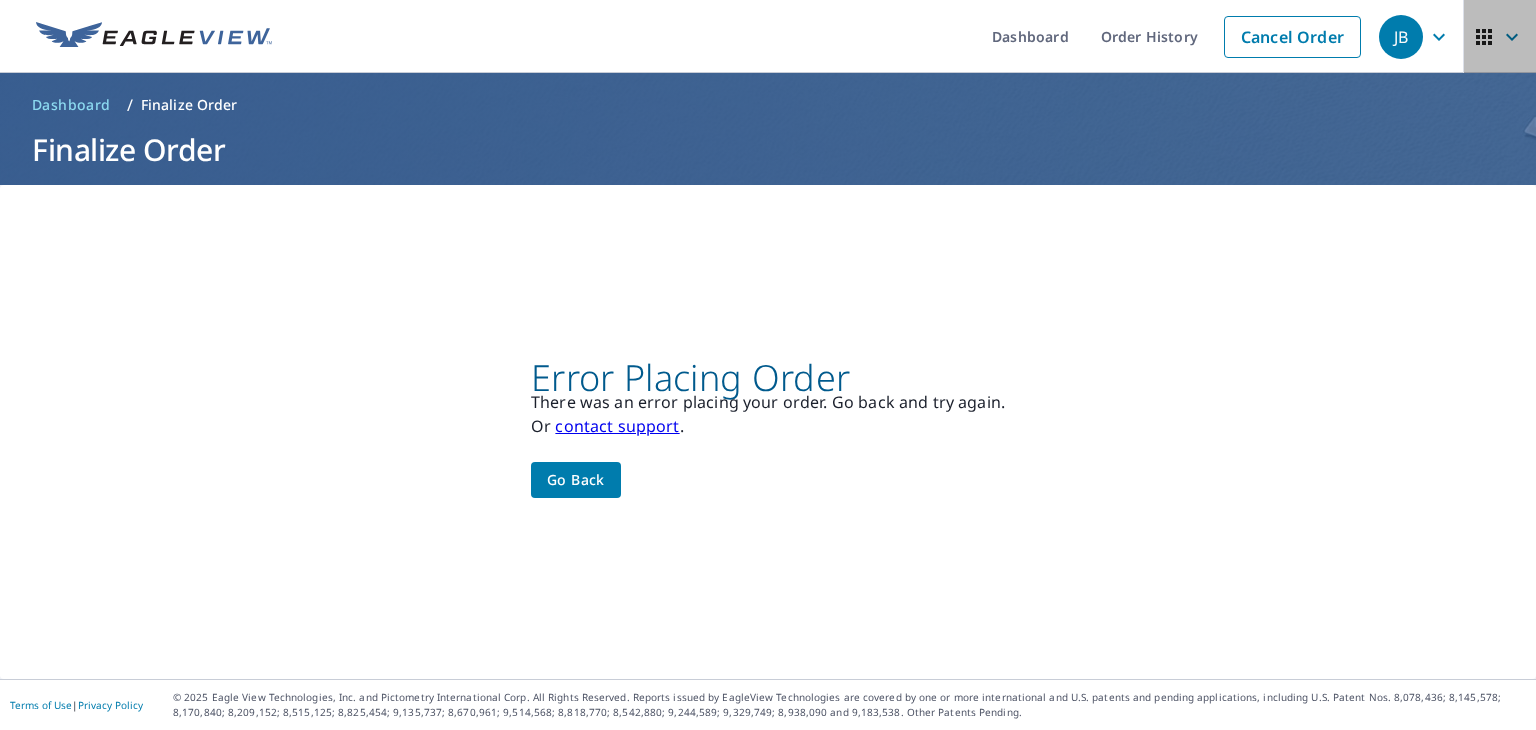 click 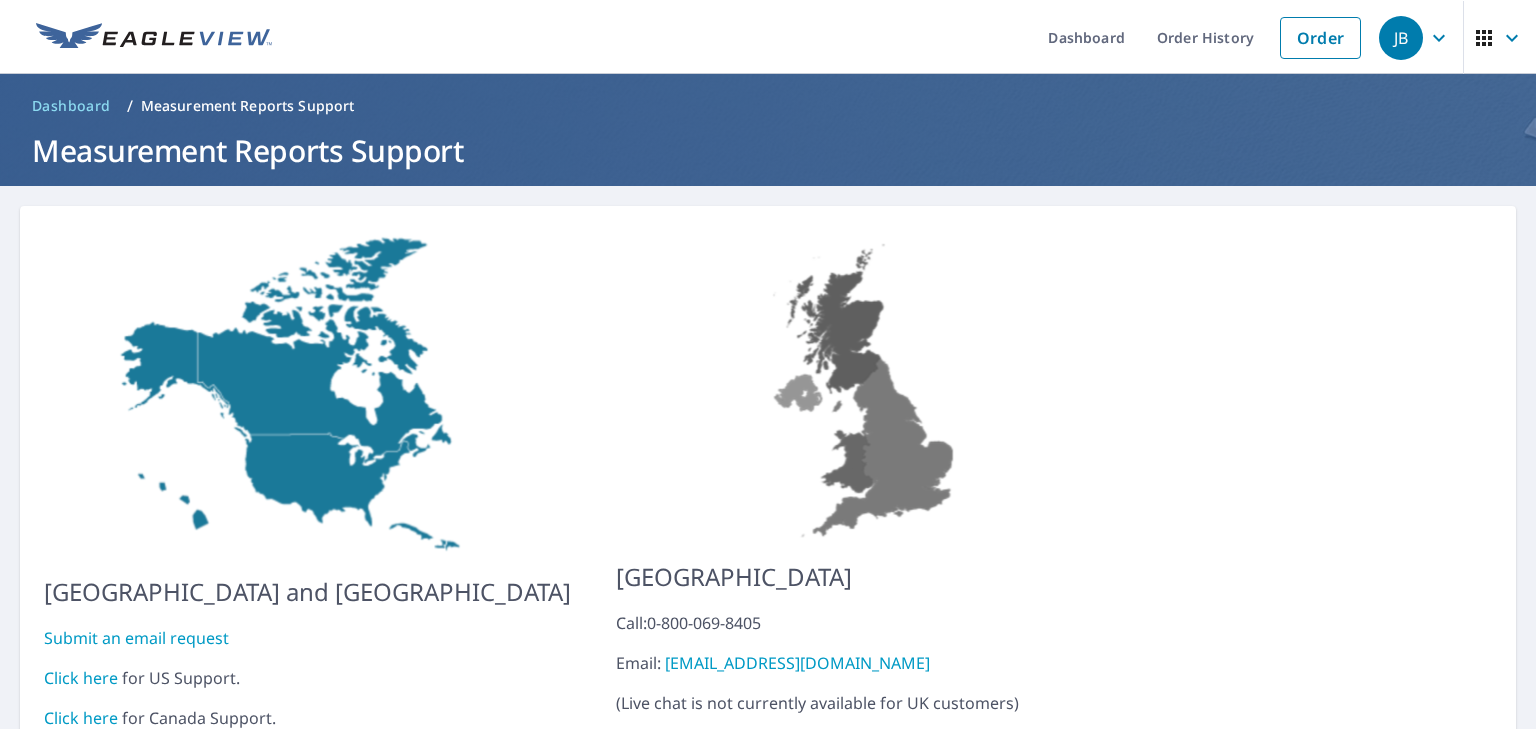 scroll, scrollTop: 0, scrollLeft: 0, axis: both 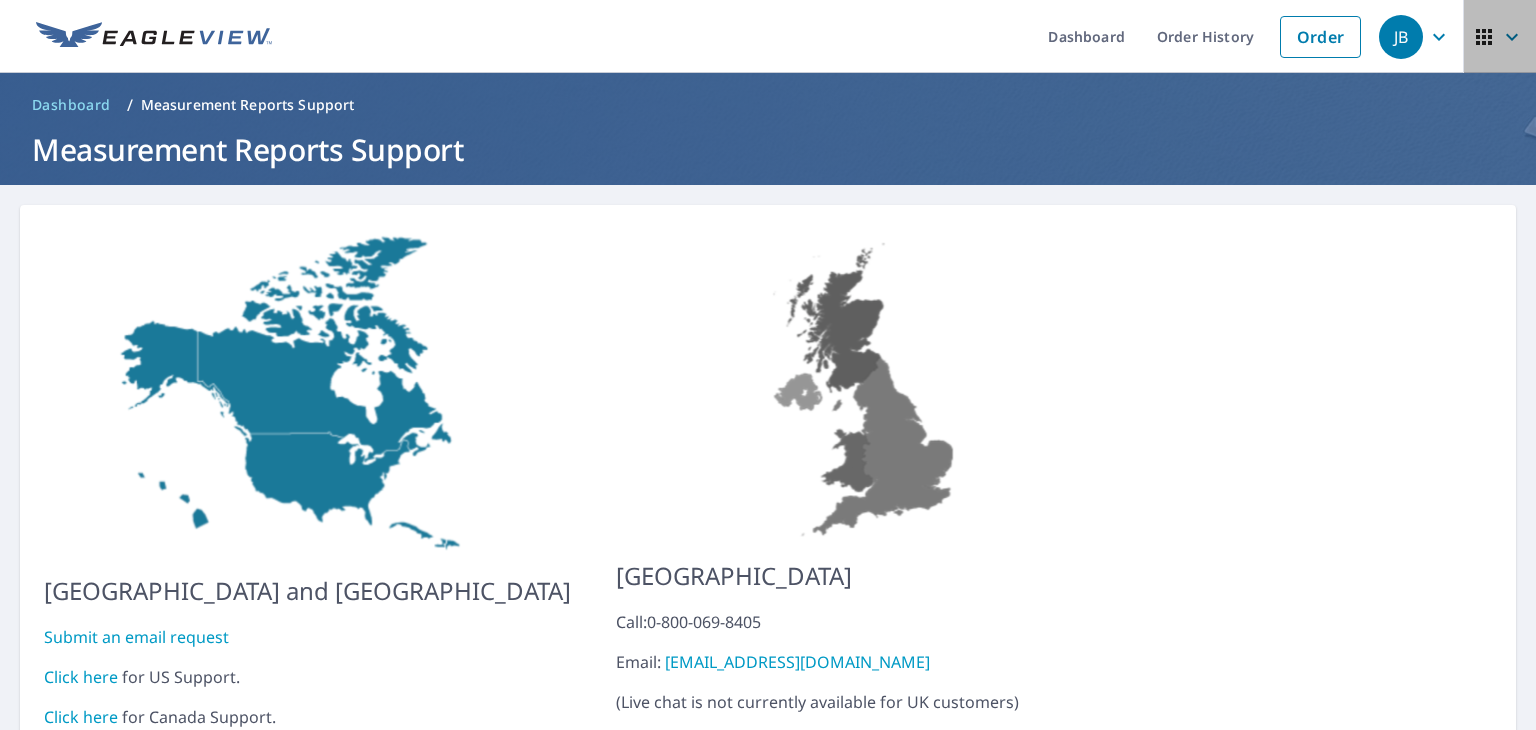 click 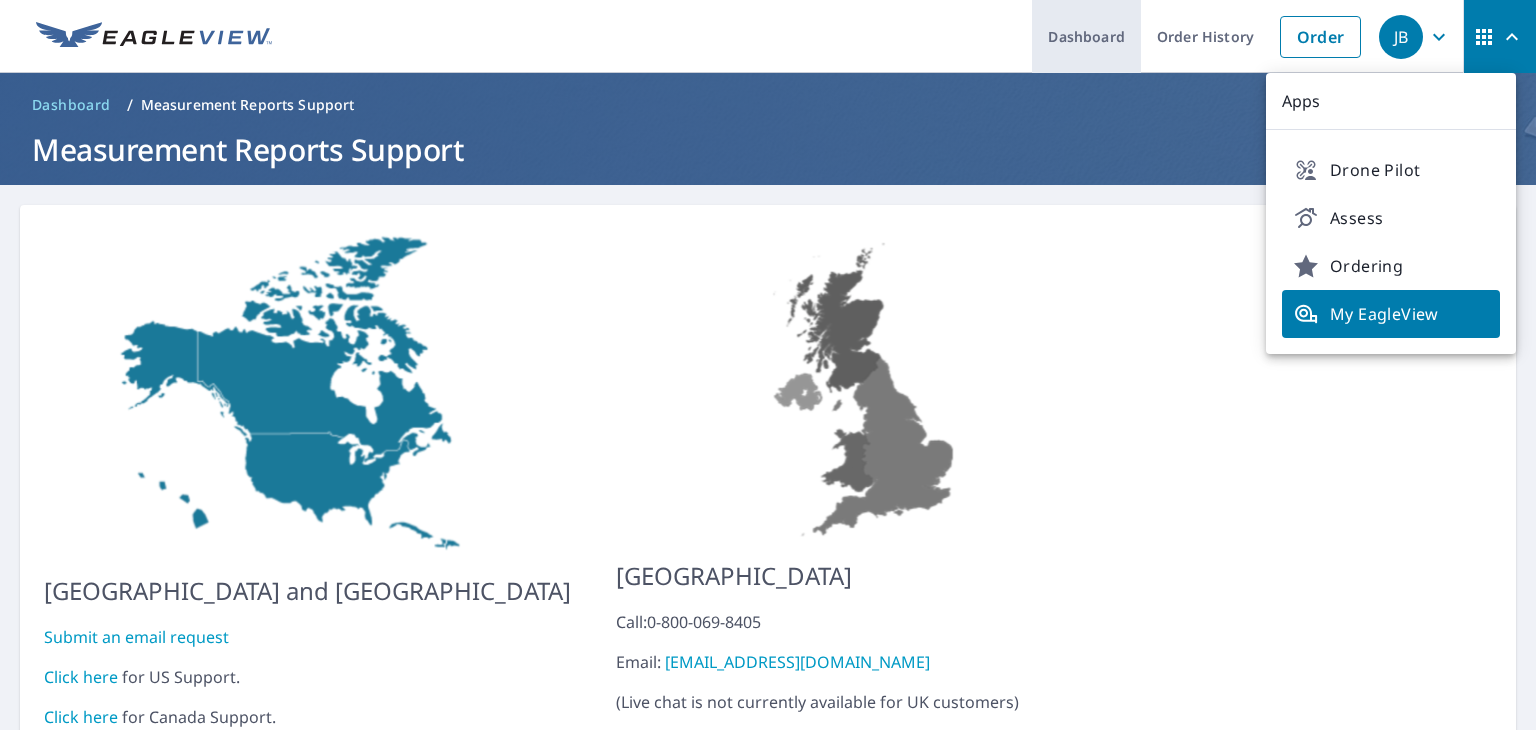 click on "Dashboard" at bounding box center (1086, 36) 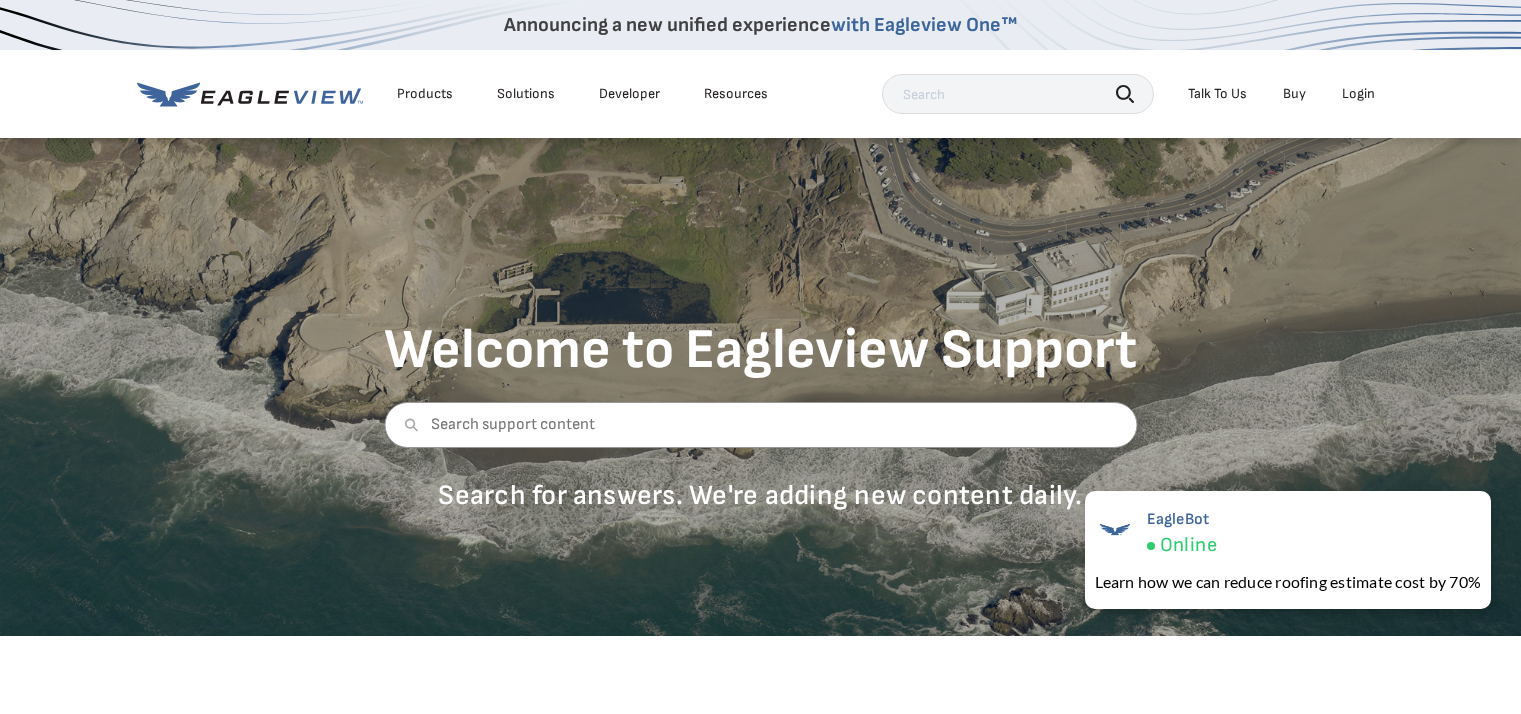 scroll, scrollTop: 0, scrollLeft: 0, axis: both 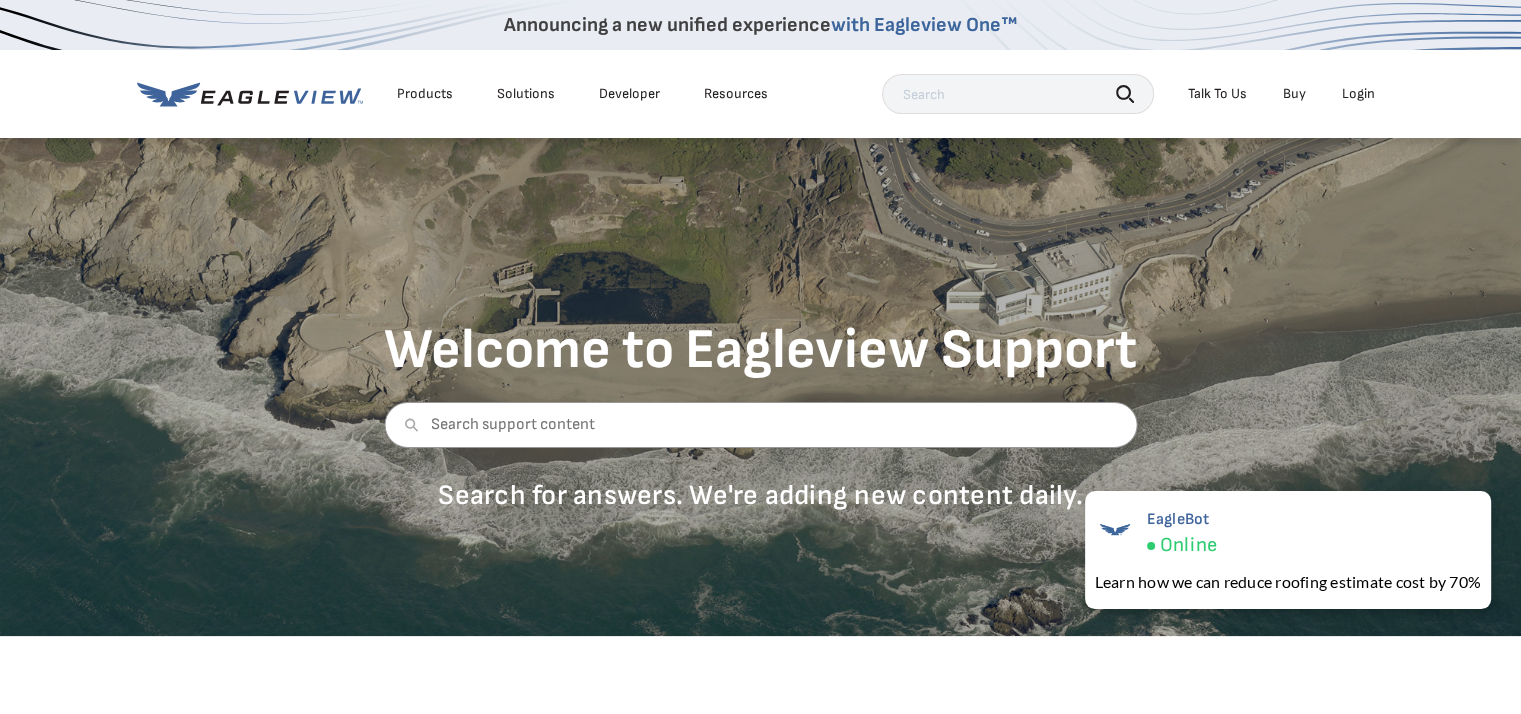 click on "Login" at bounding box center (1358, 94) 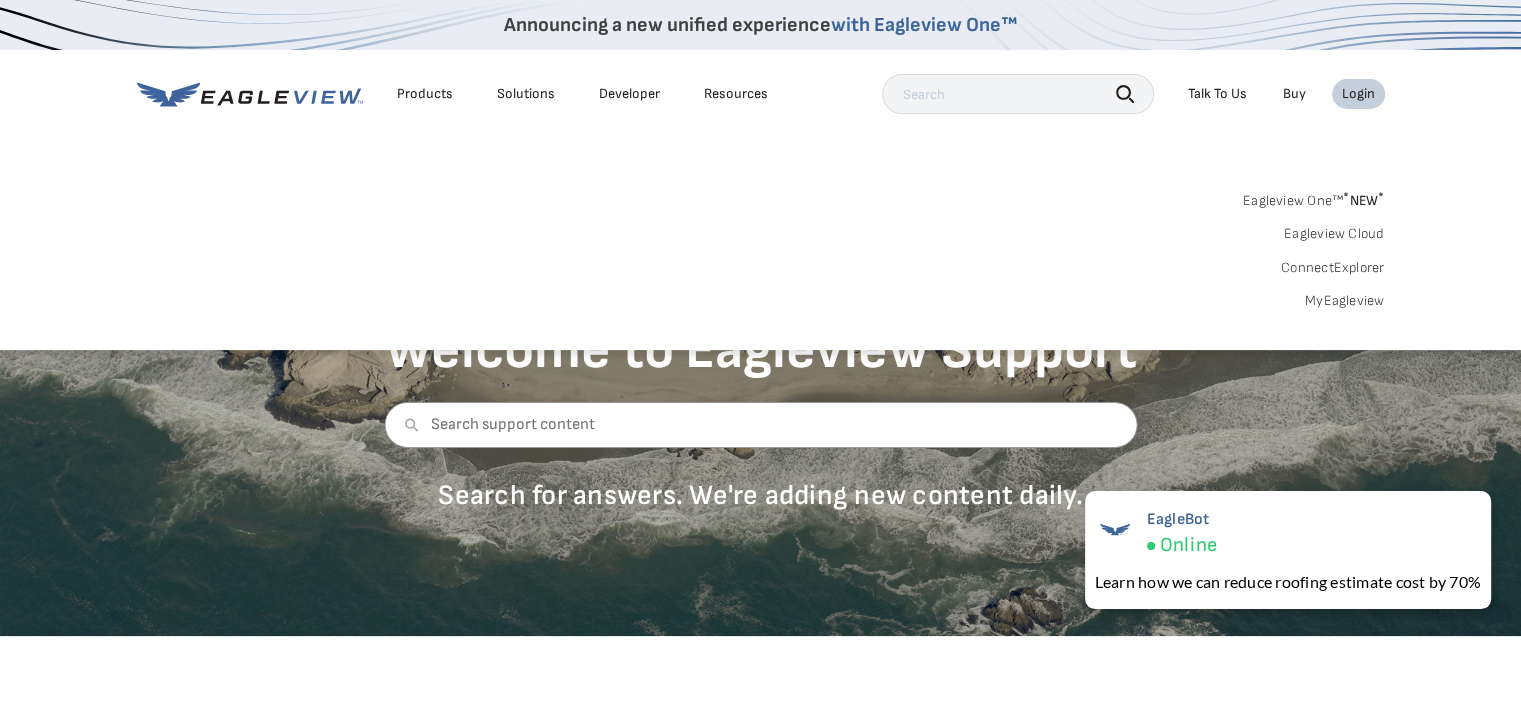 click on "MyEagleview" at bounding box center (1345, 301) 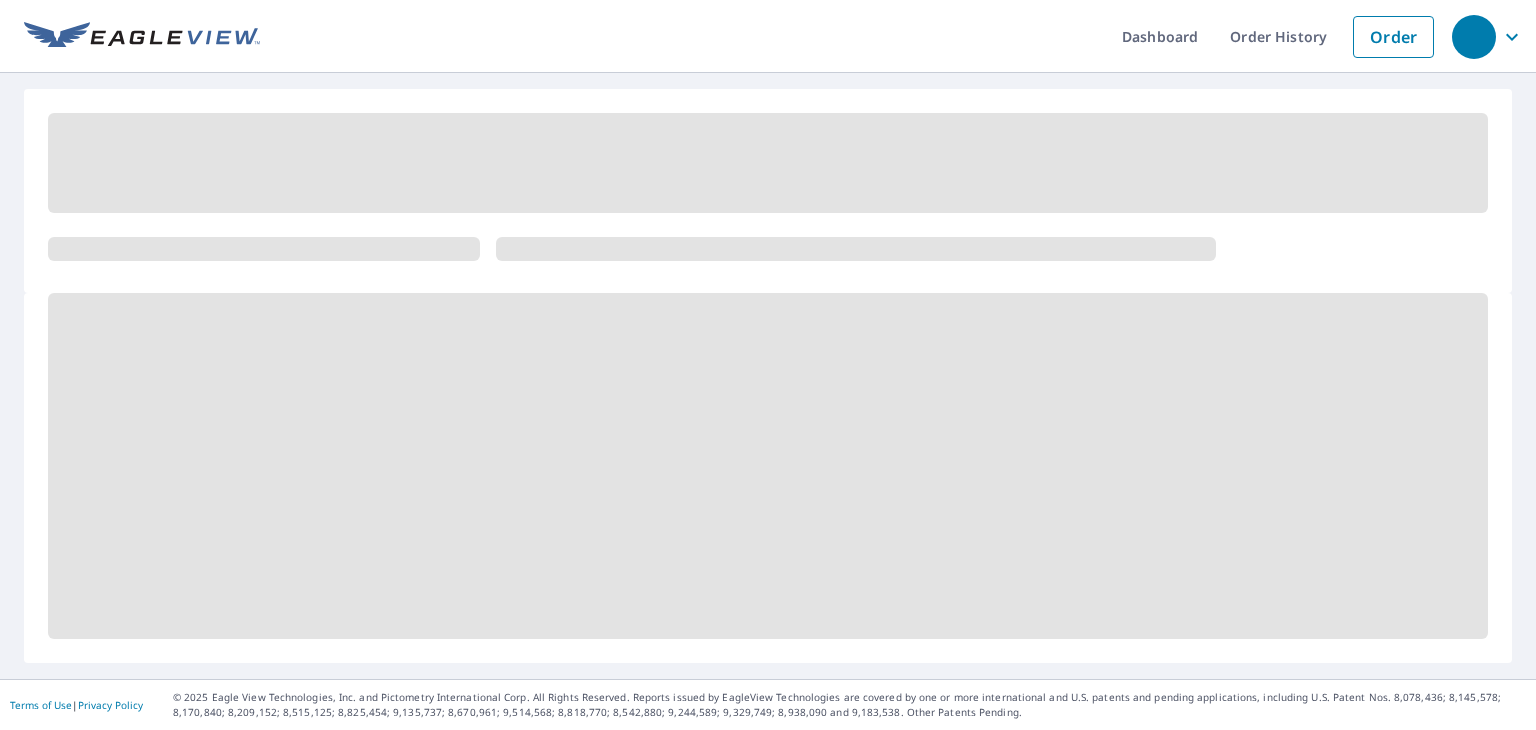 scroll, scrollTop: 0, scrollLeft: 0, axis: both 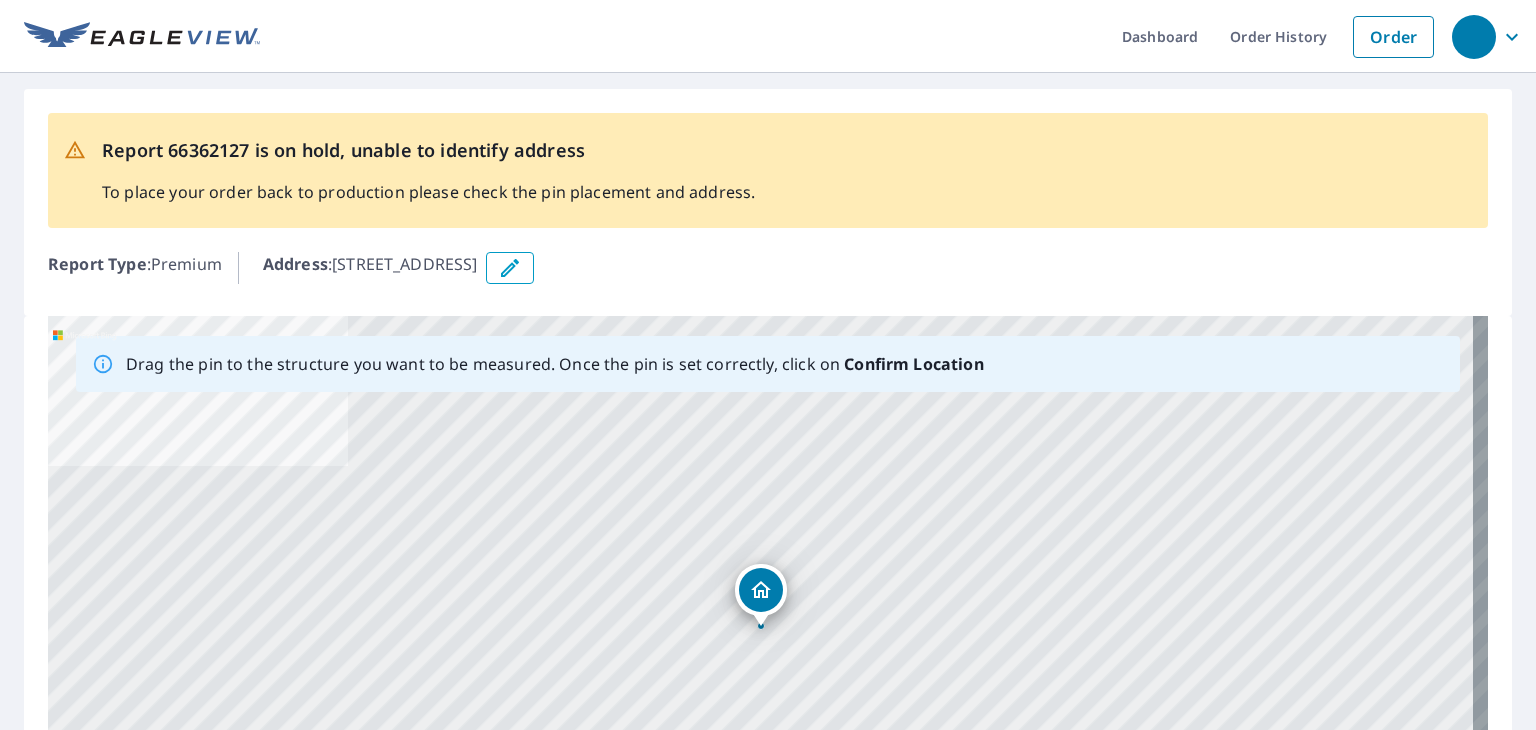 click 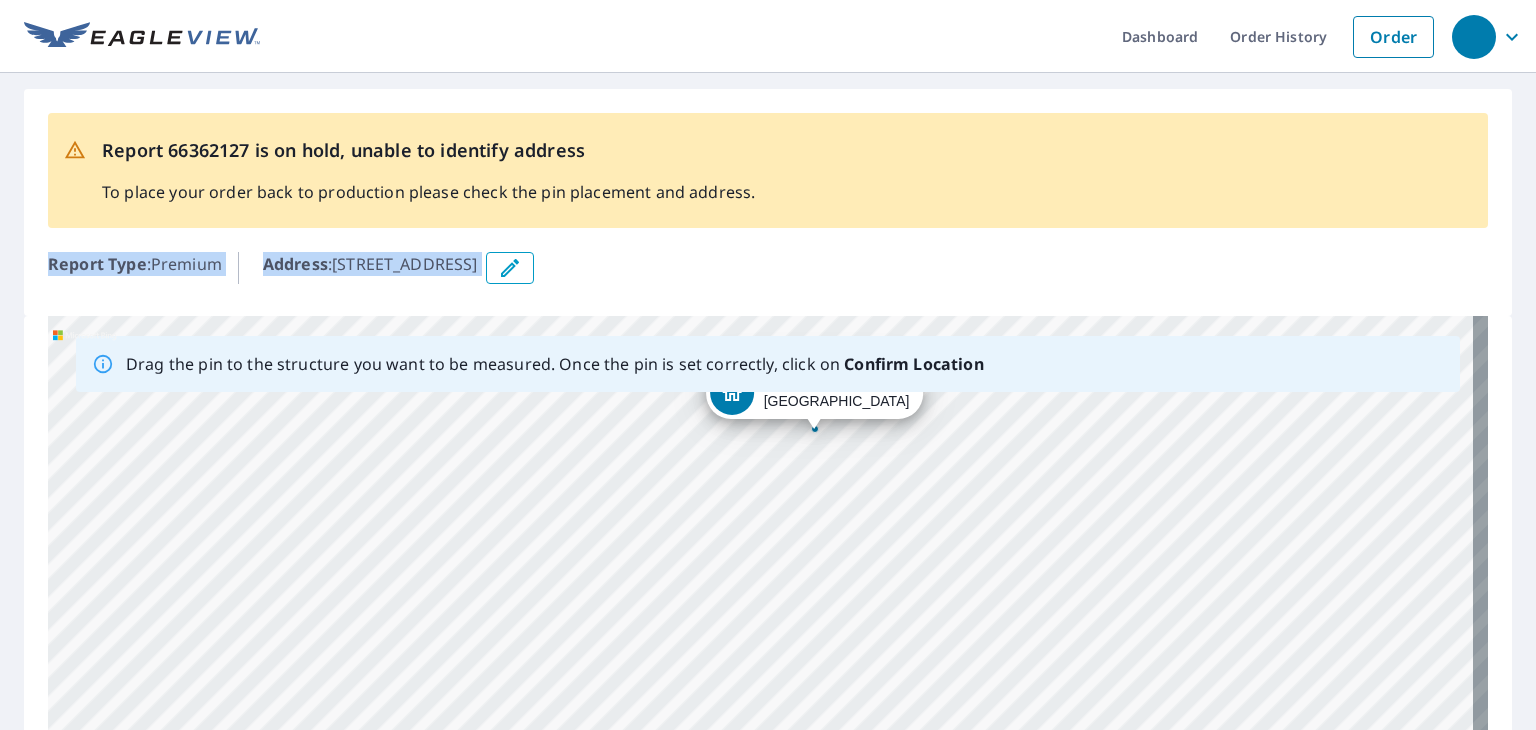 drag, startPoint x: 1046, startPoint y: 250, endPoint x: 1042, endPoint y: 225, distance: 25.317978 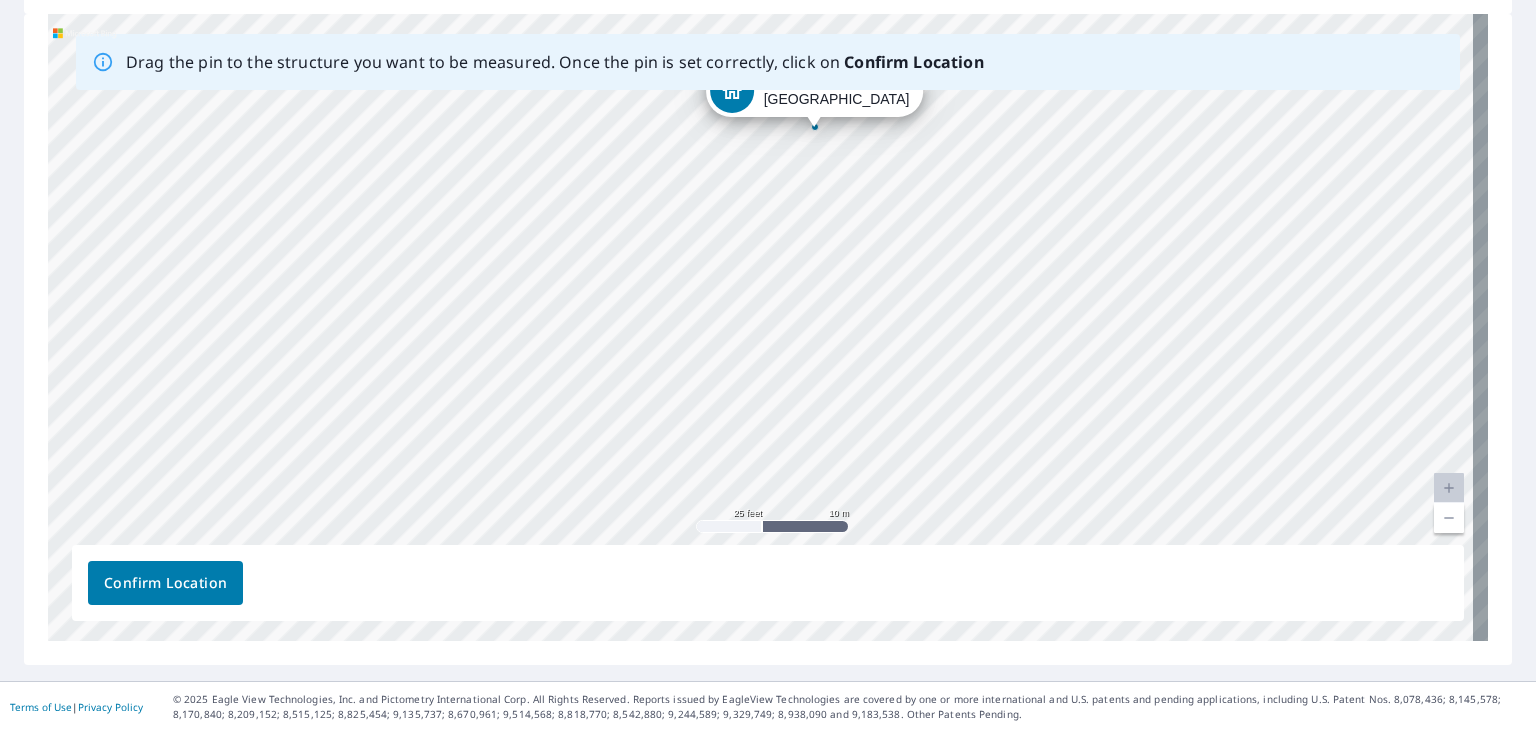 scroll, scrollTop: 304, scrollLeft: 0, axis: vertical 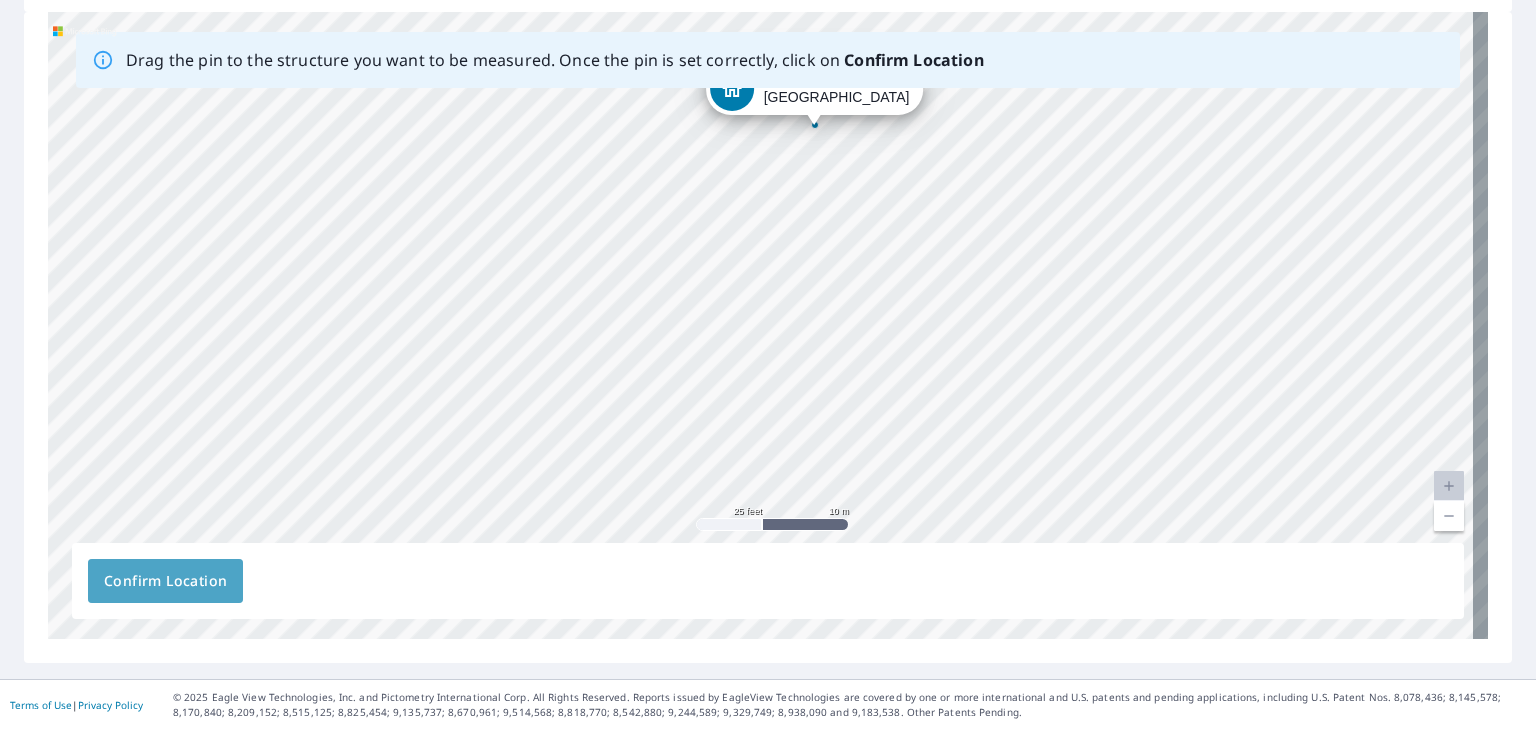 click on "Confirm Location" at bounding box center [165, 581] 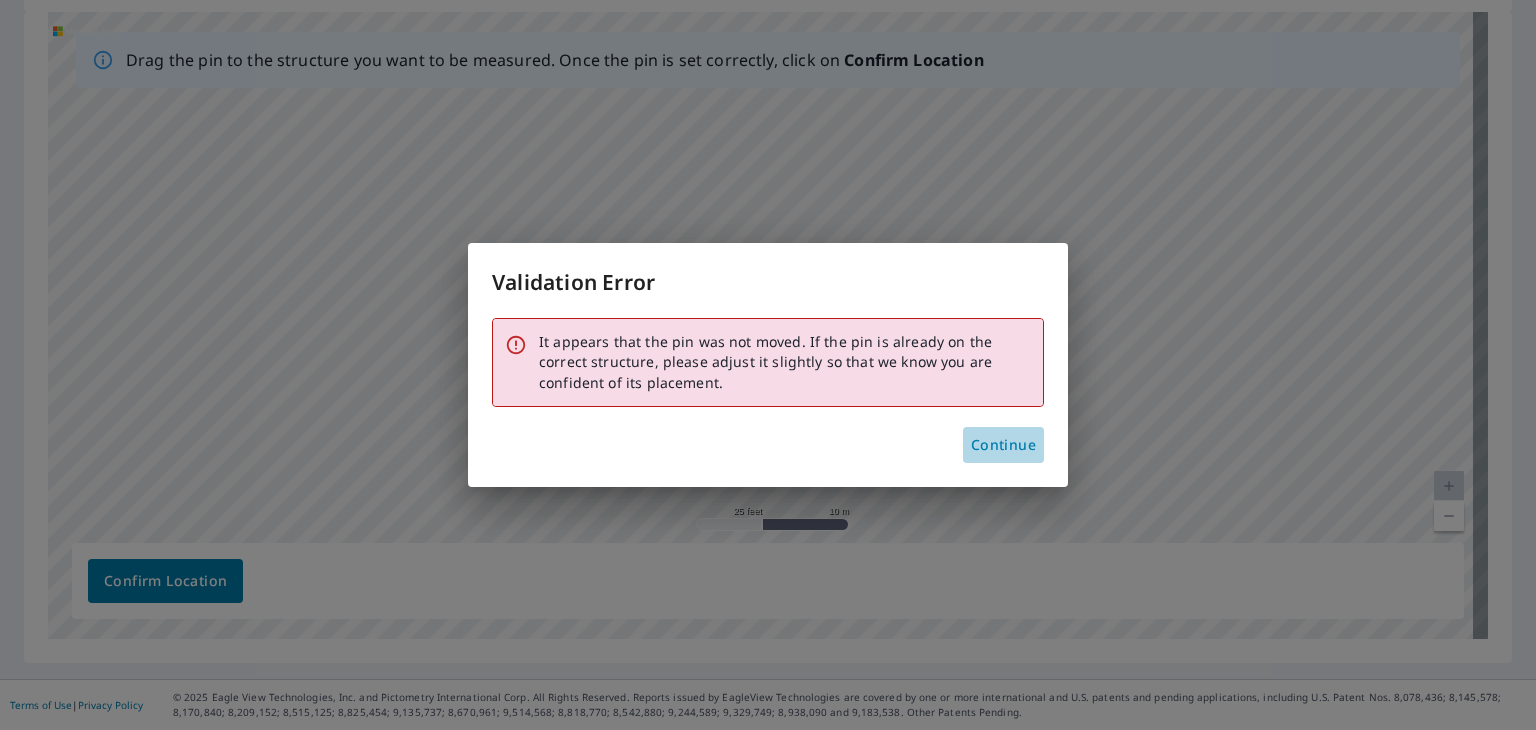 click on "Continue" at bounding box center (1003, 445) 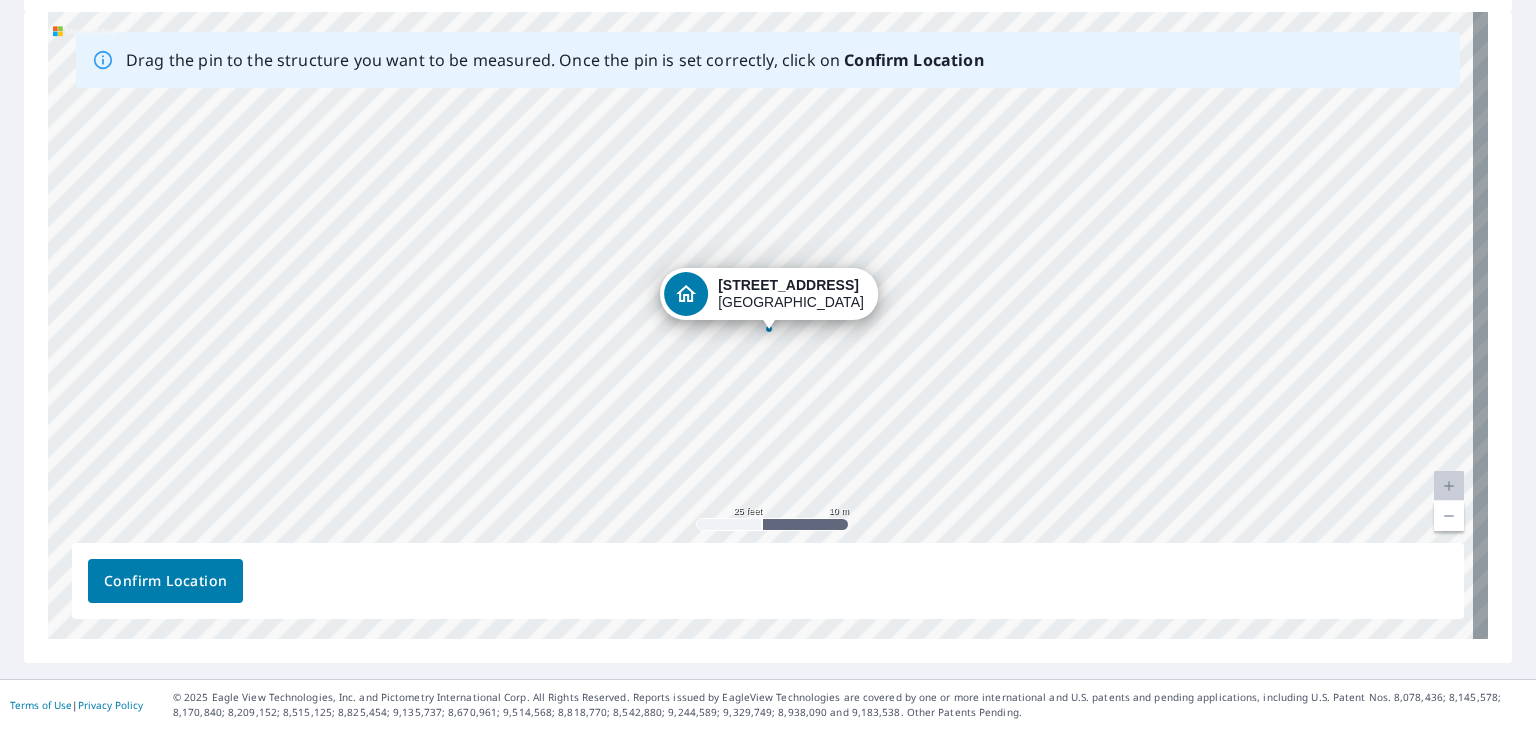drag, startPoint x: 756, startPoint y: 302, endPoint x: 764, endPoint y: 309, distance: 10.630146 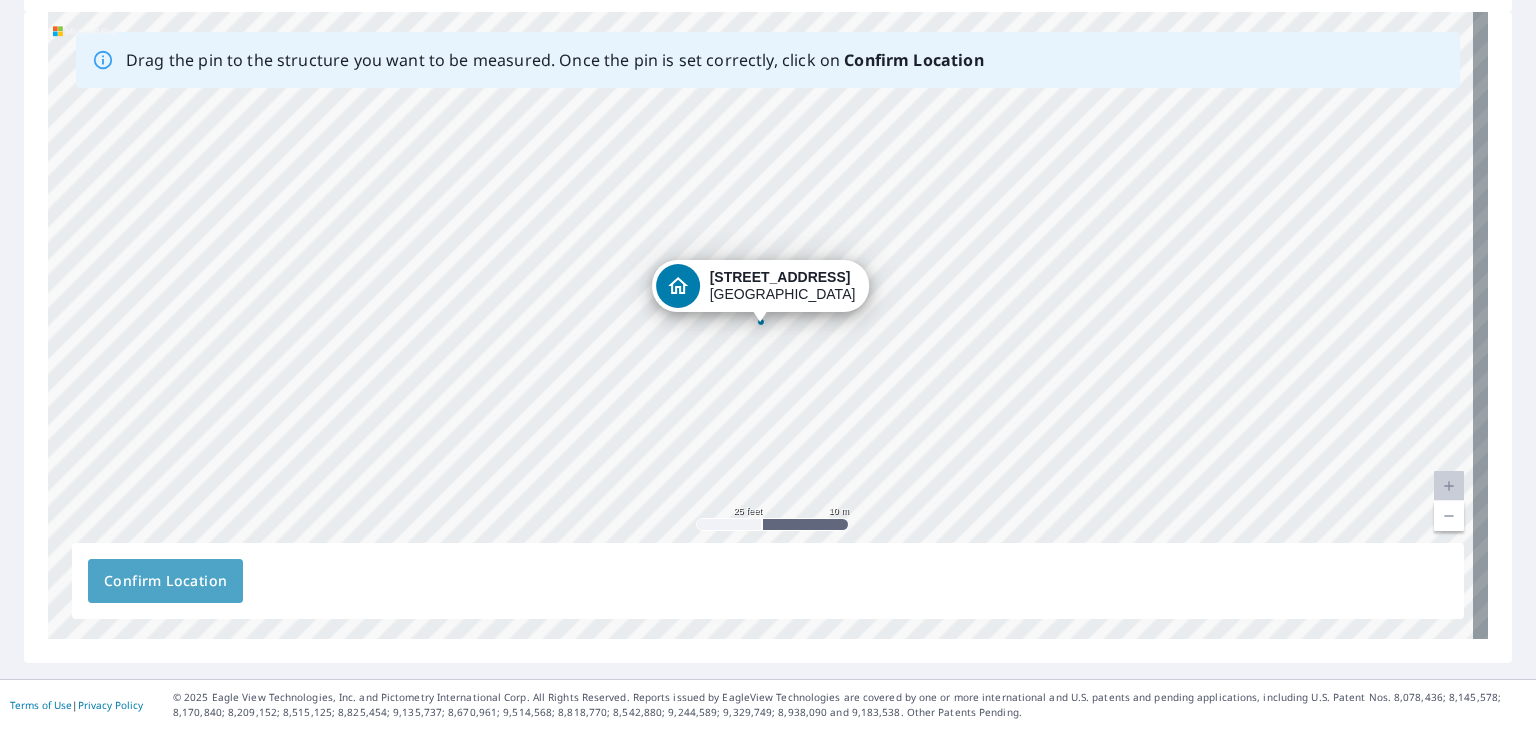 click on "Confirm Location" at bounding box center (165, 581) 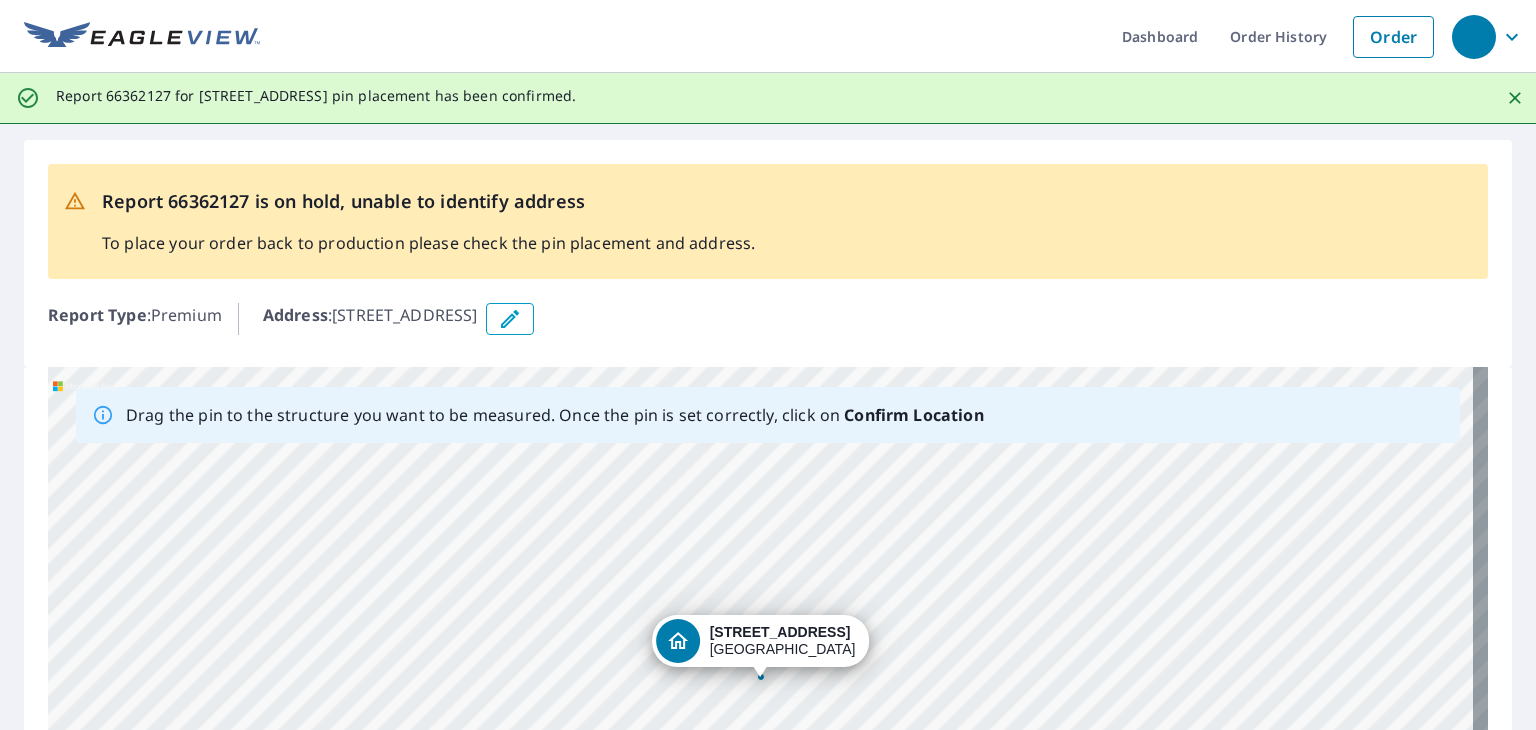 scroll, scrollTop: 355, scrollLeft: 0, axis: vertical 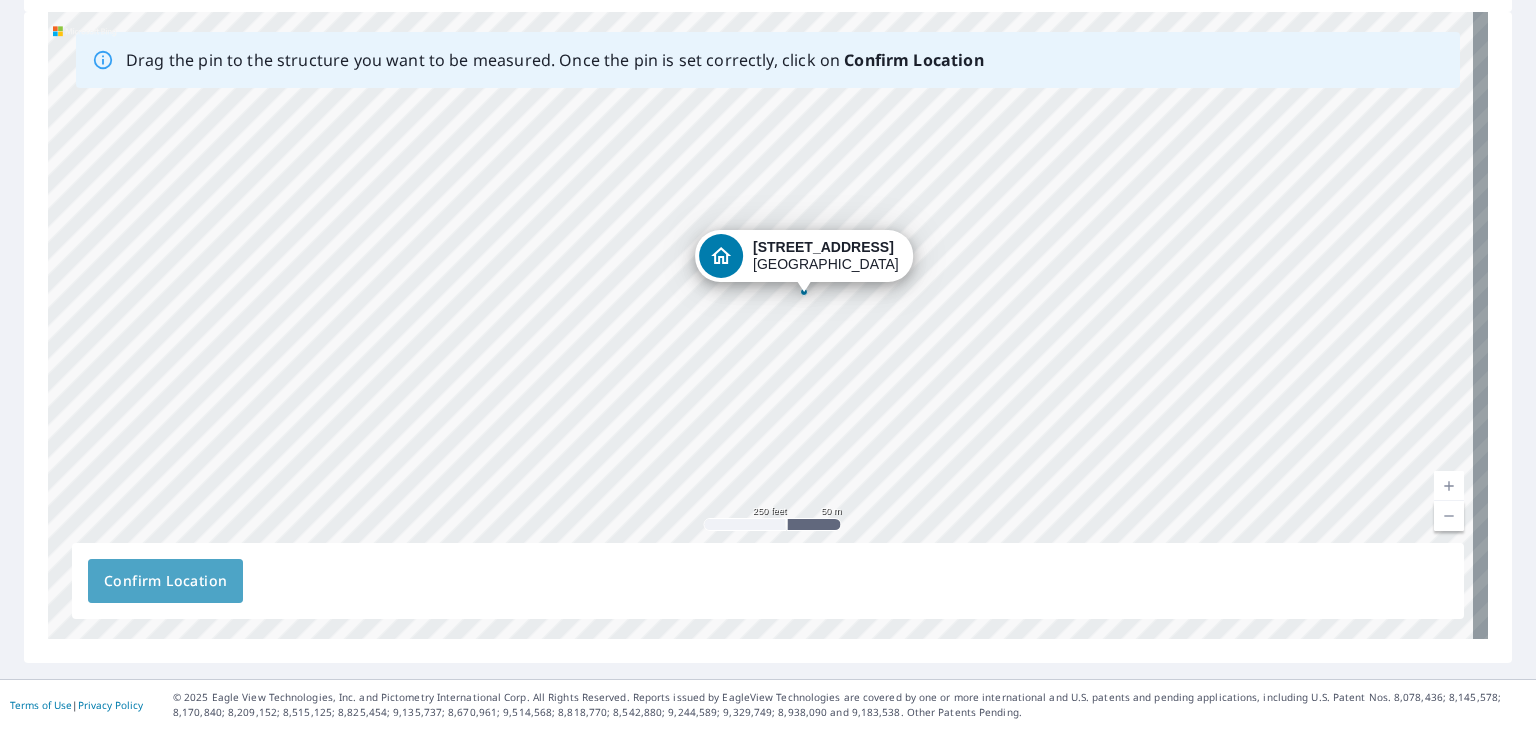 click on "Confirm Location" at bounding box center (165, 581) 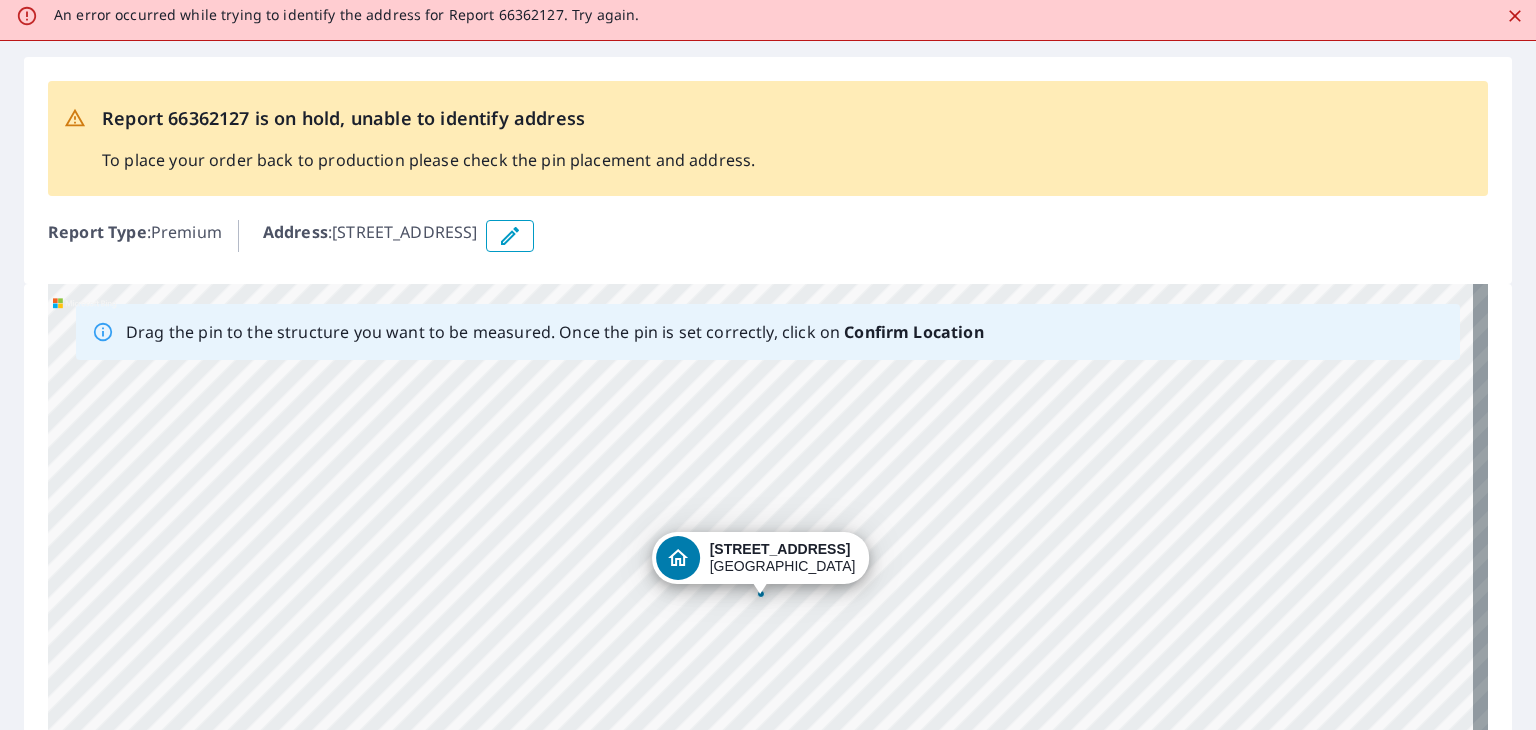 scroll, scrollTop: 0, scrollLeft: 0, axis: both 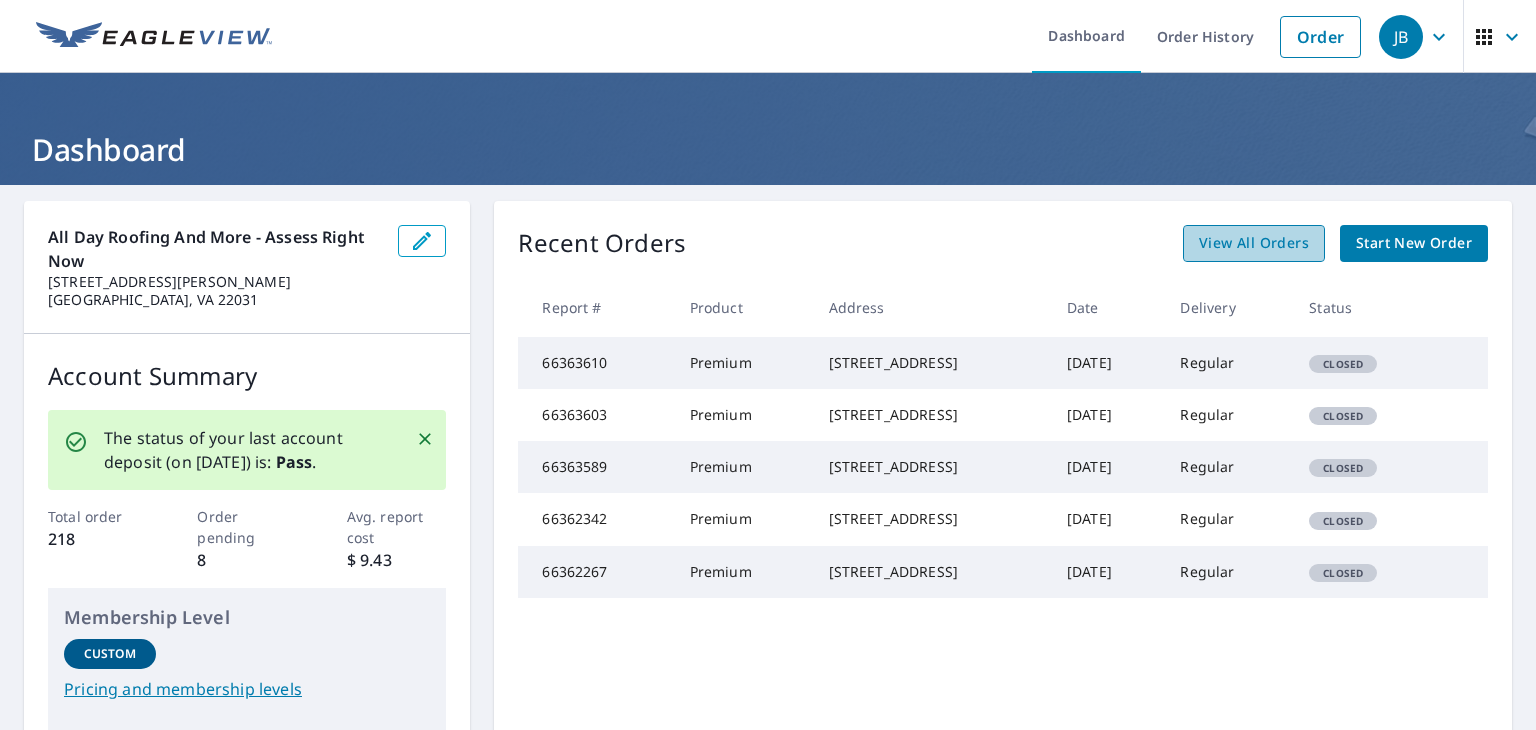 click on "View All Orders" at bounding box center [1254, 243] 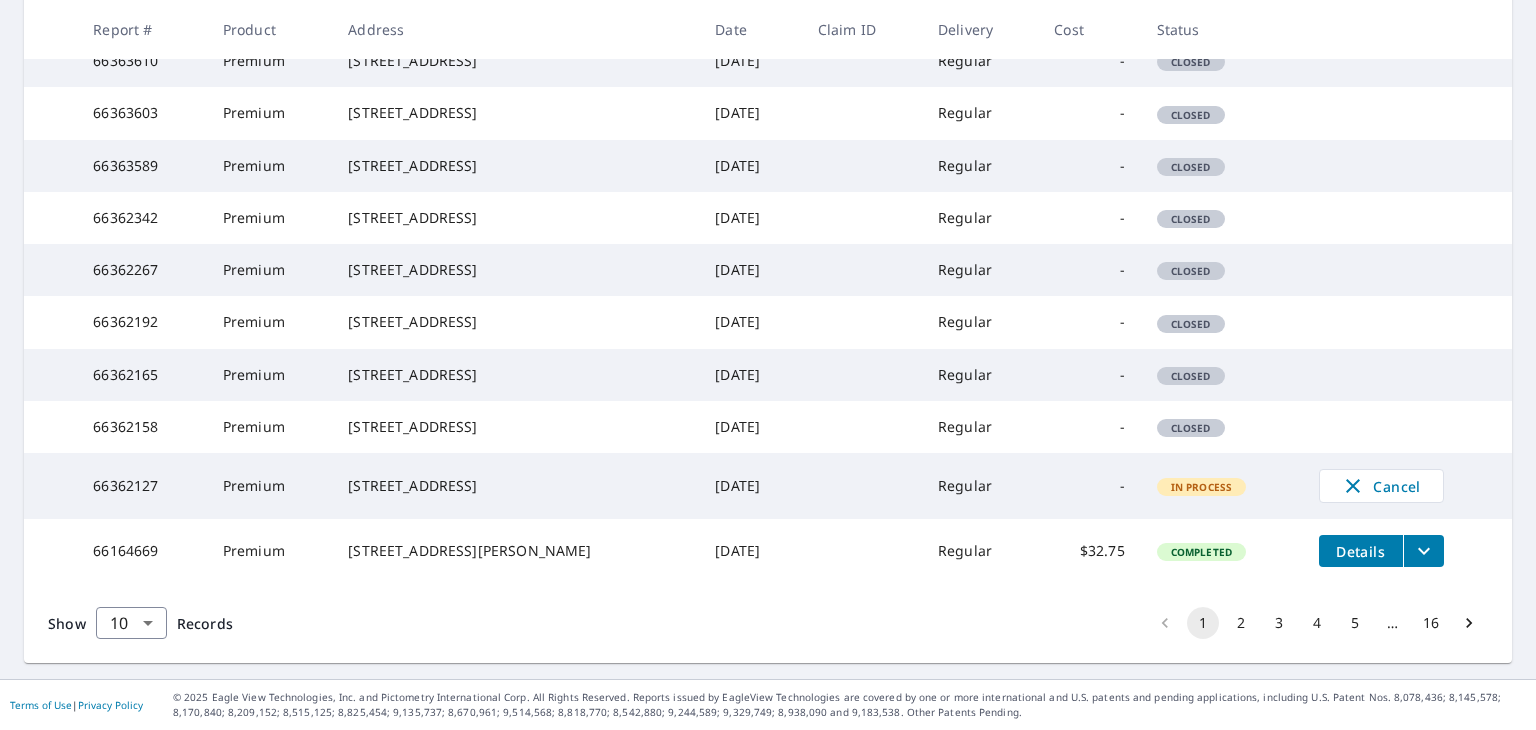 scroll, scrollTop: 580, scrollLeft: 0, axis: vertical 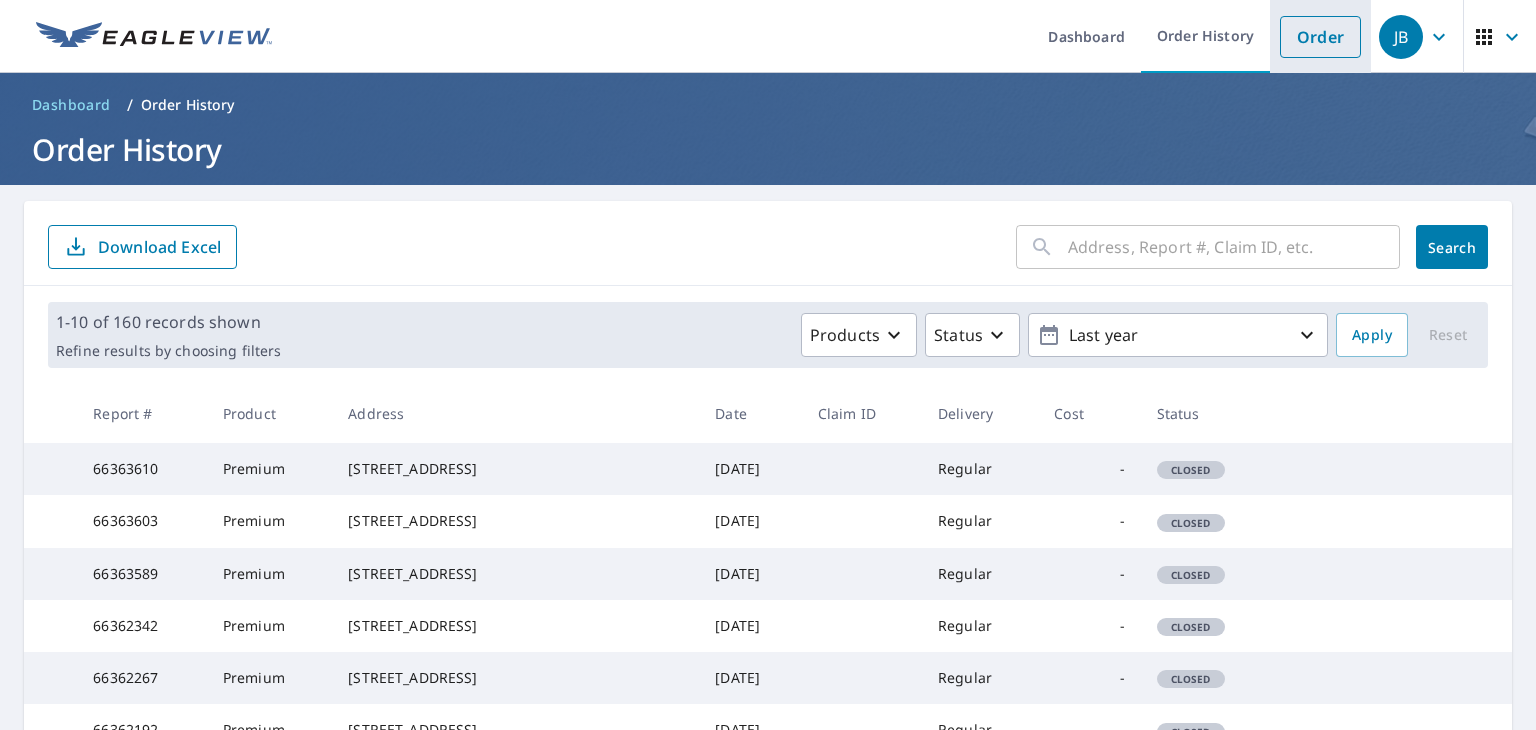 click on "Order" at bounding box center (1320, 37) 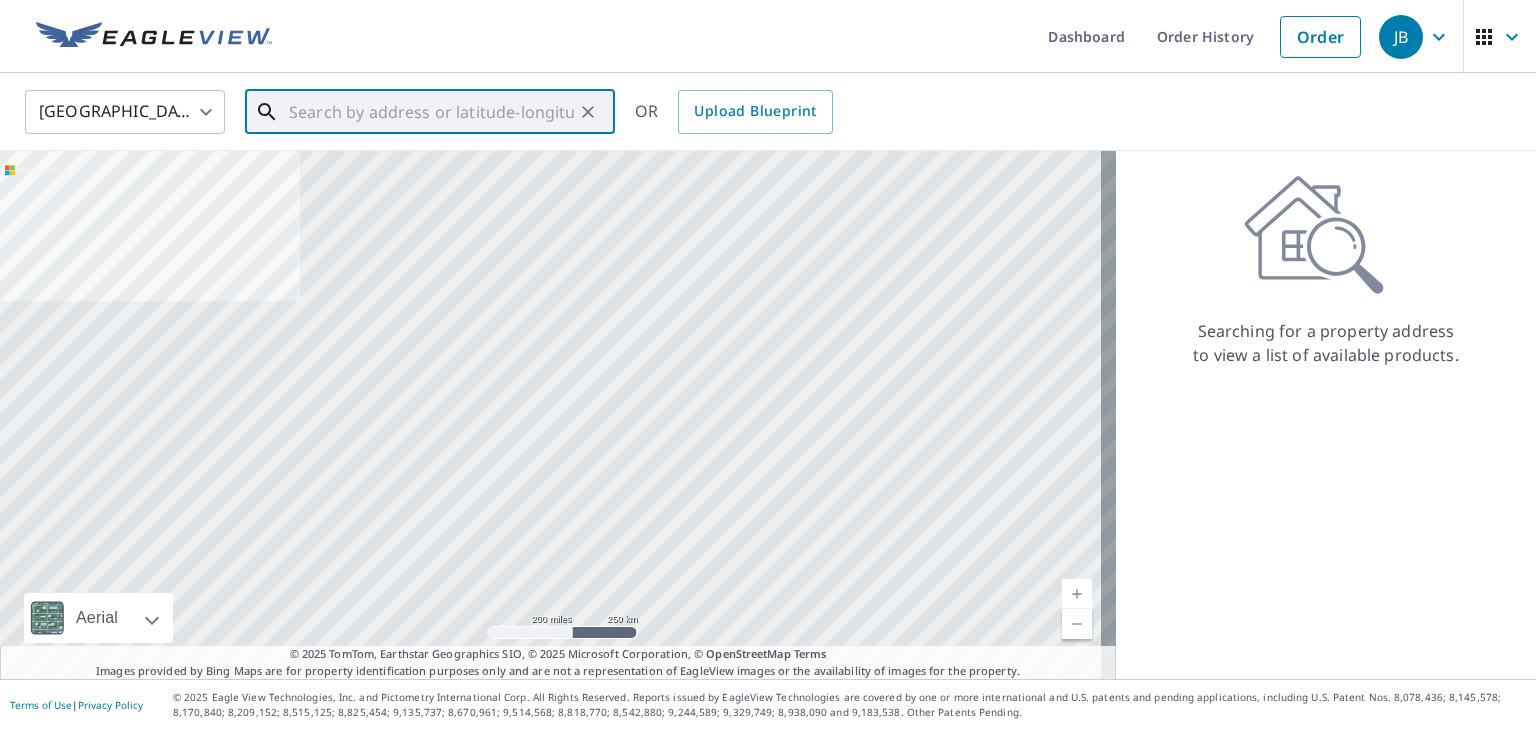 click at bounding box center (431, 112) 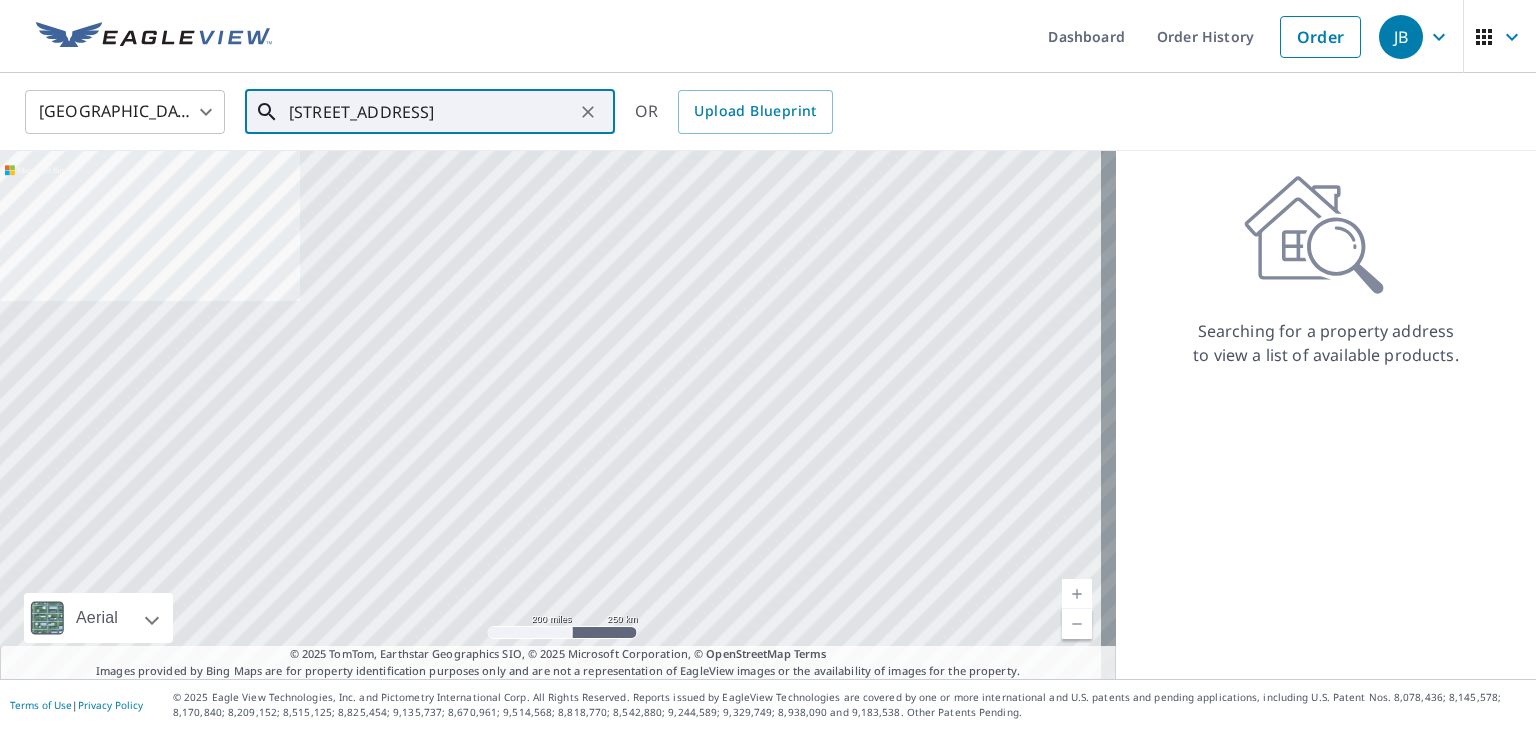 scroll, scrollTop: 0, scrollLeft: 74, axis: horizontal 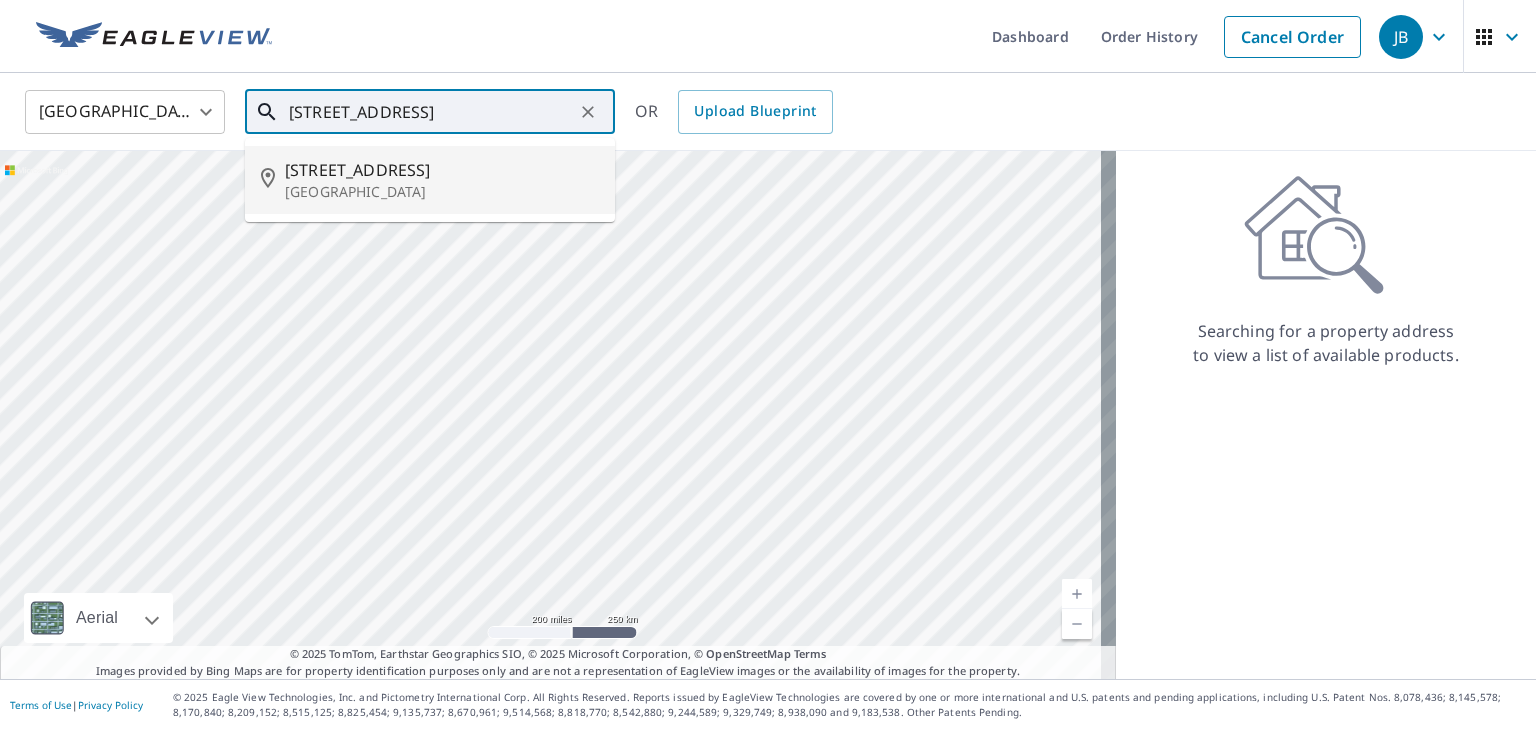 click on "[STREET_ADDRESS]" at bounding box center [442, 170] 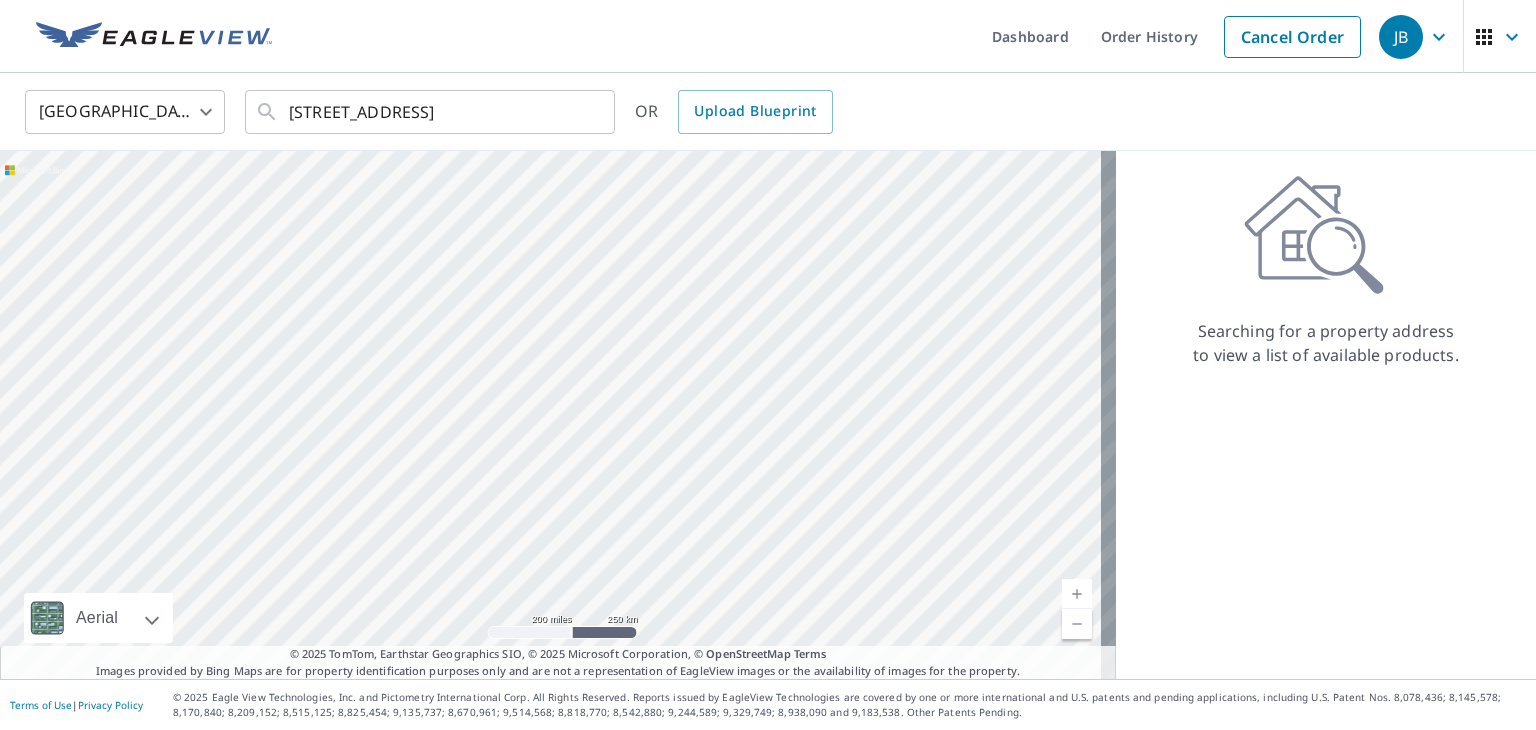 scroll, scrollTop: 0, scrollLeft: 0, axis: both 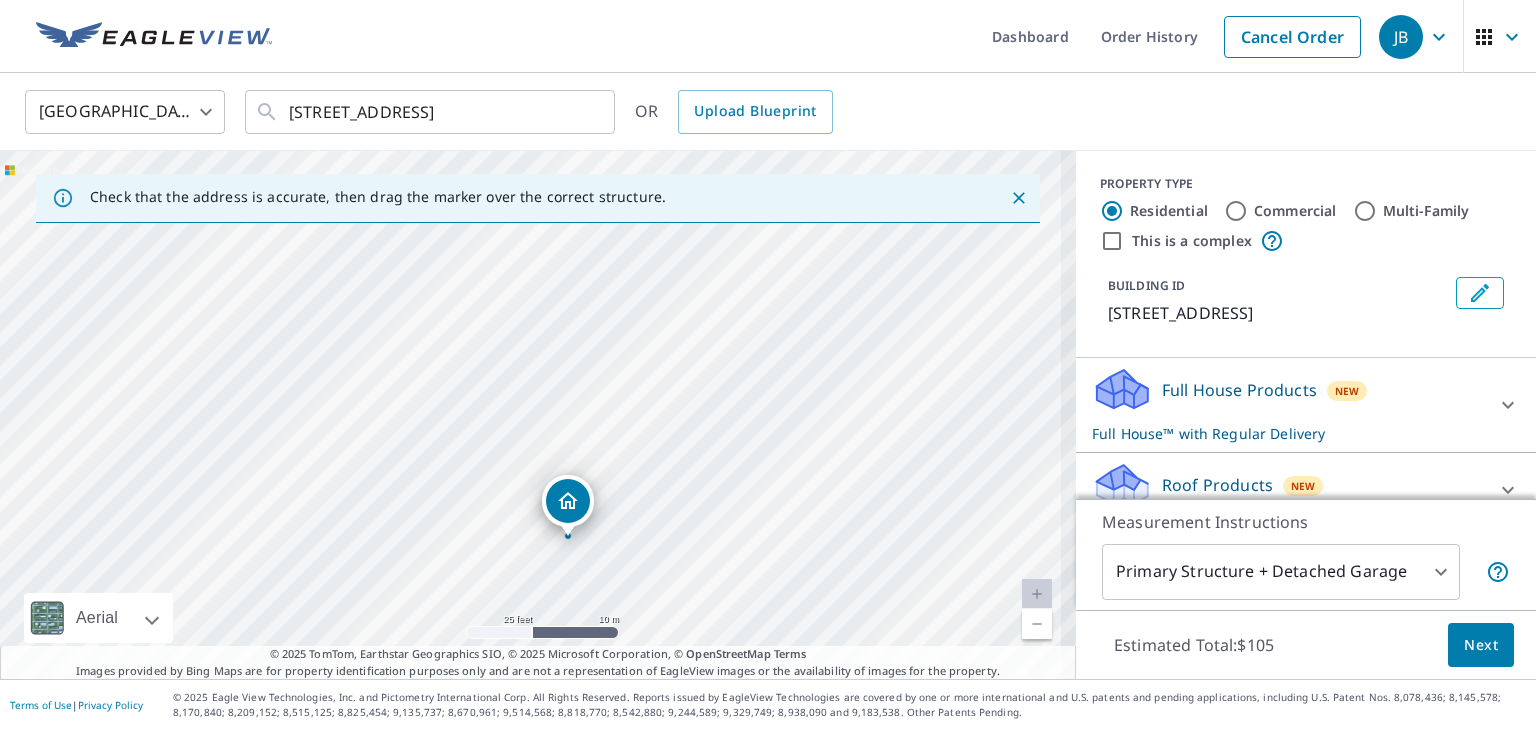 drag, startPoint x: 512, startPoint y: 429, endPoint x: 536, endPoint y: 221, distance: 209.38004 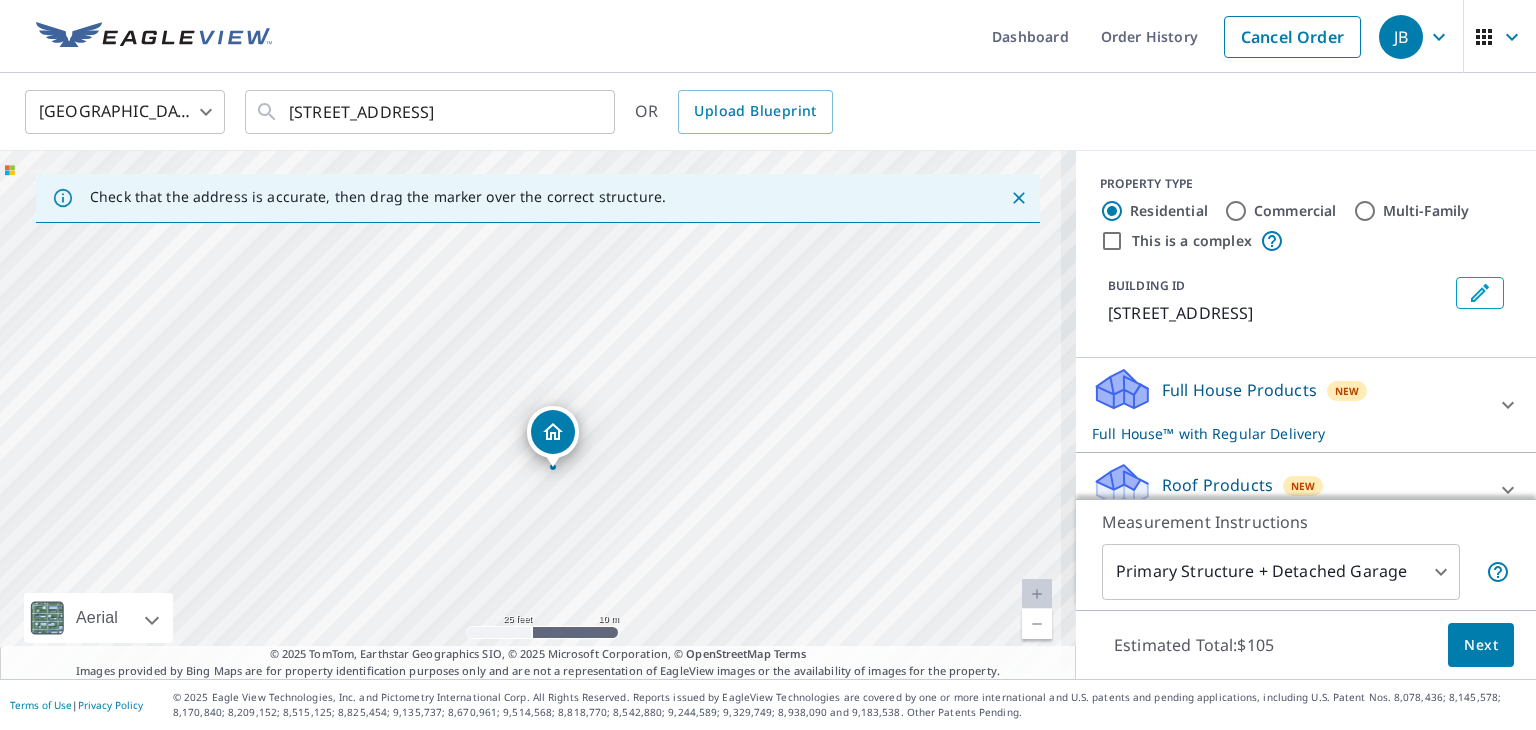 click on "240 Bridges Creek Rd Colonial Beach, VA 22443" at bounding box center (538, 415) 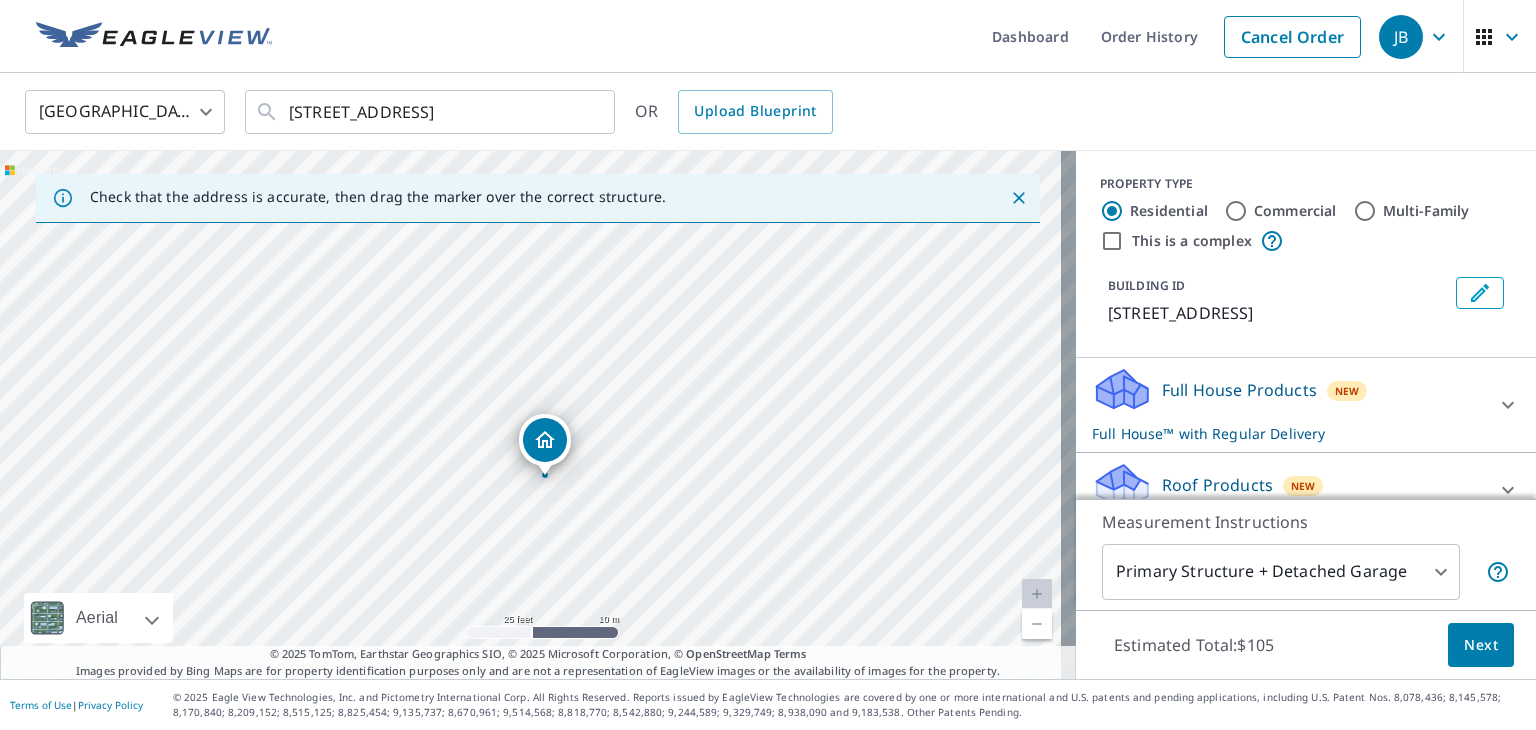 drag, startPoint x: 556, startPoint y: 432, endPoint x: 548, endPoint y: 440, distance: 11.313708 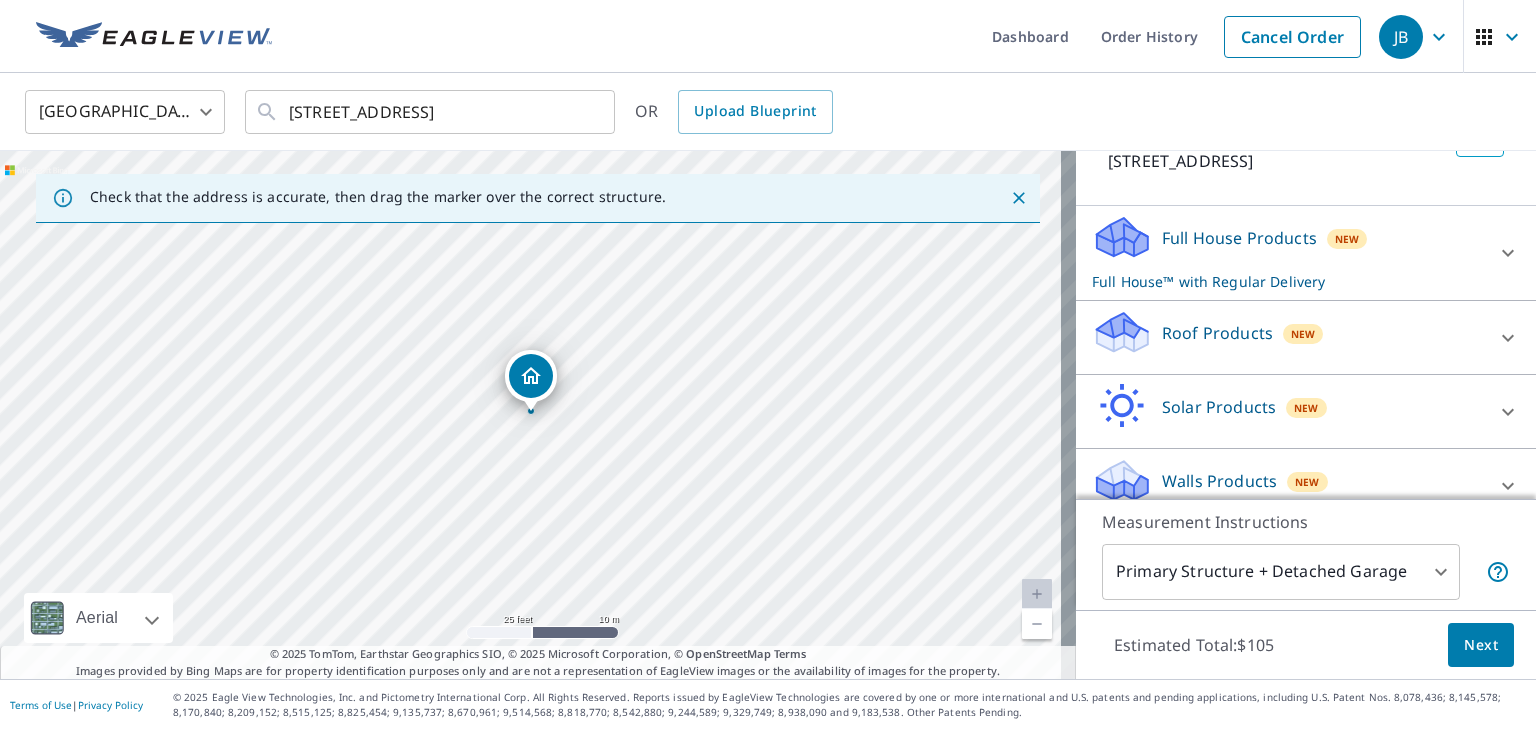 scroll, scrollTop: 154, scrollLeft: 0, axis: vertical 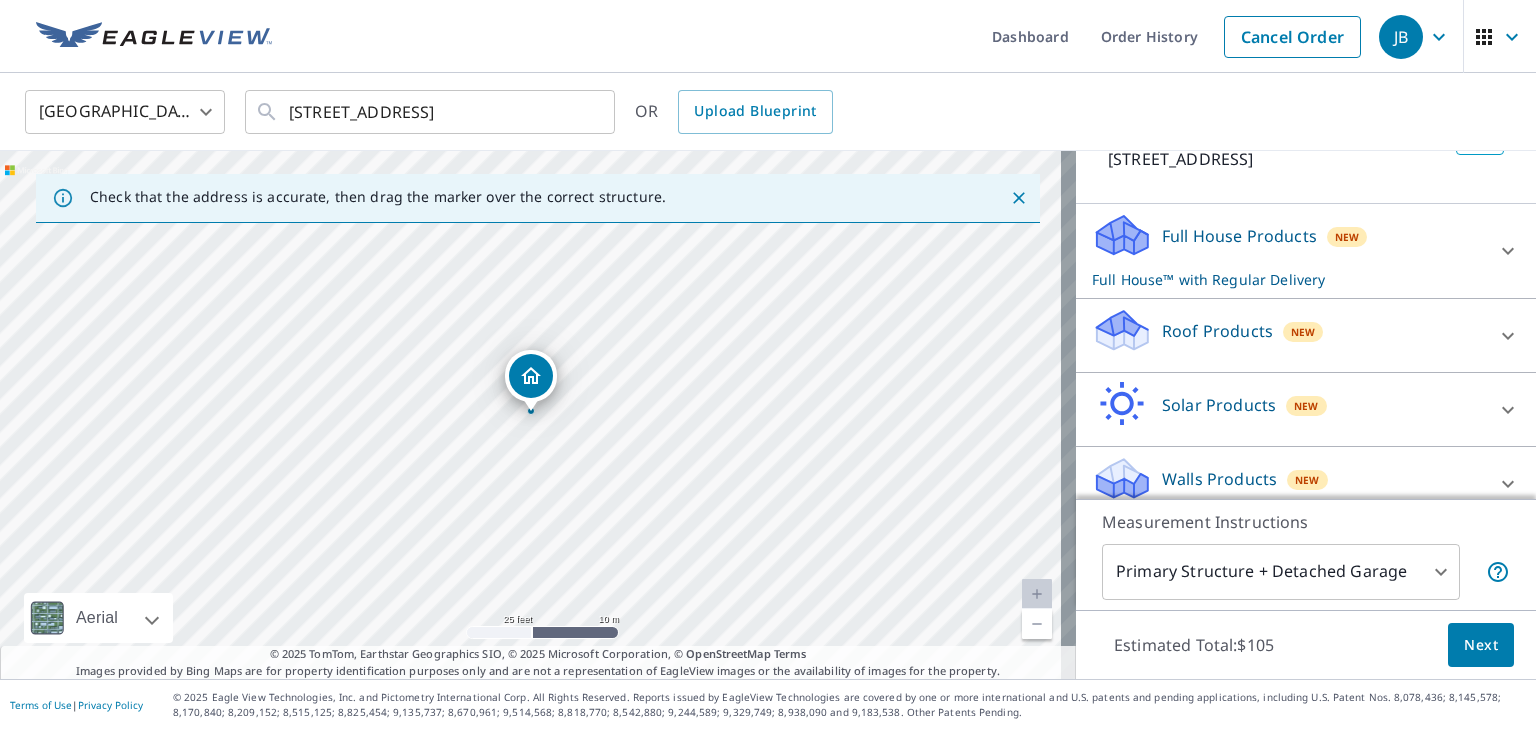 drag, startPoint x: 1497, startPoint y: 253, endPoint x: 1460, endPoint y: 275, distance: 43.046486 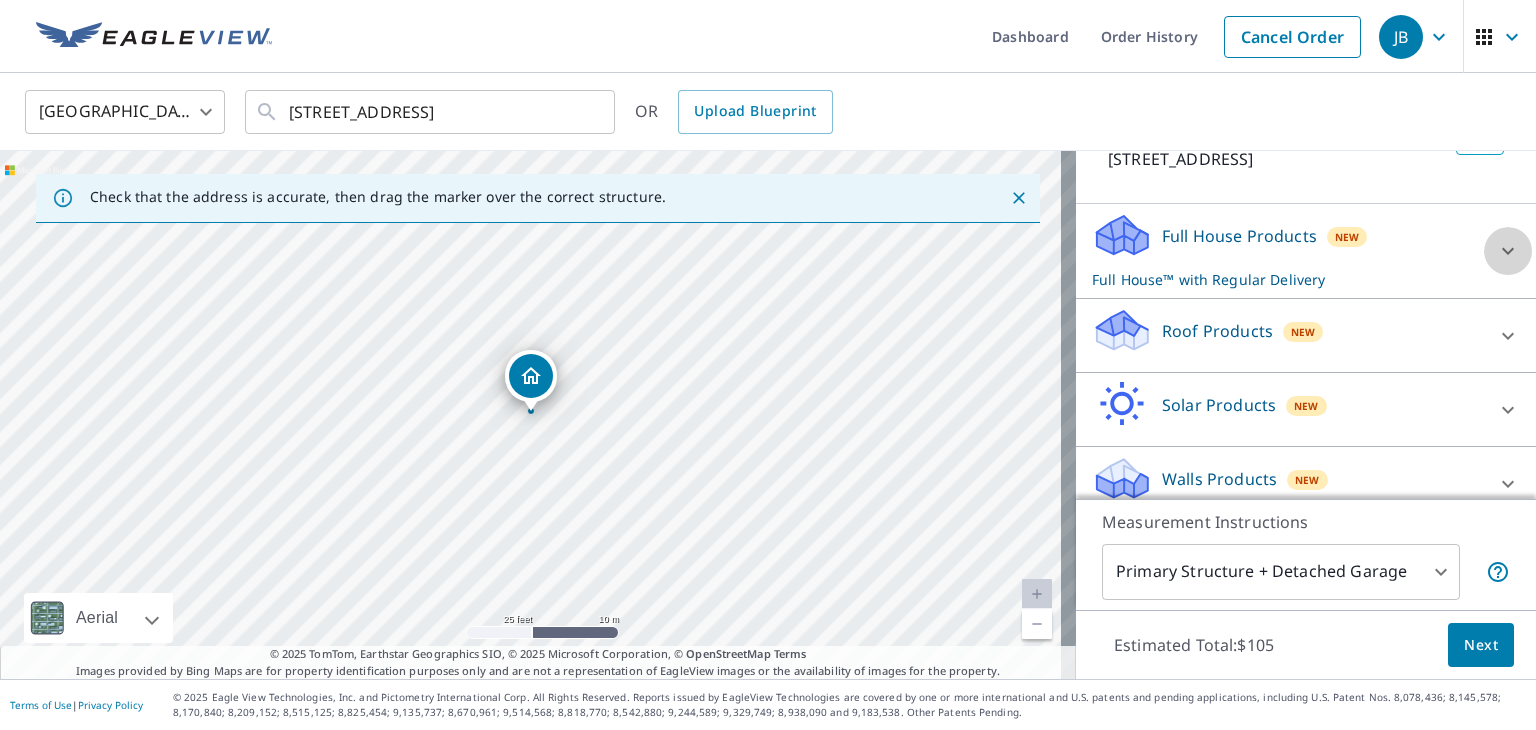 click at bounding box center (1508, 251) 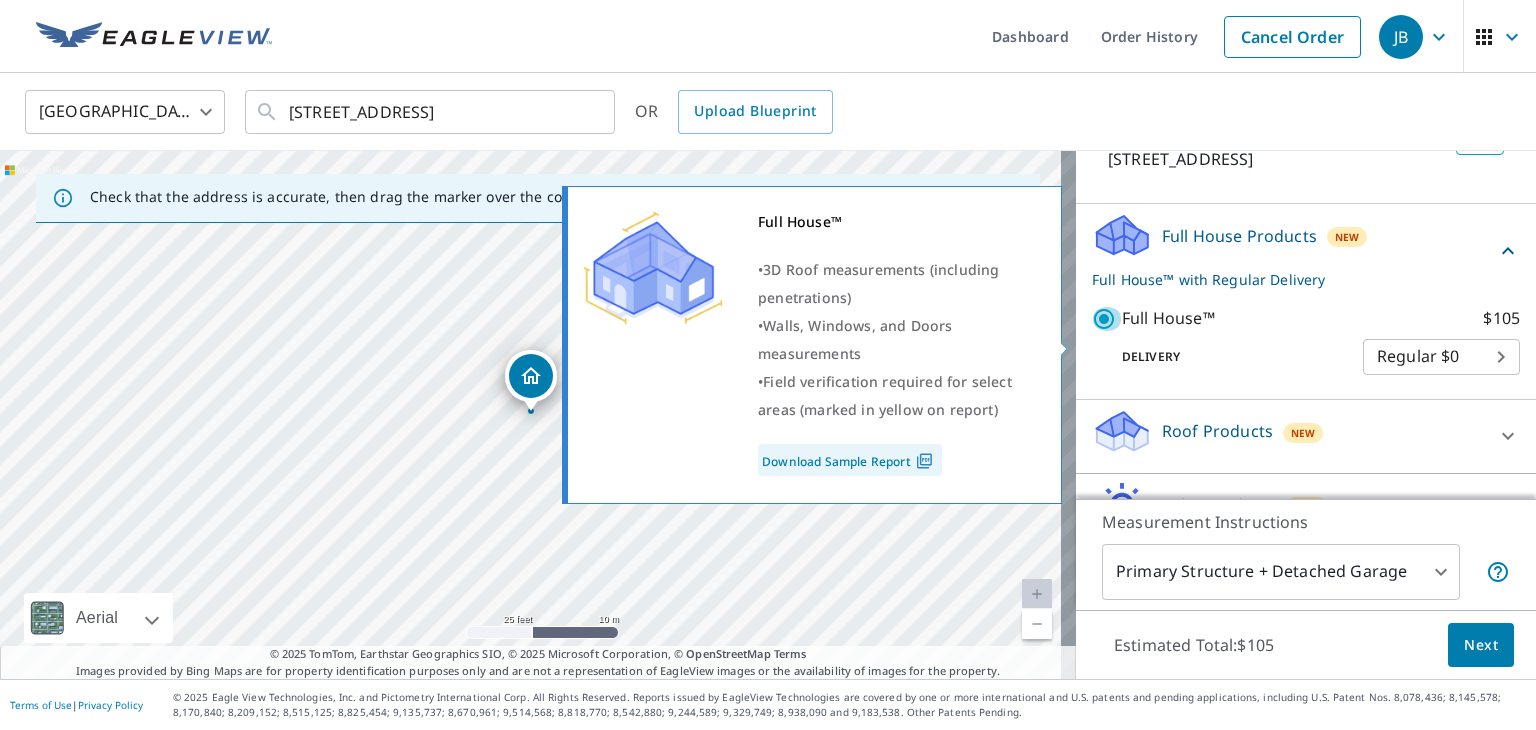 click on "Full House™ $105" at bounding box center [1107, 319] 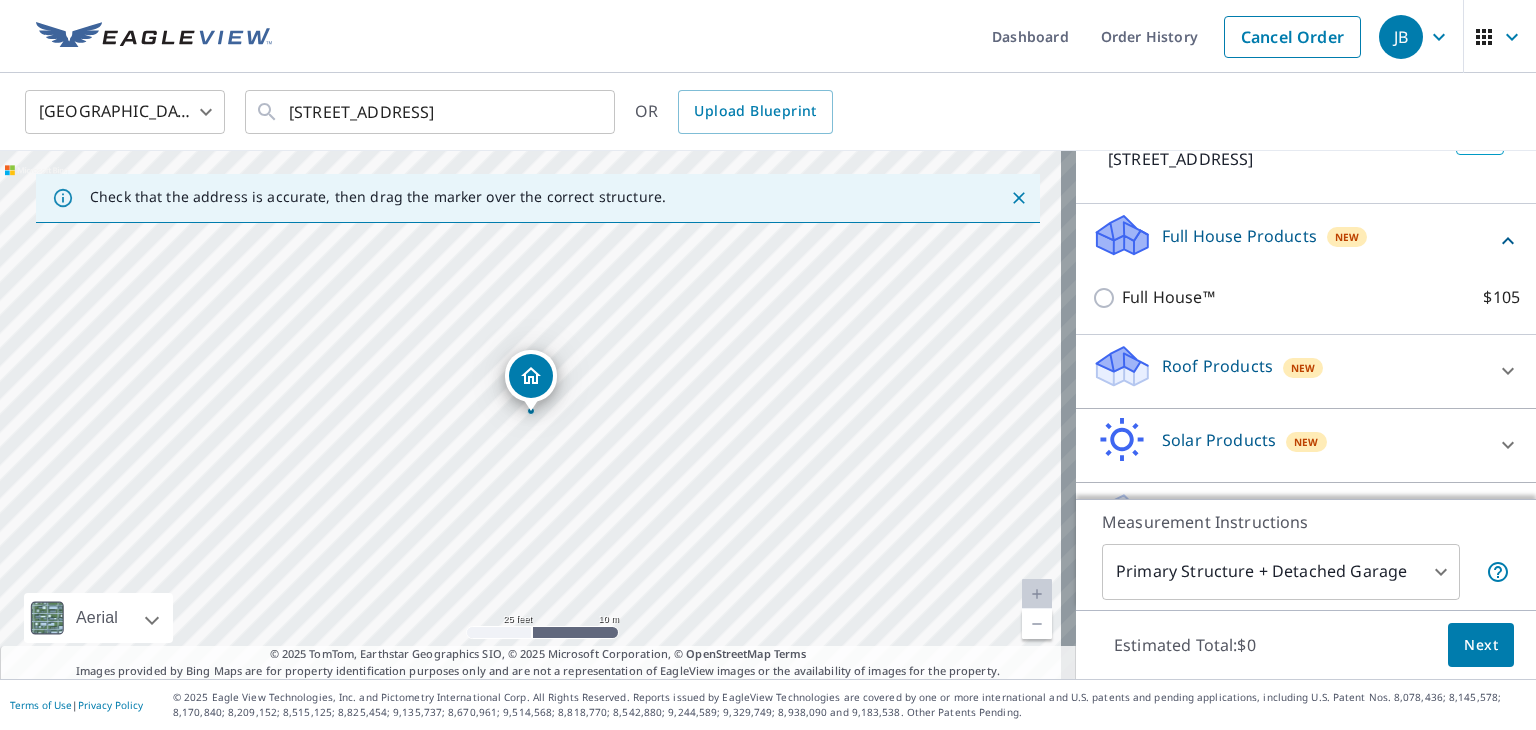 scroll, scrollTop: 234, scrollLeft: 0, axis: vertical 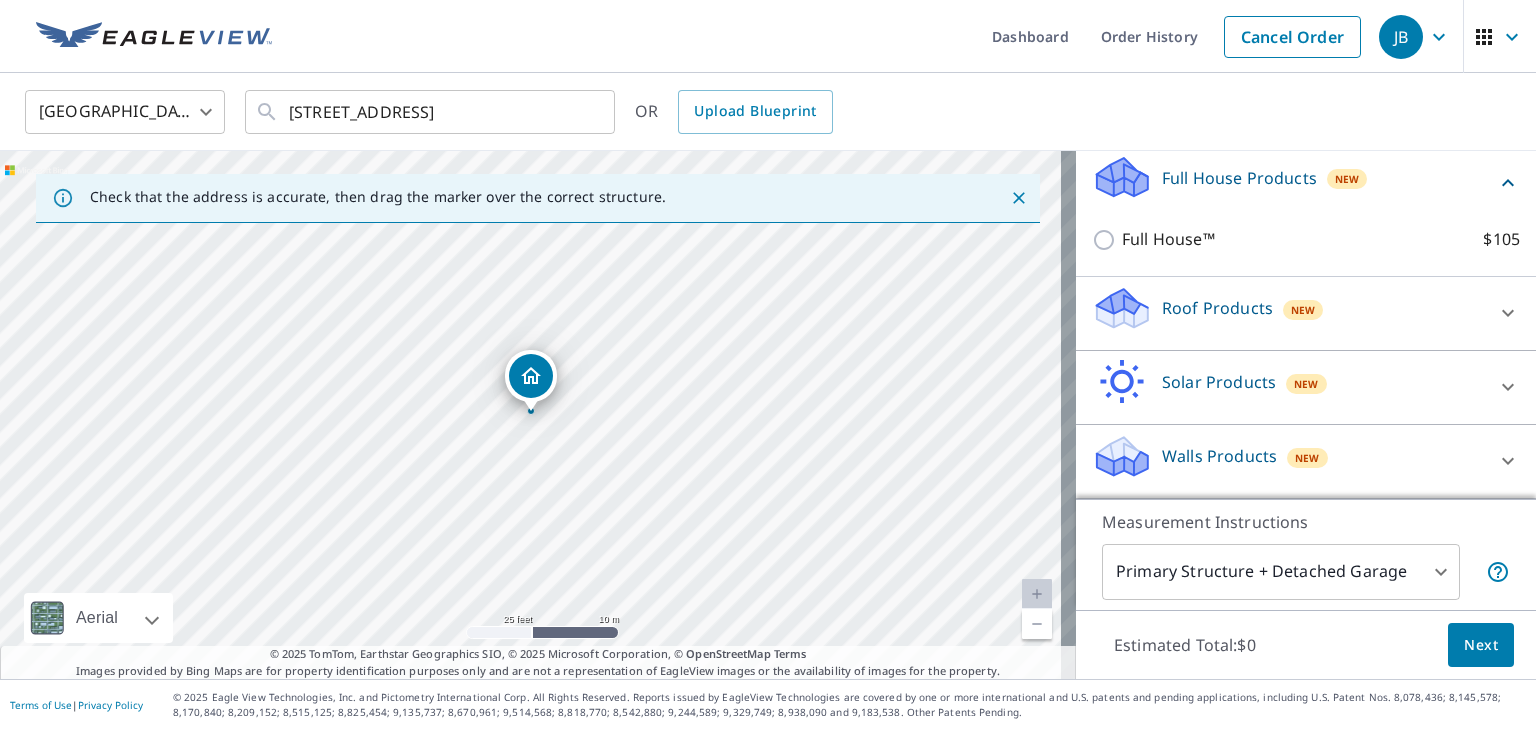 click on "New" at bounding box center [1303, 310] 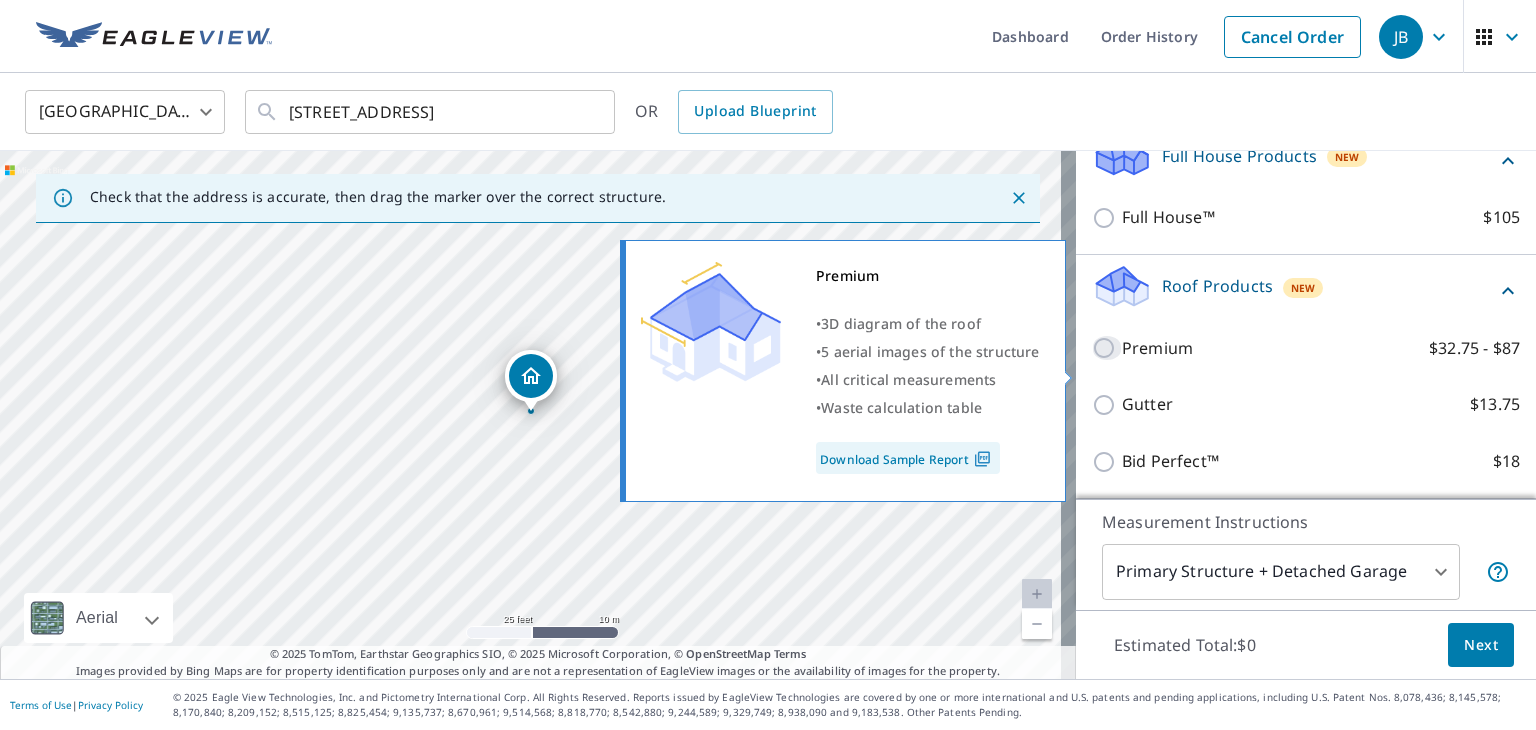 click on "Premium $32.75 - $87" at bounding box center [1107, 348] 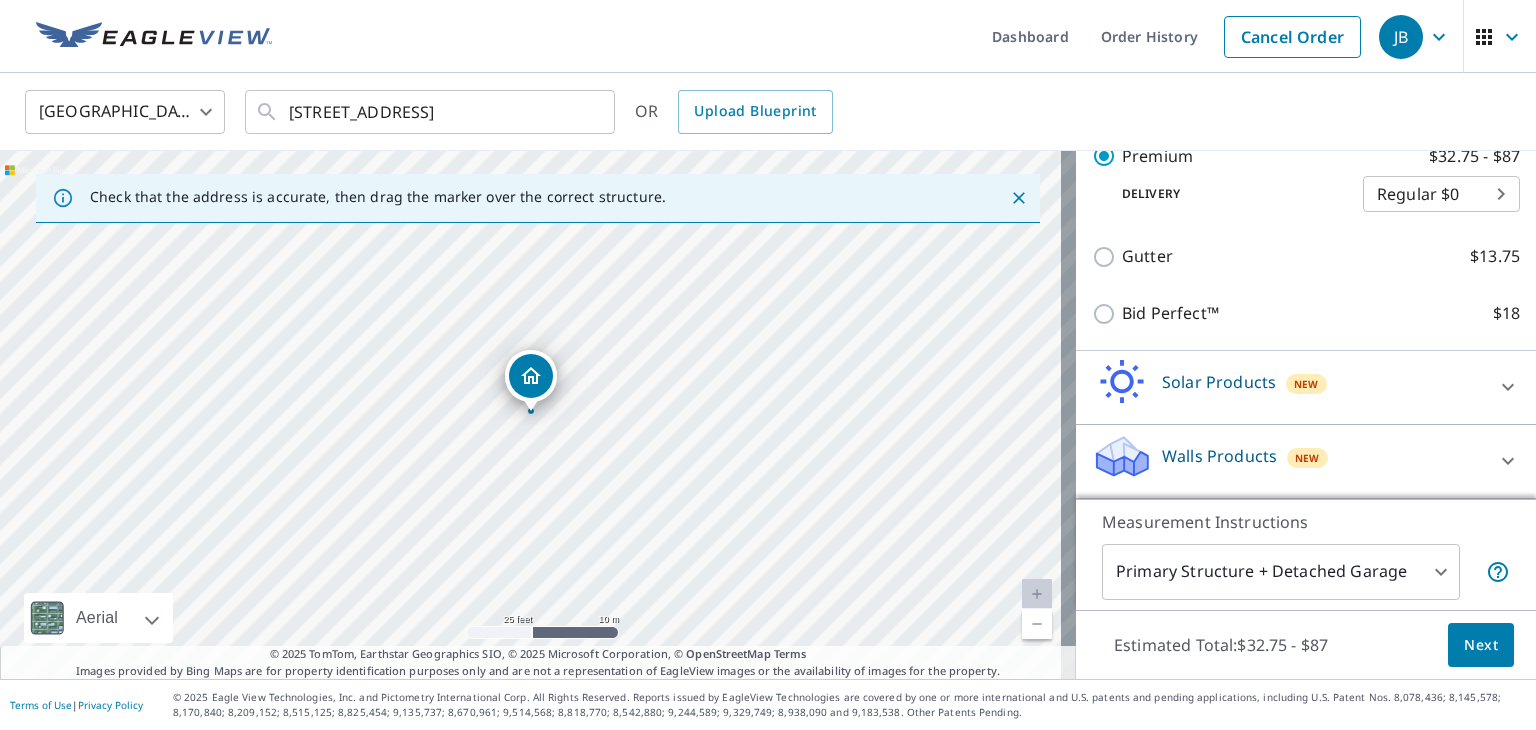 scroll, scrollTop: 468, scrollLeft: 0, axis: vertical 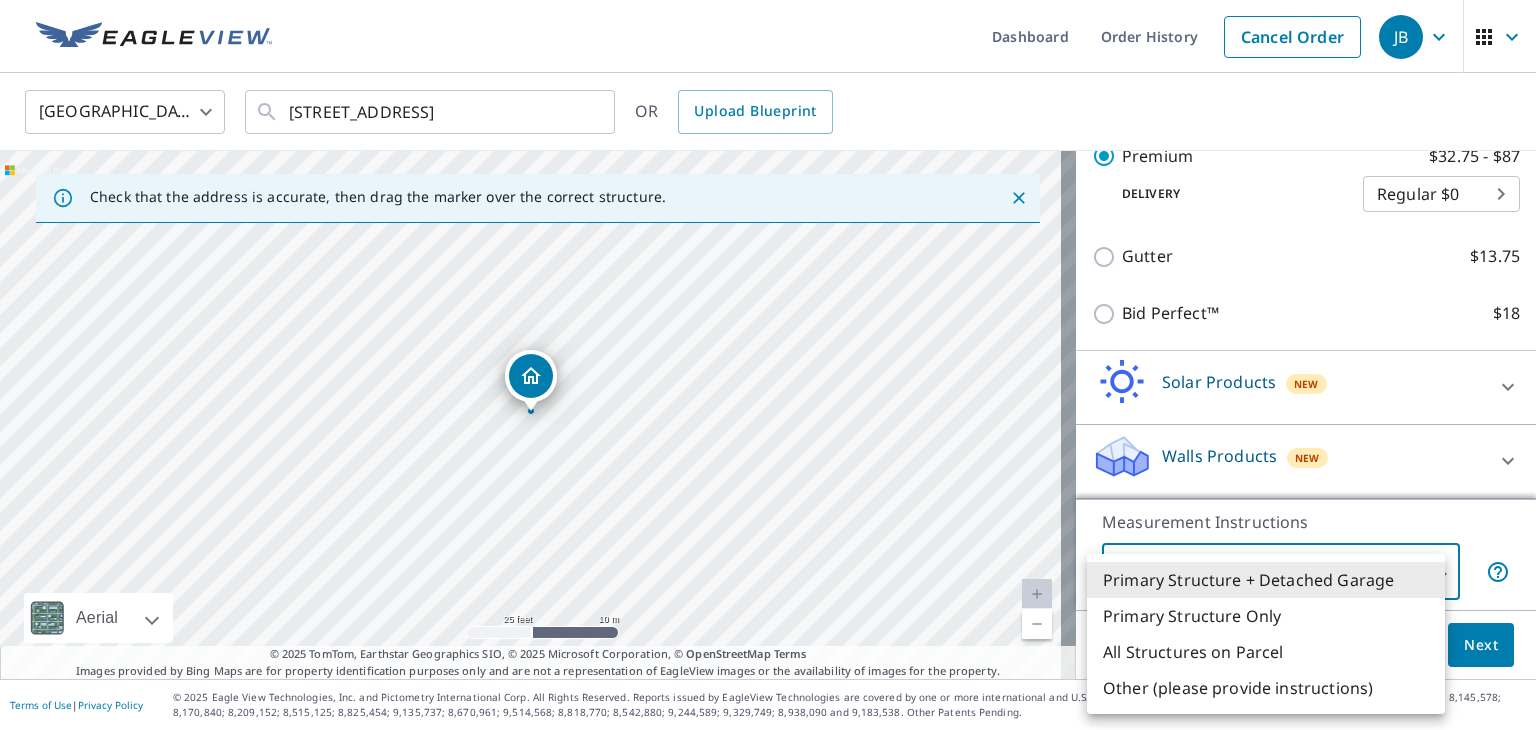 click on "JB JB
Dashboard Order History Cancel Order JB United States US ​ 240 Bridges Creek Rd Colonial Beach, VA 22443 ​ OR Upload Blueprint Check that the address is accurate, then drag the marker over the correct structure. 240 Bridges Creek Rd Colonial Beach, VA 22443 Aerial Road A standard road map Aerial A detailed look from above Labels Labels 25 feet 10 m © 2025 TomTom, © Vexcel Imaging, © 2025 Microsoft Corporation,  © OpenStreetMap Terms © 2025 TomTom, Earthstar Geographics SIO, © 2025 Microsoft Corporation, ©   OpenStreetMap   Terms Images provided by Bing Maps are for property identification purposes only and are not a representation of EagleView images or the availability of images for the property. PROPERTY TYPE Residential Commercial Multi-Family This is a complex BUILDING ID 240 Bridges Creek Rd, Colonial Beach, VA, 22443 Full House Products New Full House™ $105 Roof Products New Premium with Regular Delivery Premium $32.75 - $87 Delivery Regular $0 8 ​ Gutter $13.75 Bid Perfect™" at bounding box center (768, 365) 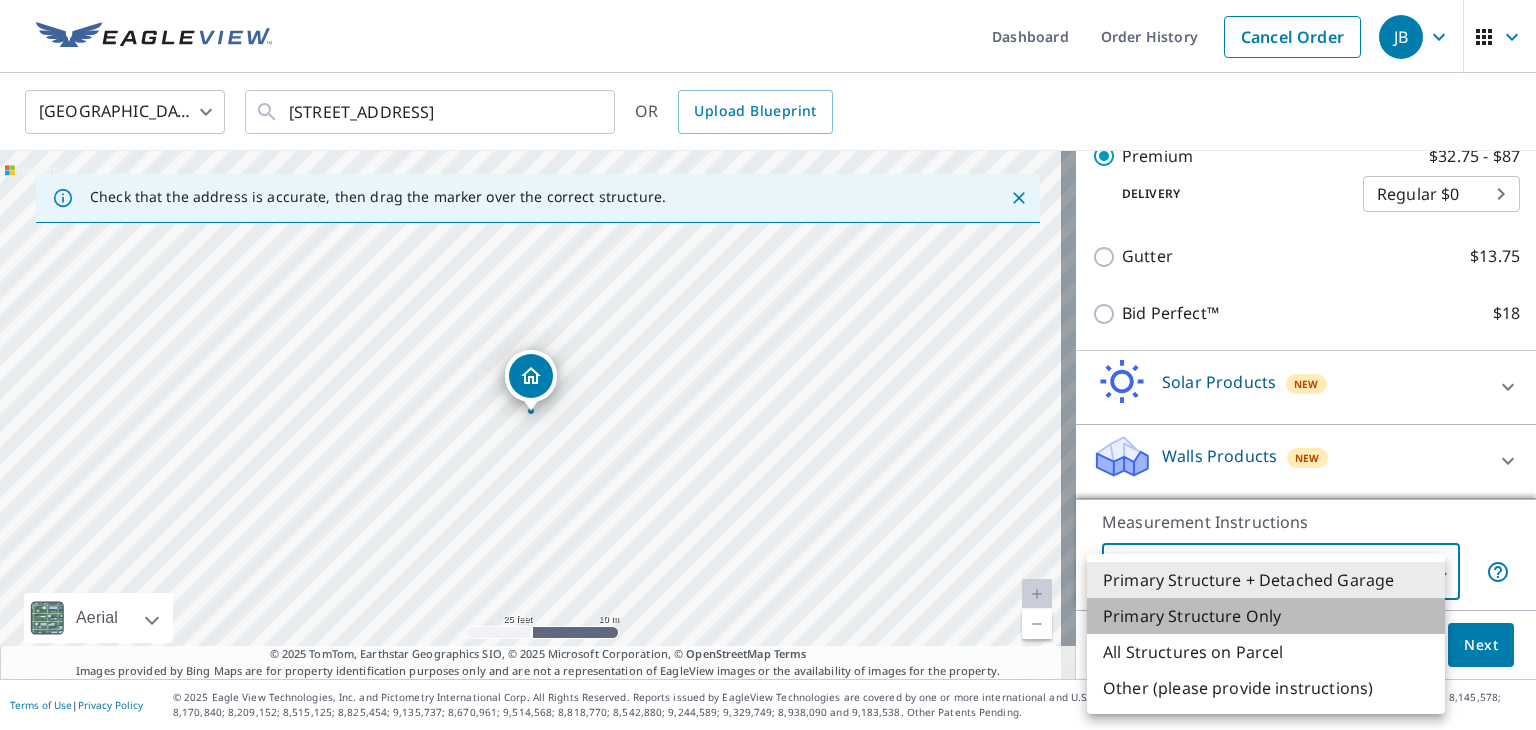 click on "Primary Structure Only" at bounding box center [1266, 616] 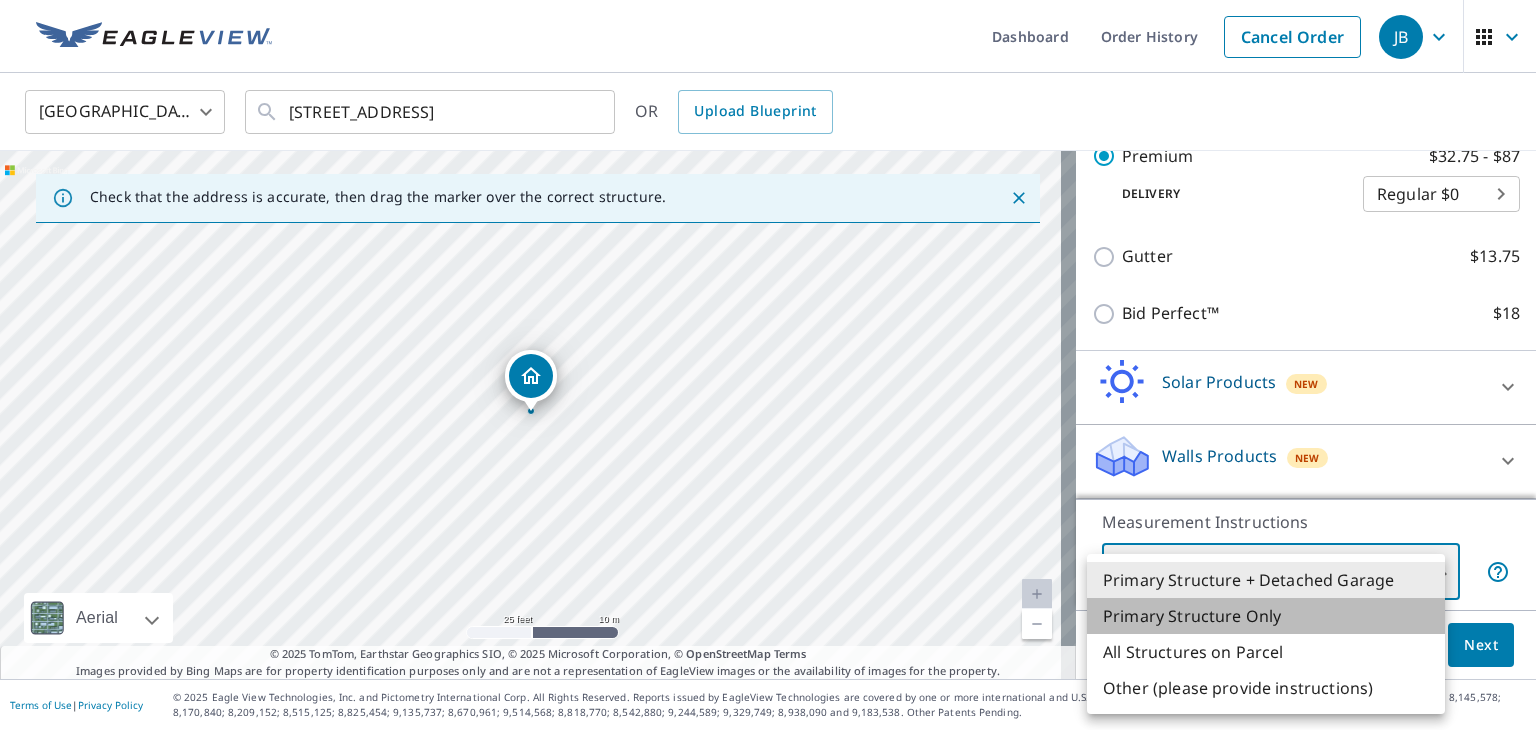 type on "2" 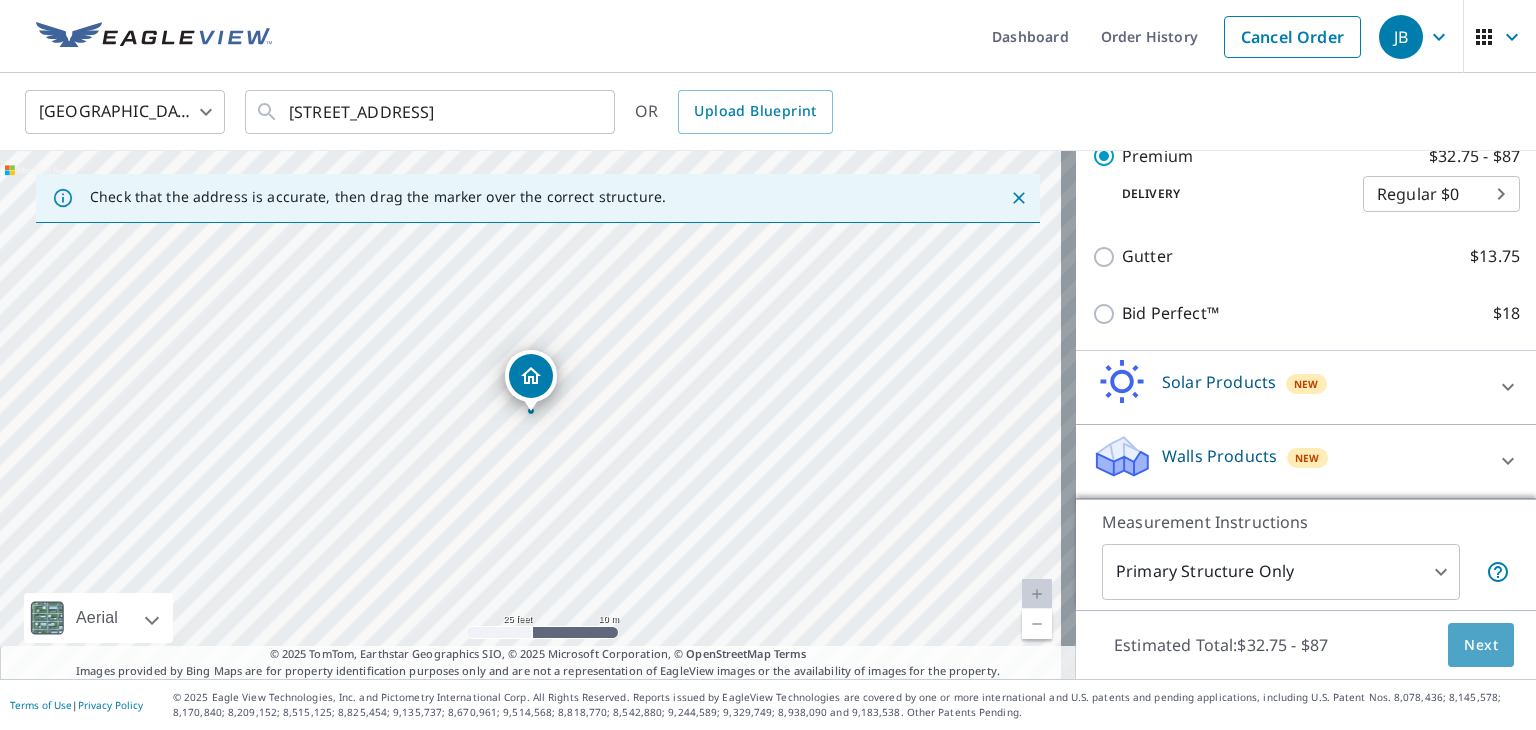 click on "Next" at bounding box center (1481, 645) 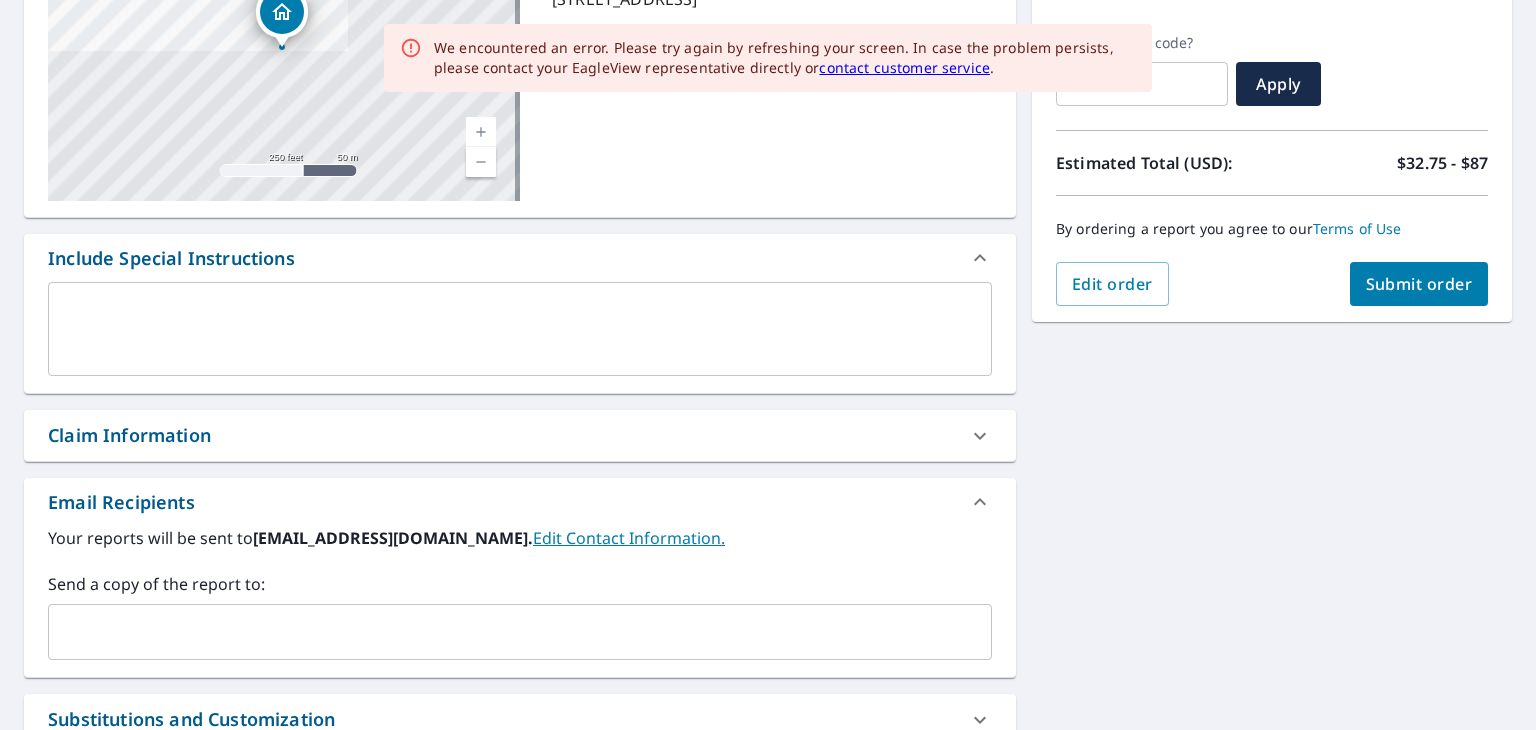 scroll, scrollTop: 550, scrollLeft: 0, axis: vertical 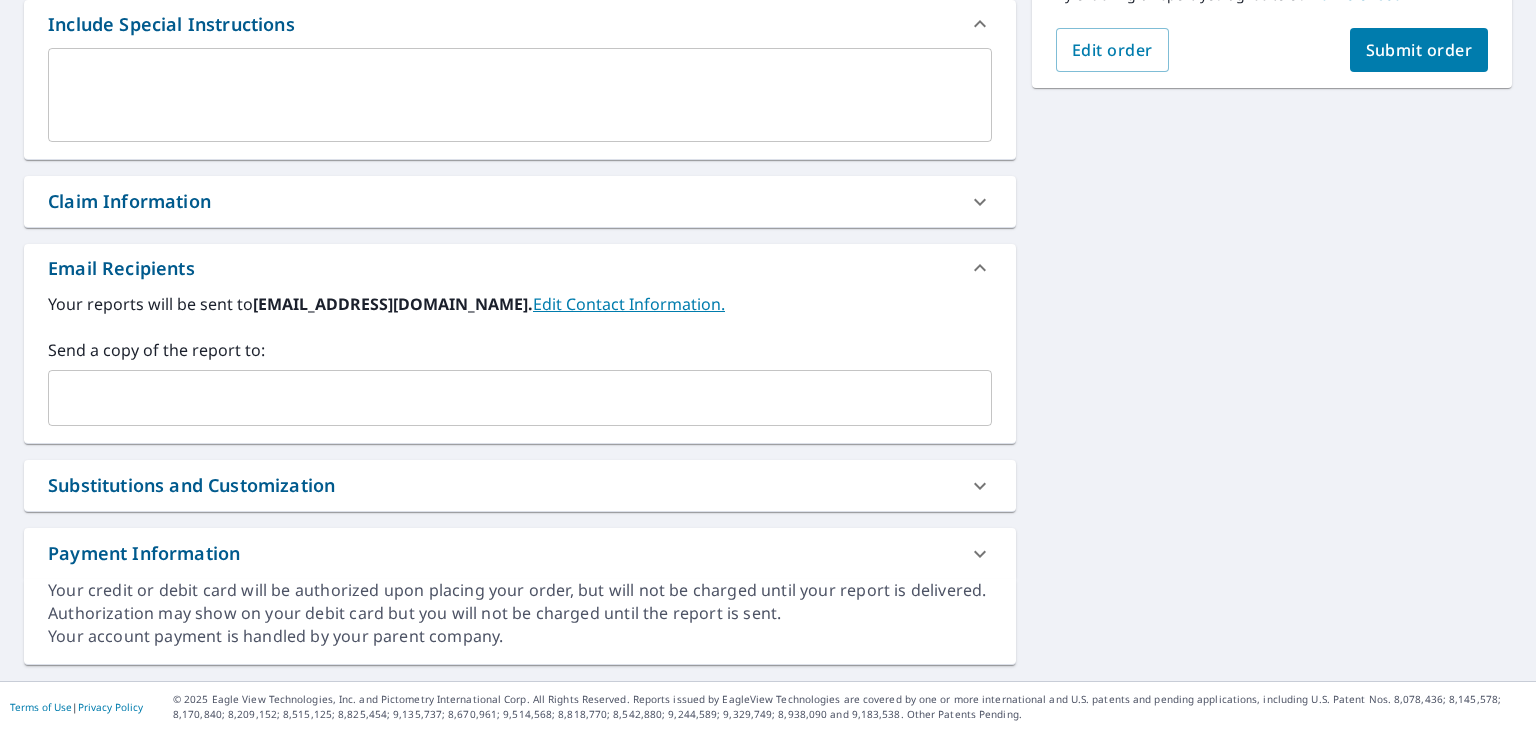 drag, startPoint x: 309, startPoint y: 304, endPoint x: 532, endPoint y: 306, distance: 223.00897 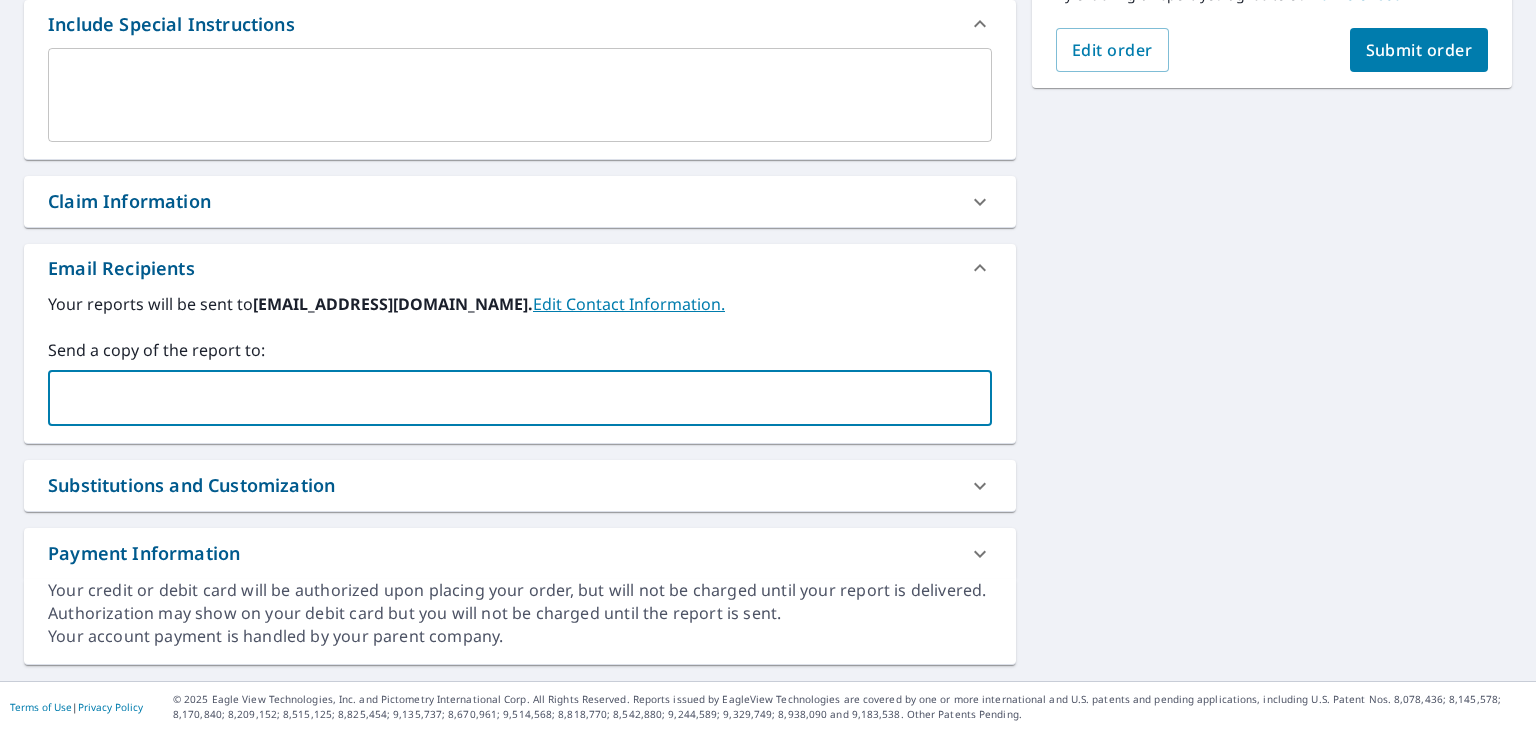 click at bounding box center (505, 398) 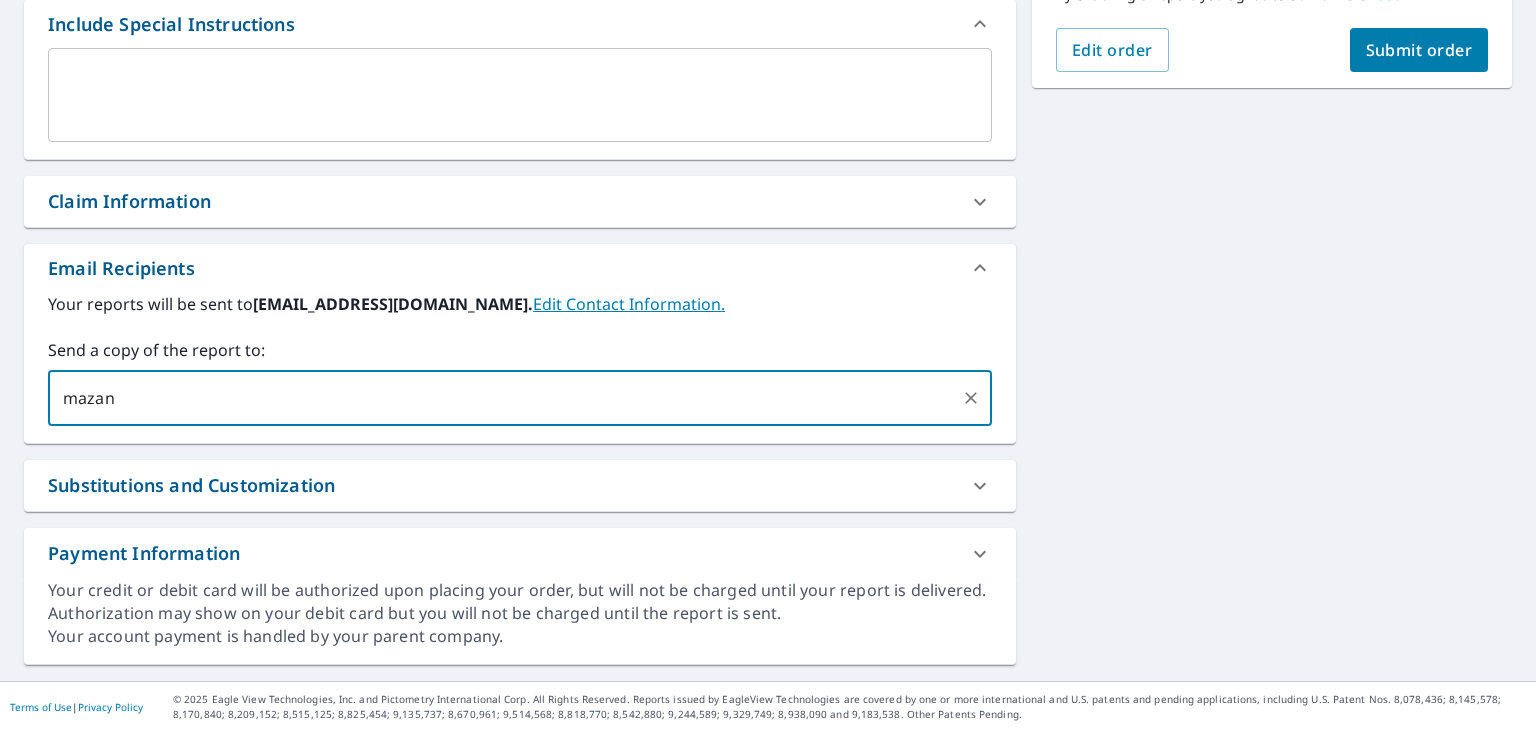paste on "@alldayroofingandmore.com" 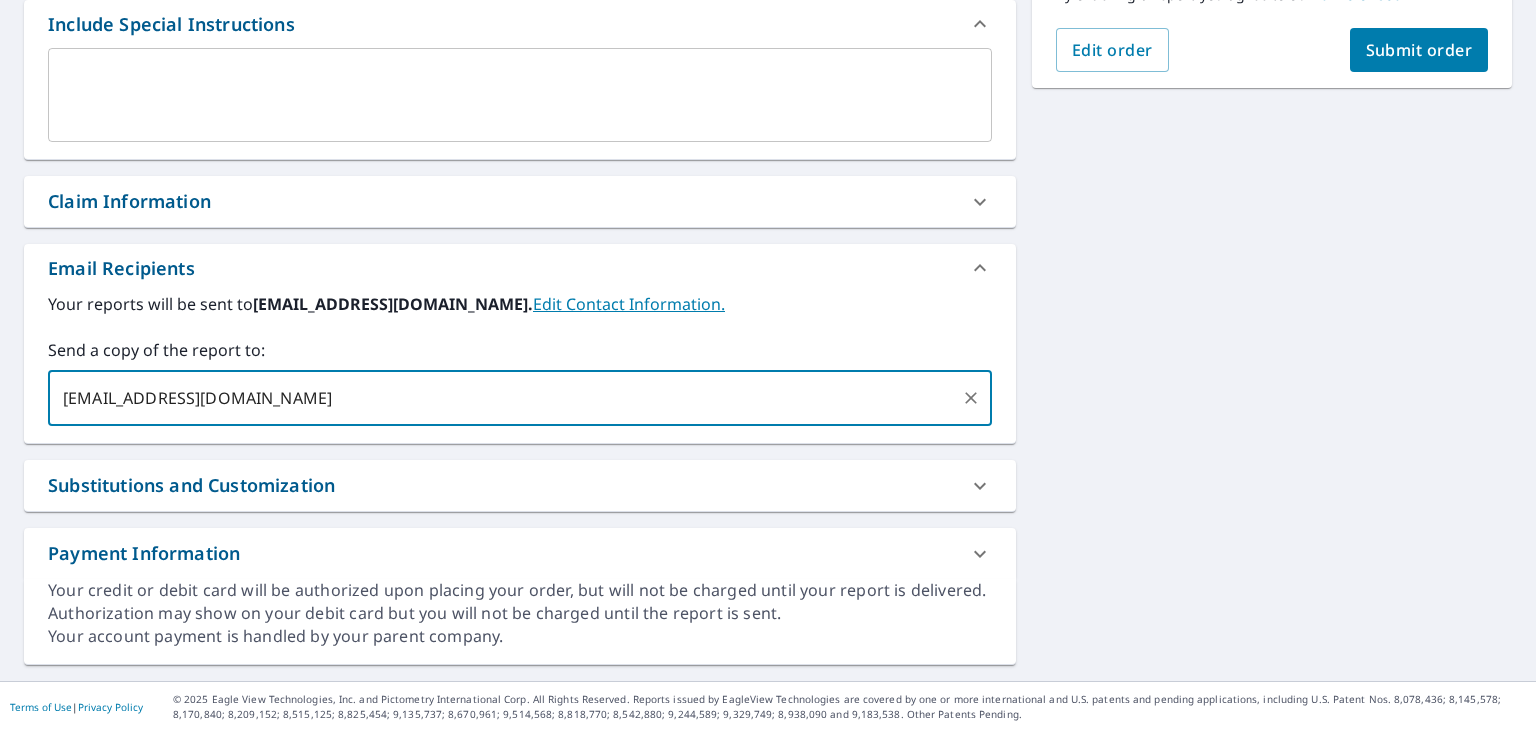 type on "mazan@alldayroofingandmore.com" 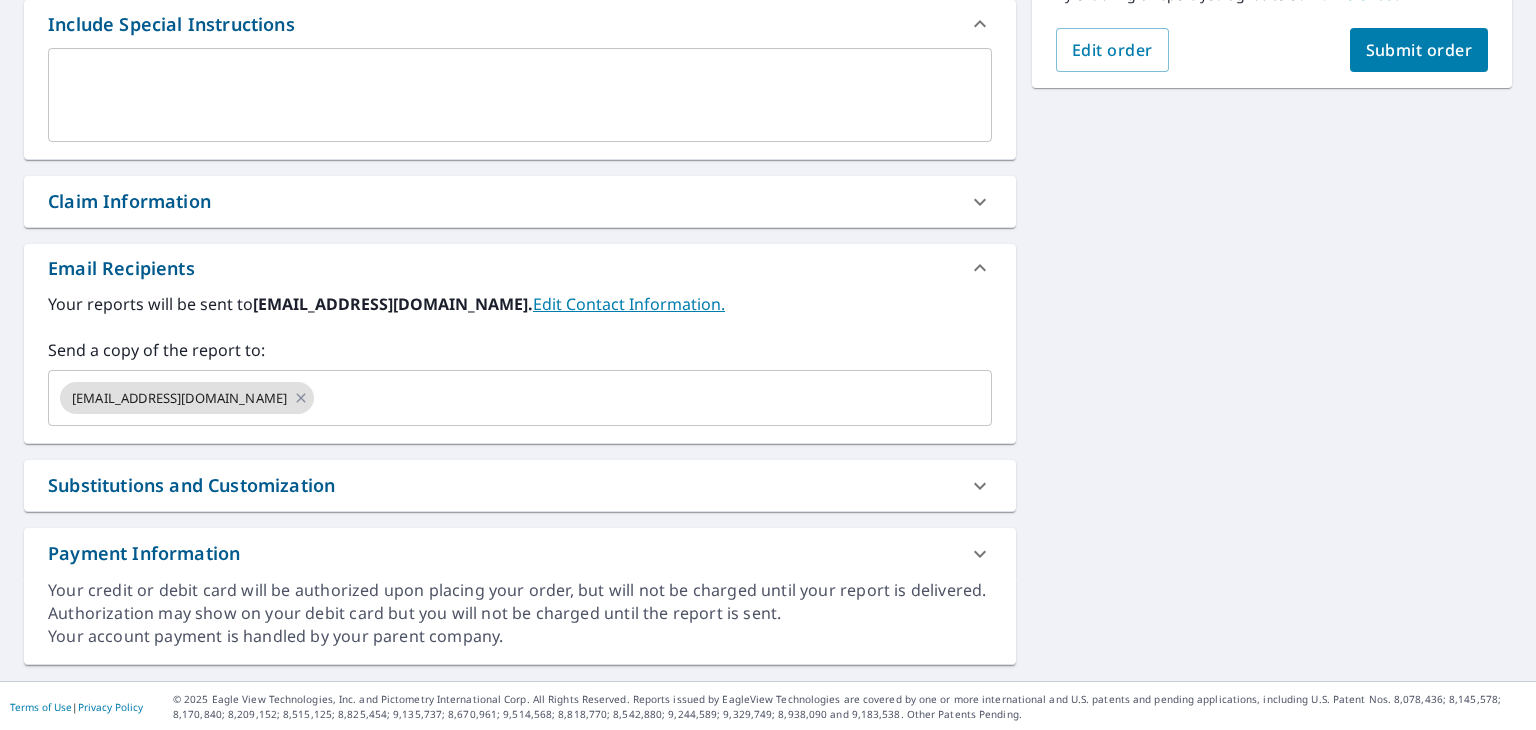 click on "240 Bridges Creek Rd Colonial Beach, VA 22443 Aerial Road A standard road map Aerial A detailed look from above Labels Labels 250 feet 50 m © 2025 TomTom, © Vexcel Imaging, © 2025 Microsoft Corporation,  © OpenStreetMap Terms PROPERTY TYPE Residential BUILDING ID 240 Bridges Creek Rd, Colonial Beach, VA, 22443 Changes to structures in last 4 years ( renovations, additions, etc. ) Include Special Instructions x ​ Claim Information Claim number ​ Claim information ​ PO number ​ Date of loss ​ Cat ID ​ Email Recipients Your reports will be sent to  jbaker@alldayroofingandmore.com.  Edit Contact Information. Send a copy of the report to: mazan@alldayroofingandmore.com ​ Substitutions and Customization Roof measurement report substitutions If a Premium Report is unavailable send me an Extended Coverage 3D Report: Yes No Ask If an Extended Coverage 3D Report is unavailable send me an Extended Coverage 2D Report: Yes No Ask Yes No Ask Additional Report Formats (Not available for all reports) DXF $0" at bounding box center (768, 158) 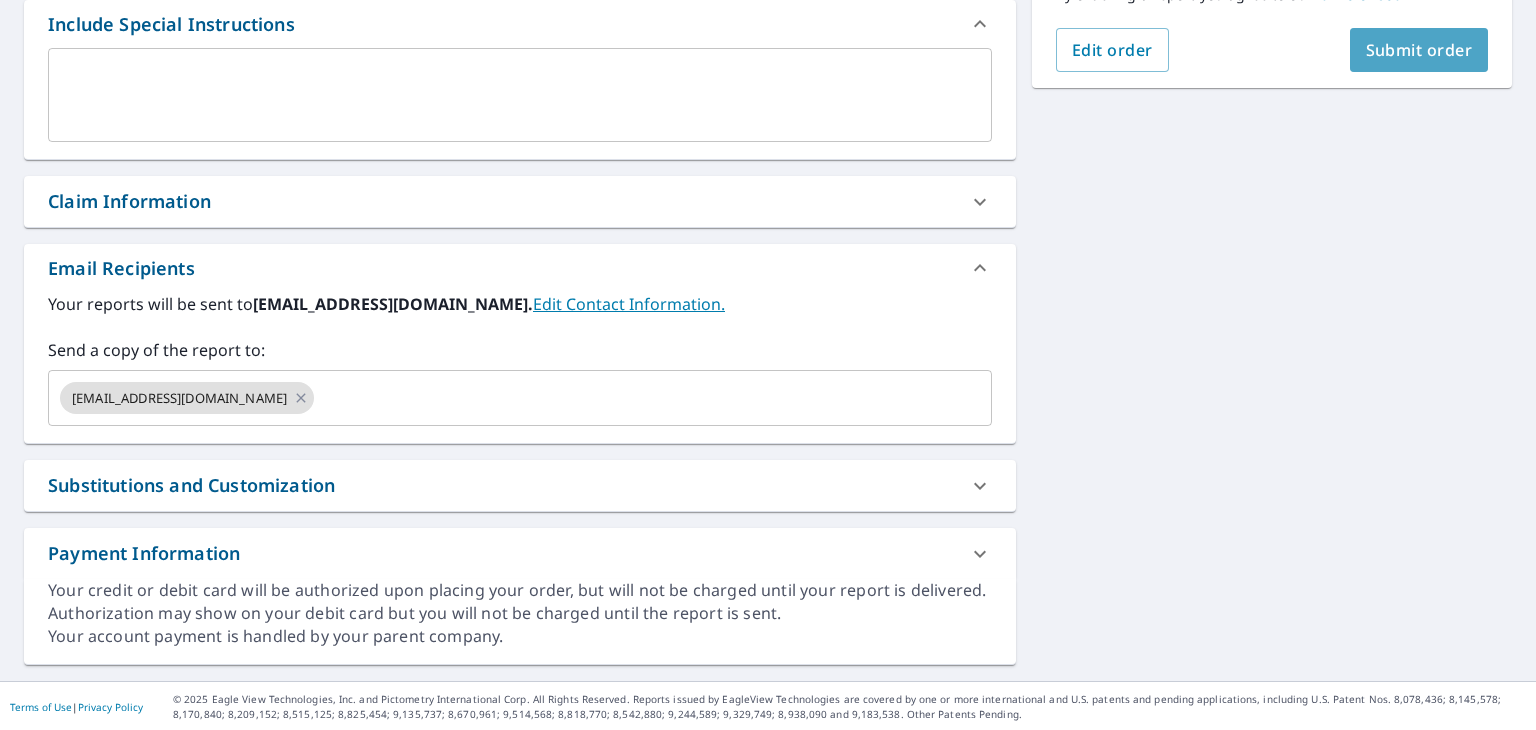 click on "Submit order" at bounding box center [1419, 50] 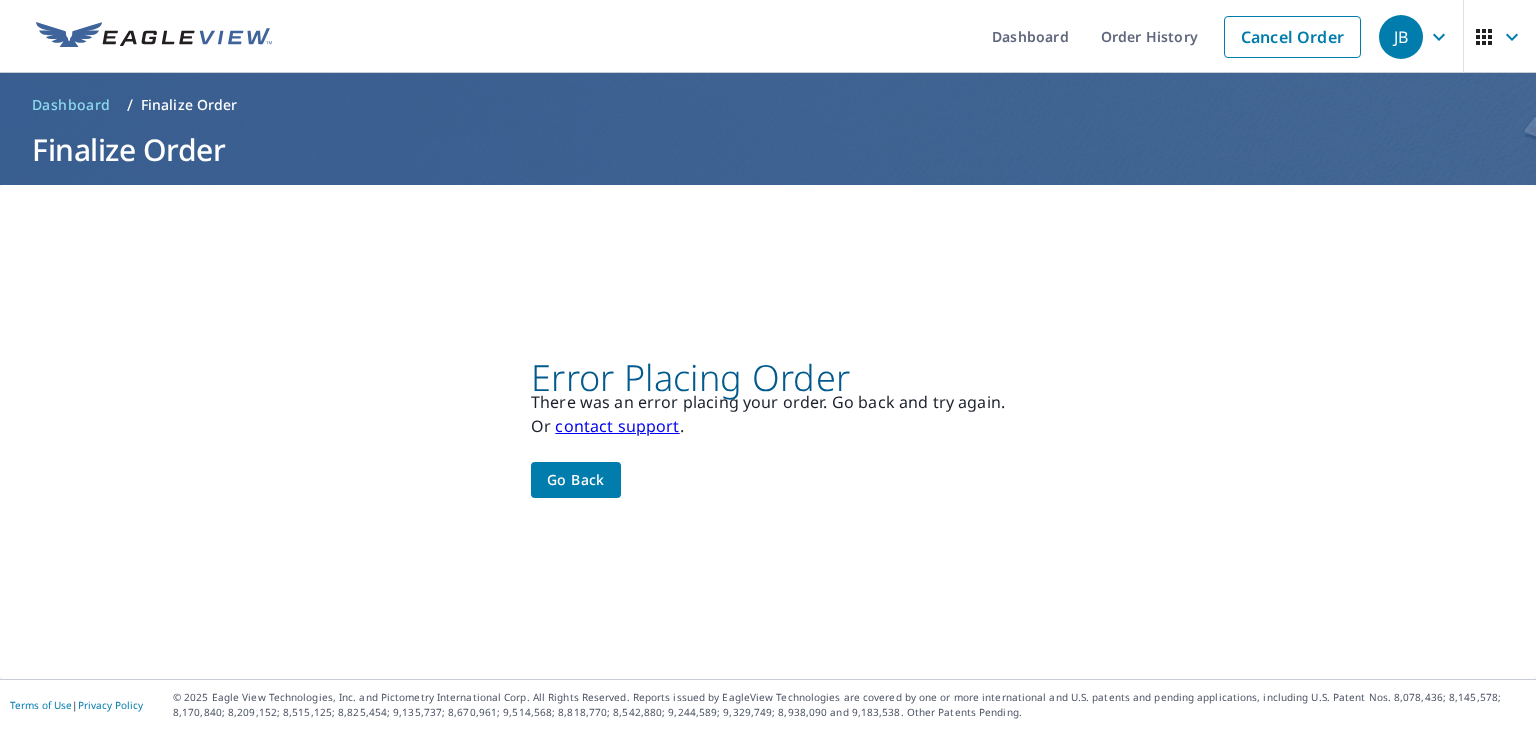 scroll, scrollTop: 0, scrollLeft: 0, axis: both 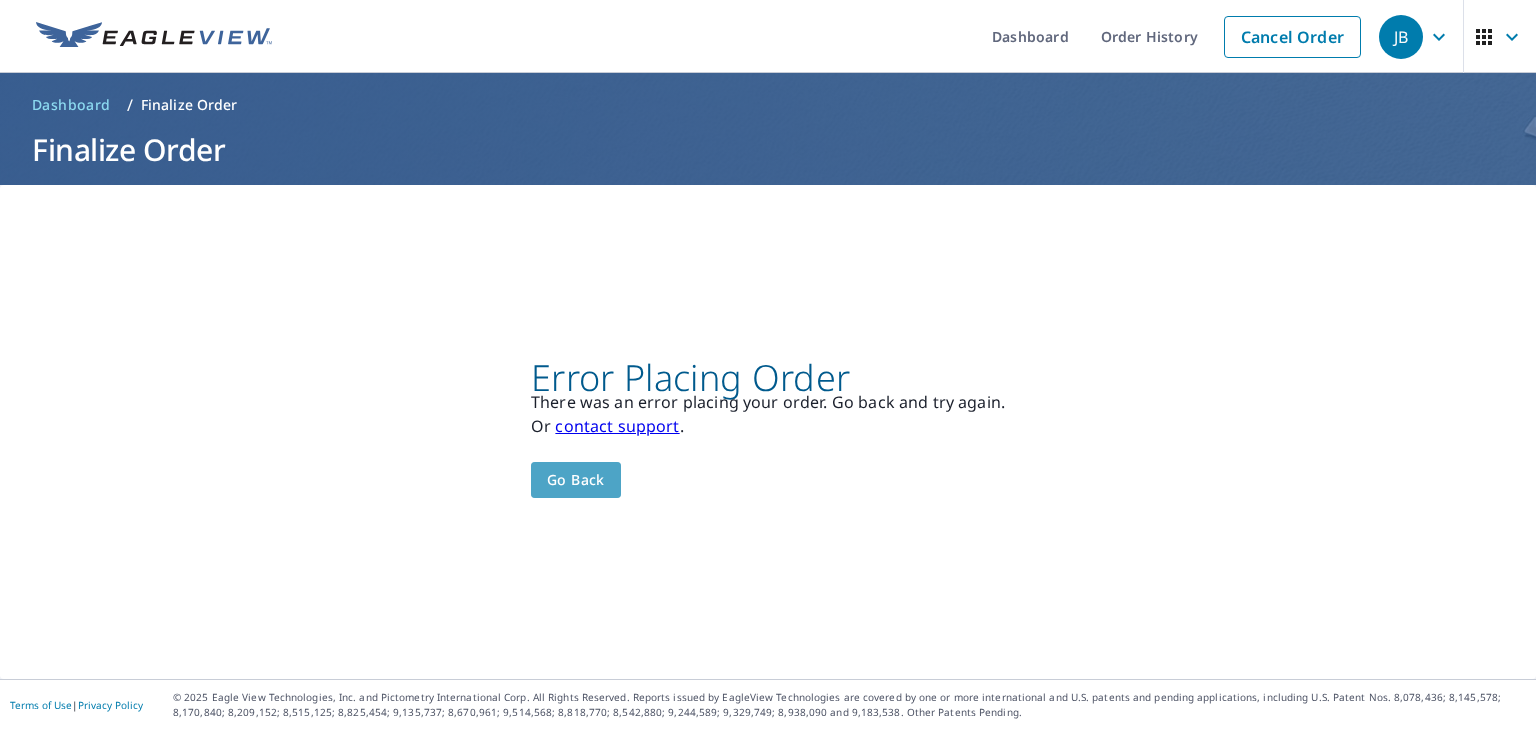 click on "Go back" at bounding box center (576, 480) 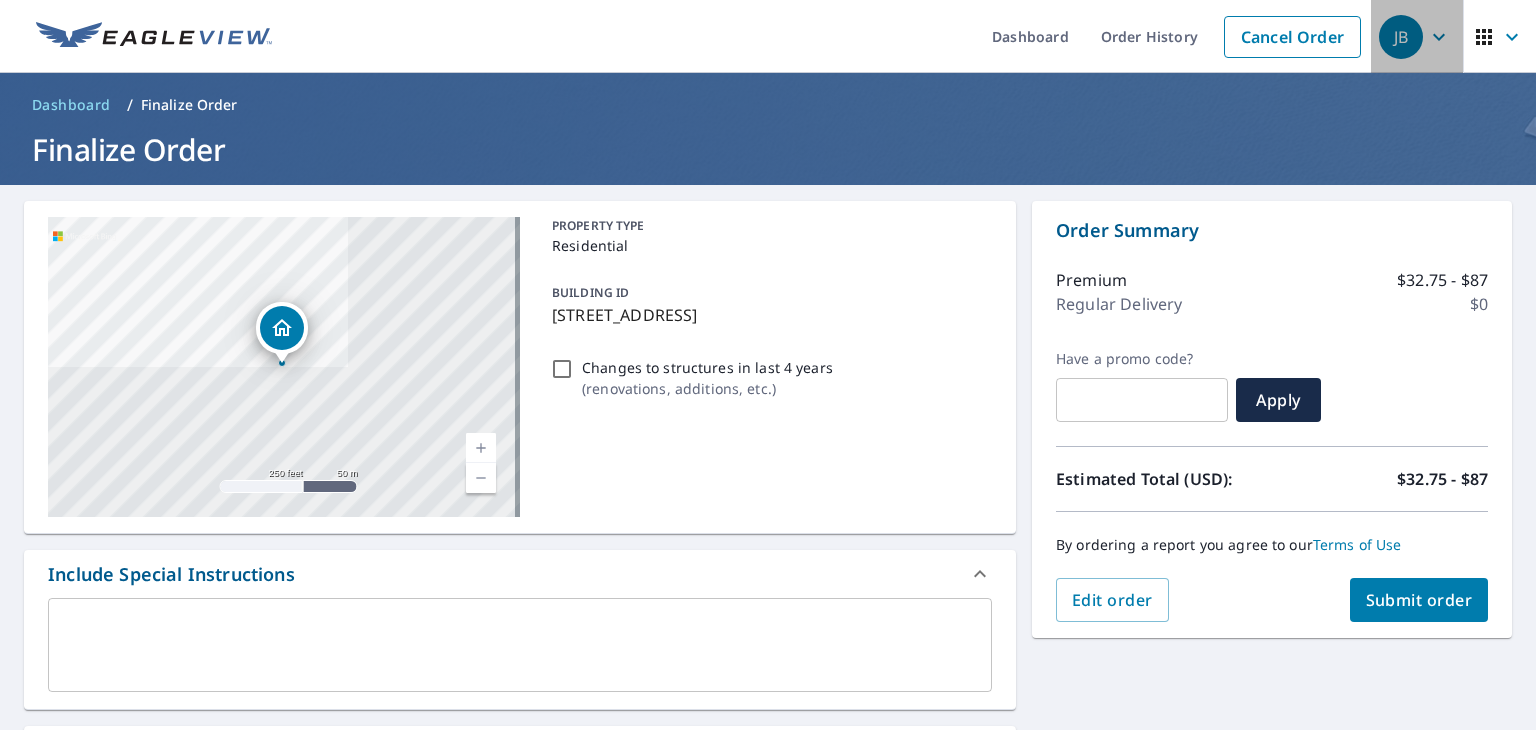 click 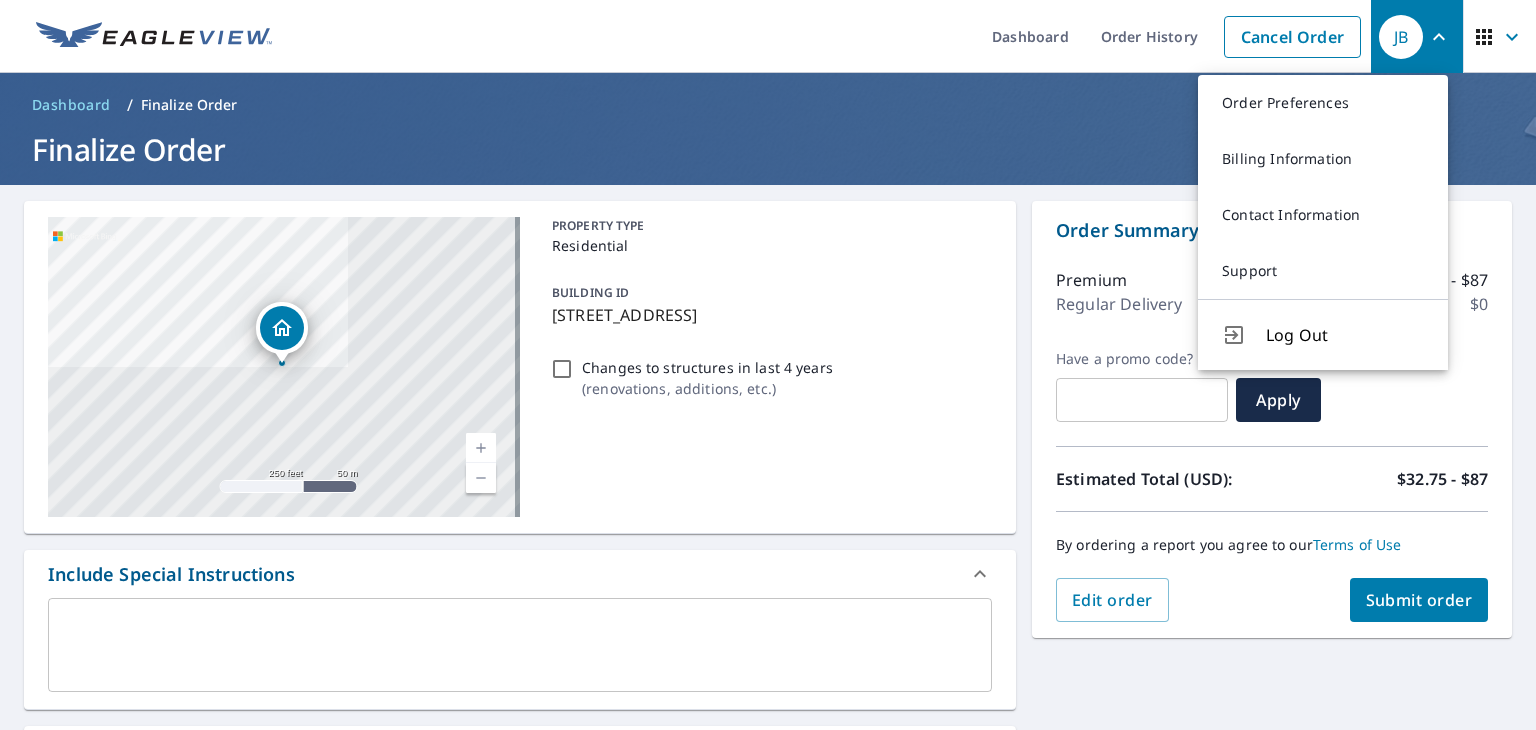 click on "Dashboard Order History Cancel Order" at bounding box center (827, 36) 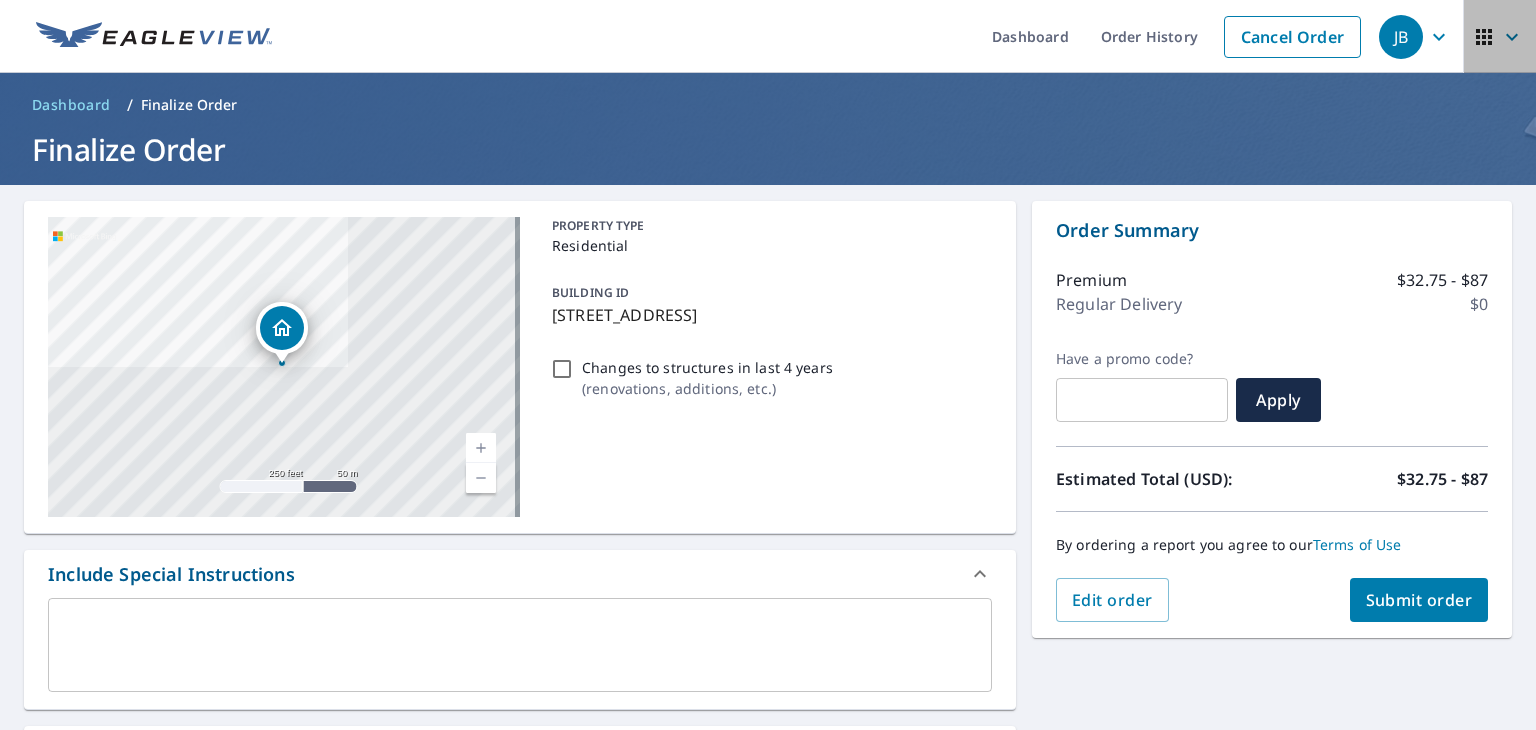 click at bounding box center [1500, 37] 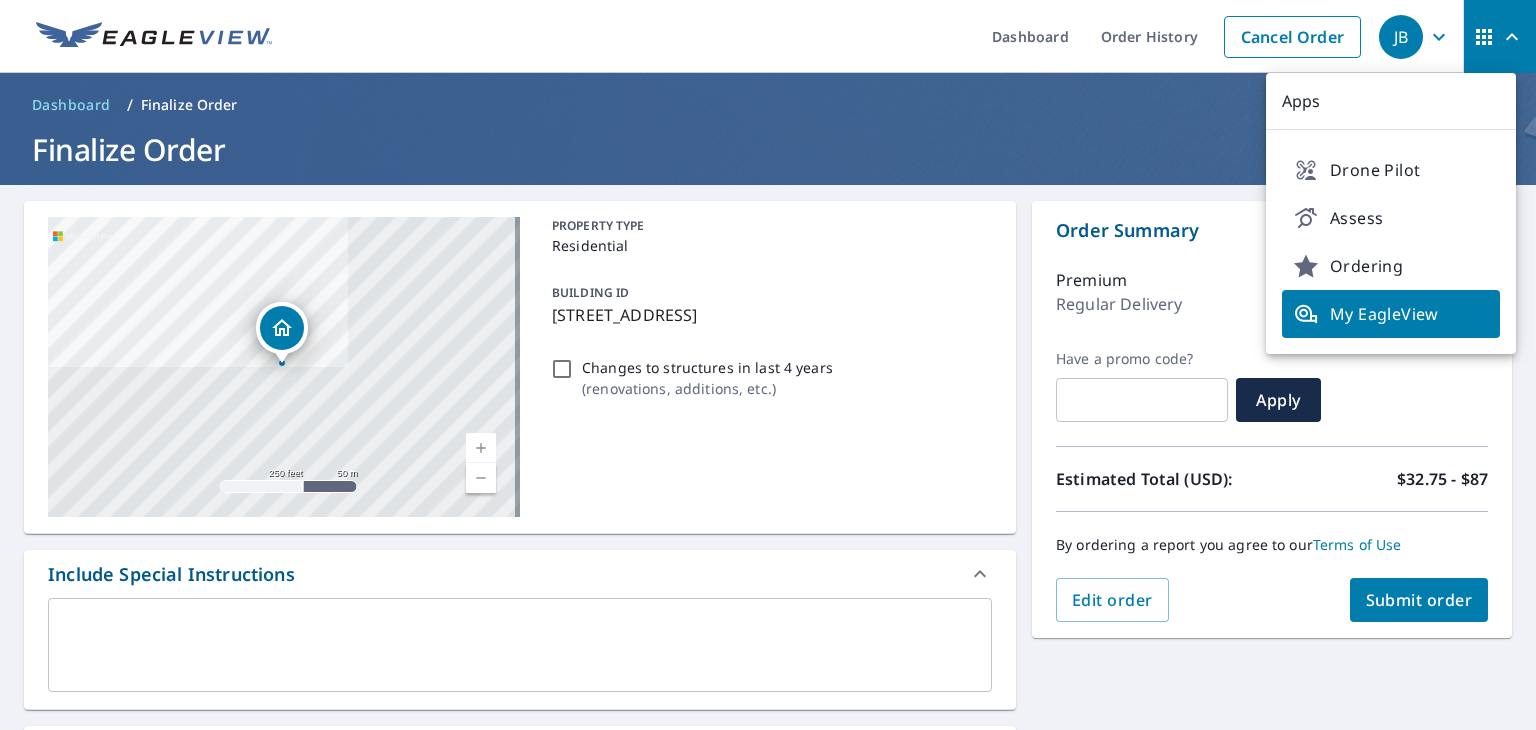 scroll, scrollTop: 0, scrollLeft: 0, axis: both 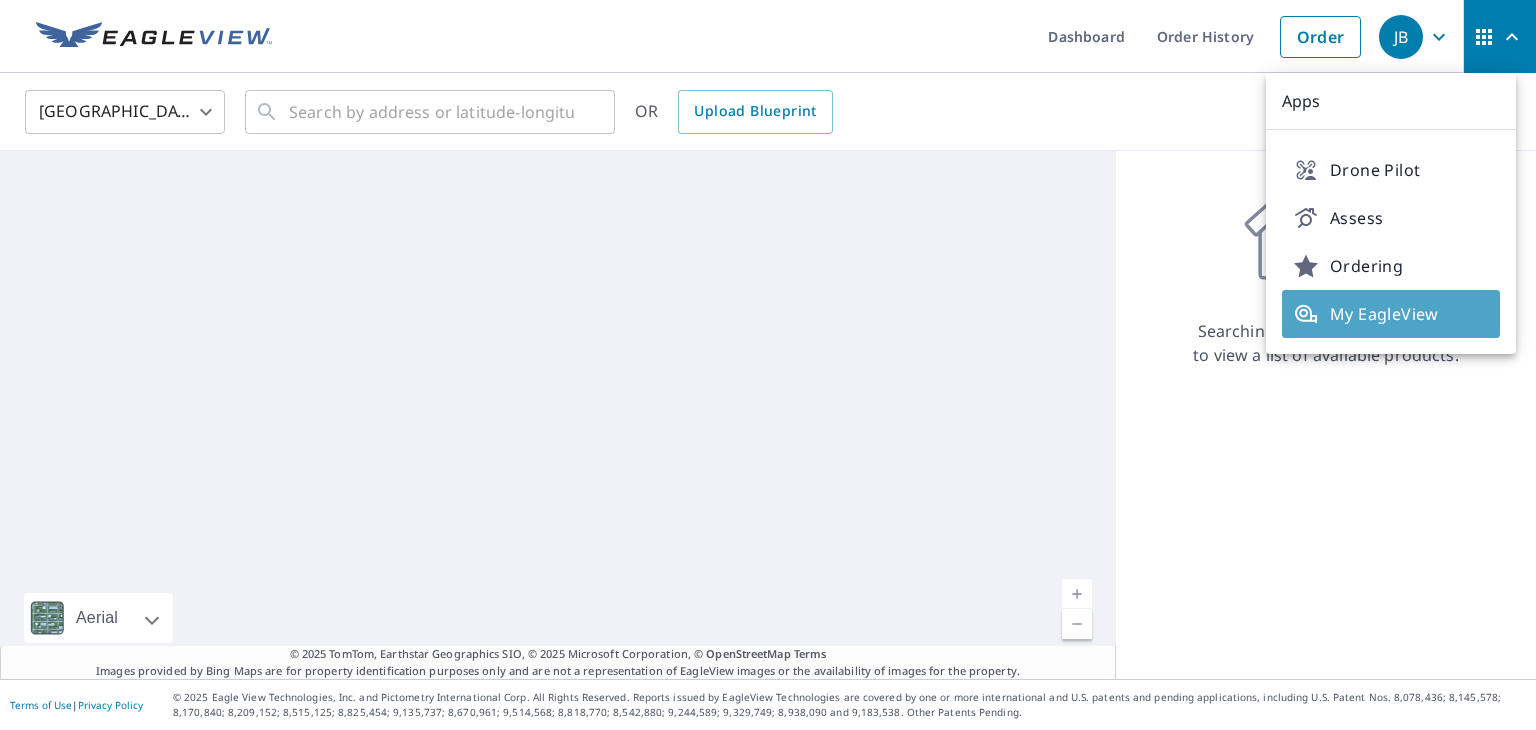 click on "My EagleView" at bounding box center (1391, 314) 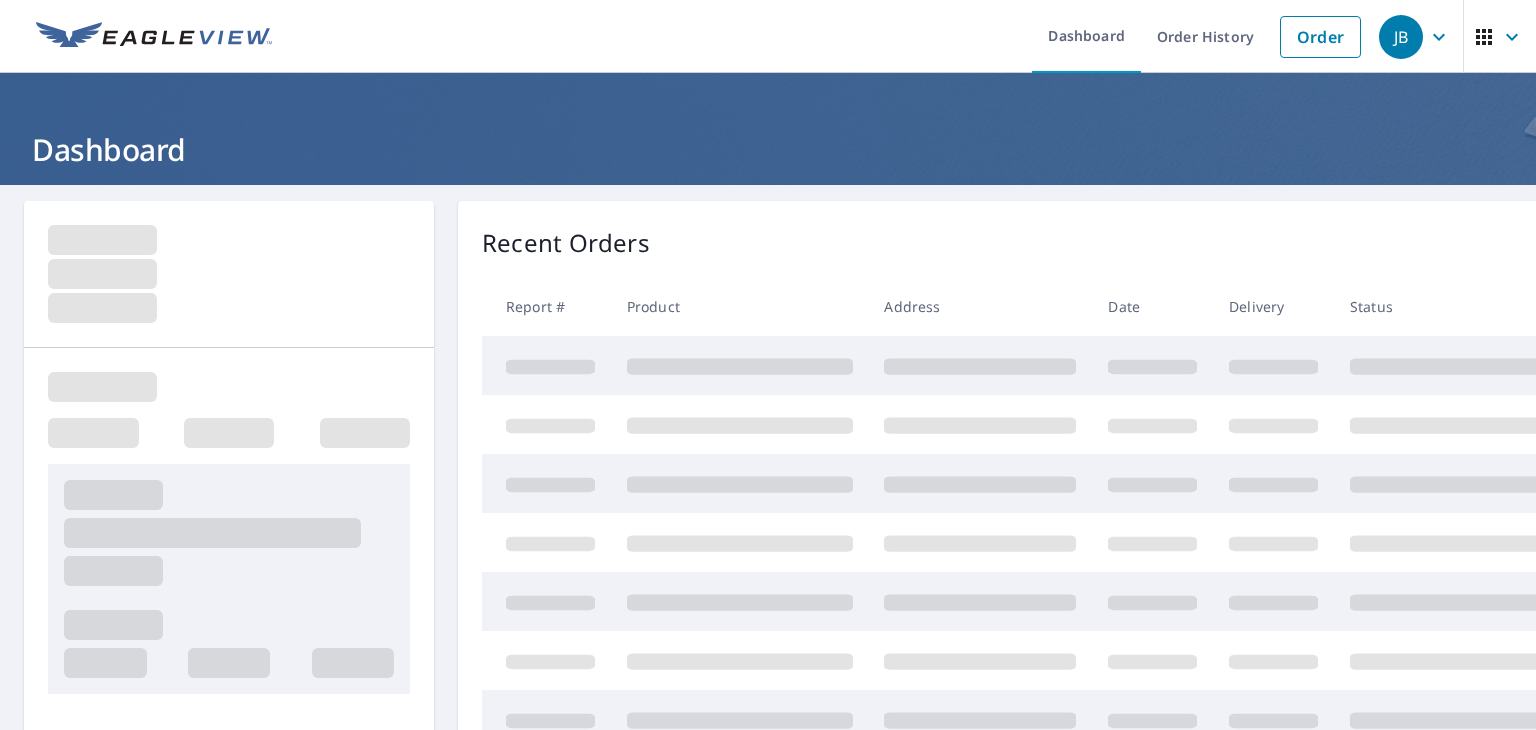 scroll, scrollTop: 0, scrollLeft: 0, axis: both 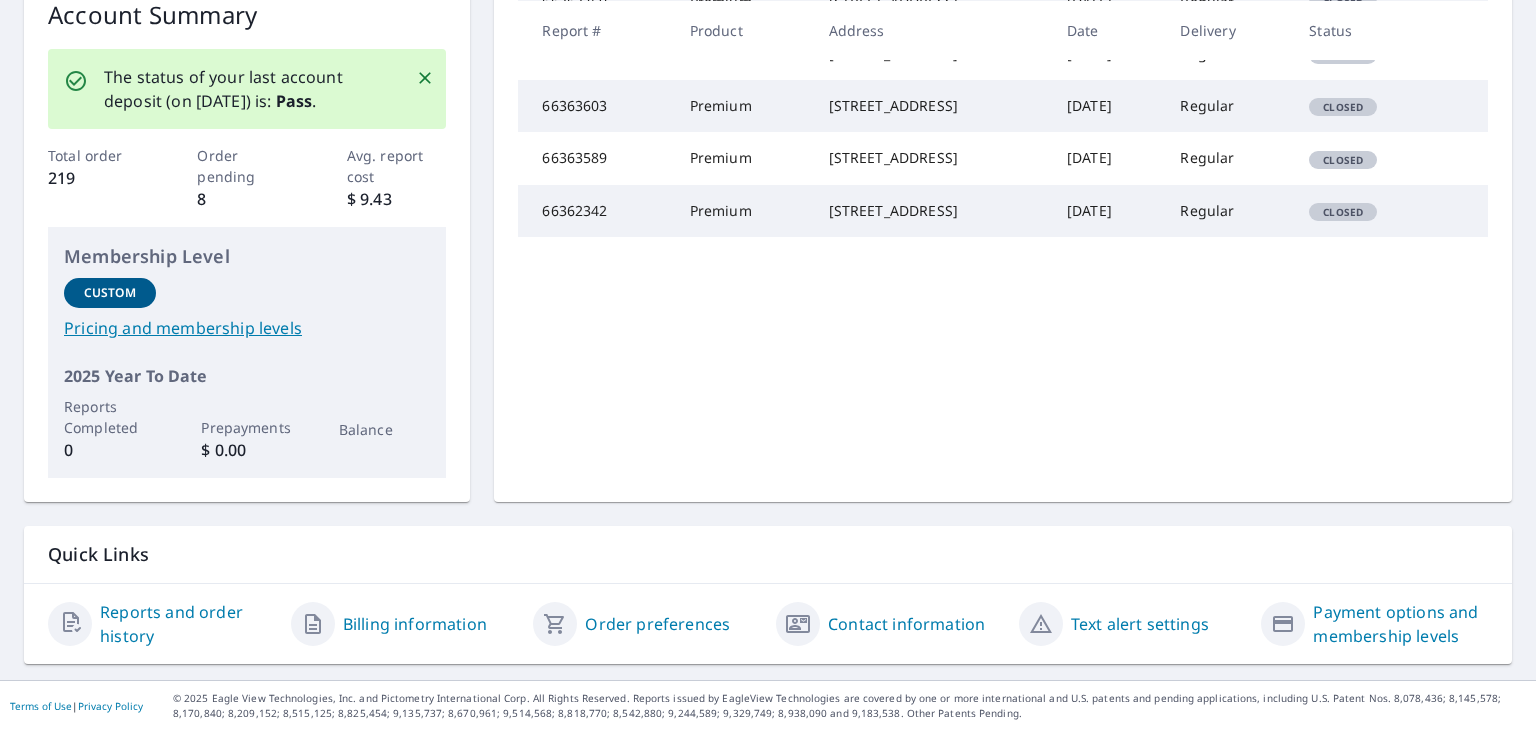 click on "Payment options and membership levels" at bounding box center [1400, 624] 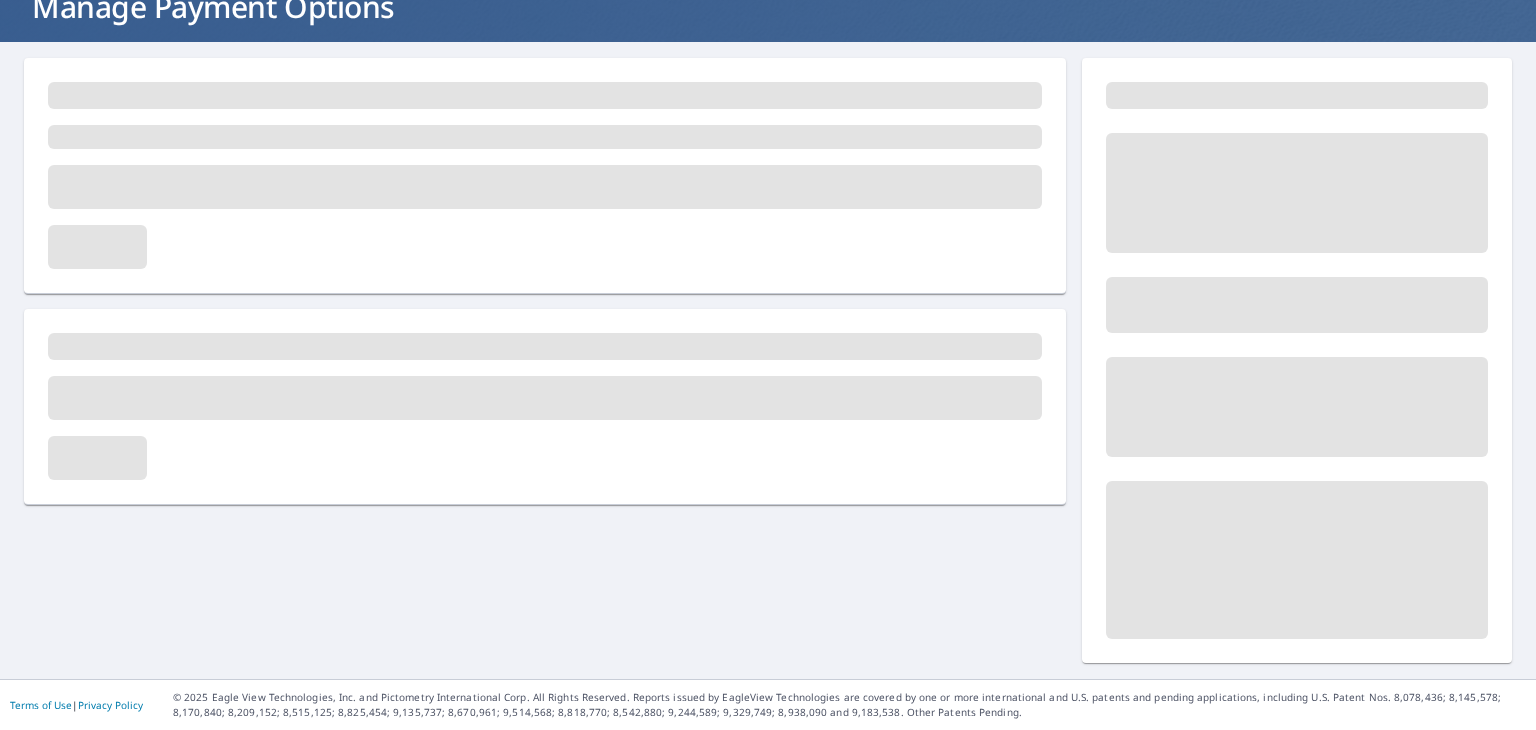 scroll, scrollTop: 0, scrollLeft: 0, axis: both 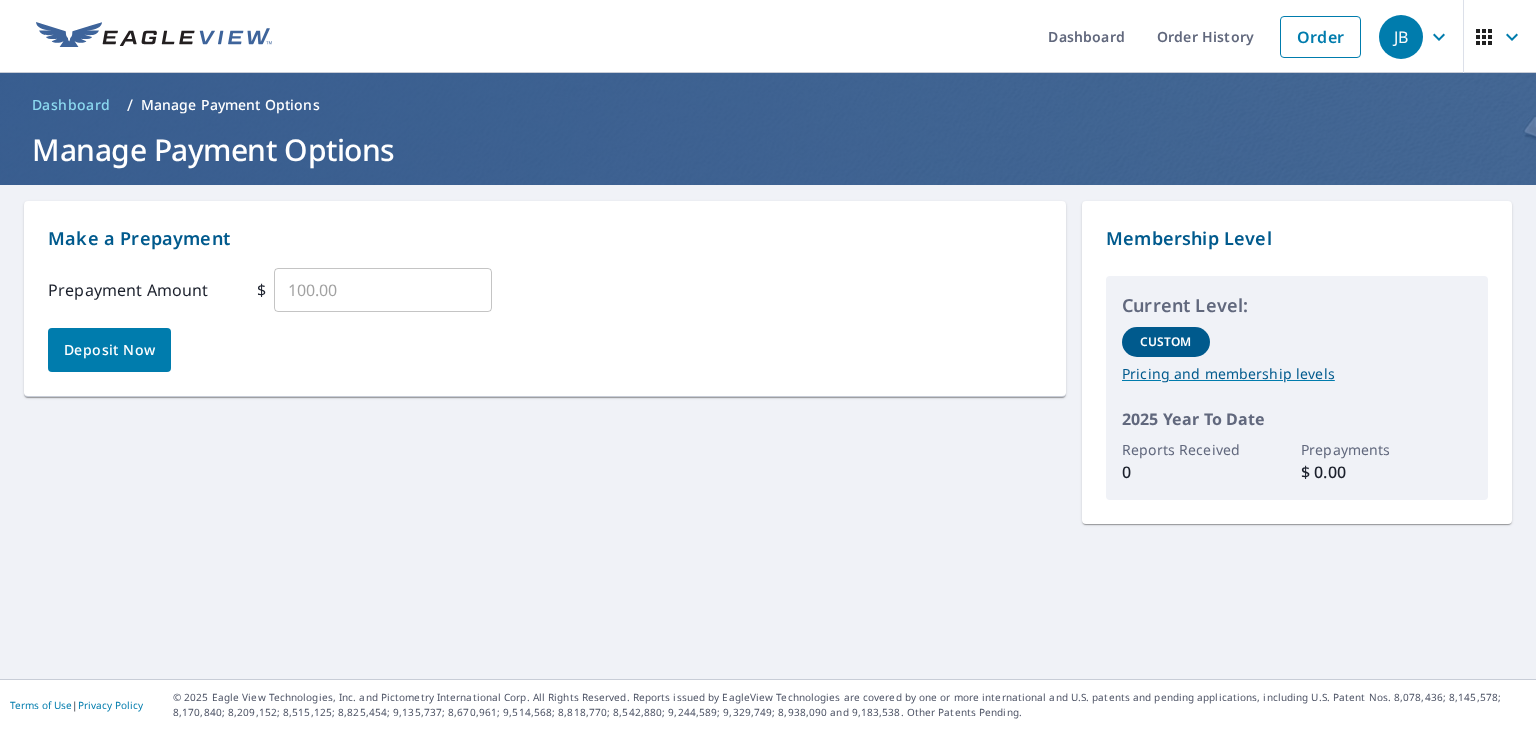 click at bounding box center [383, 290] 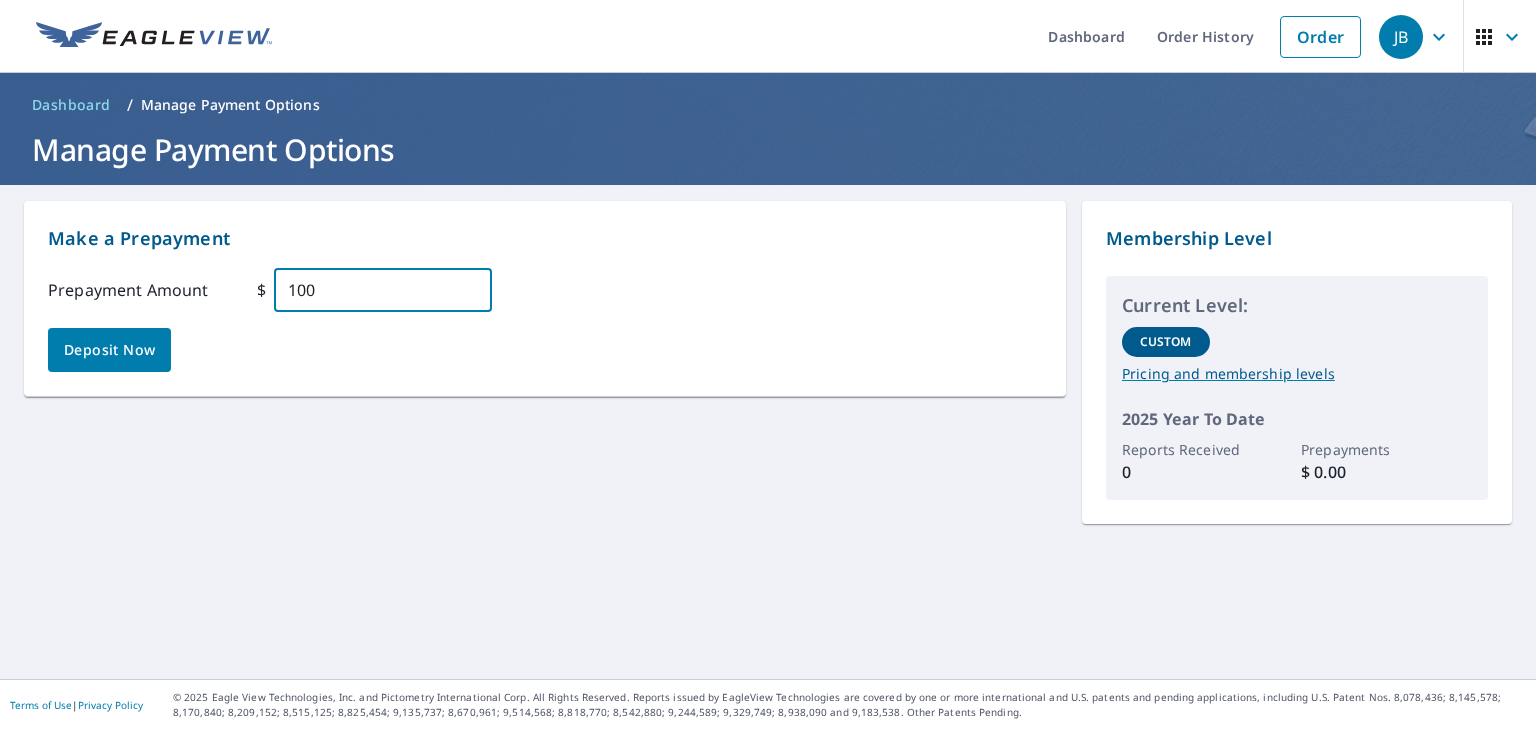 type on "100" 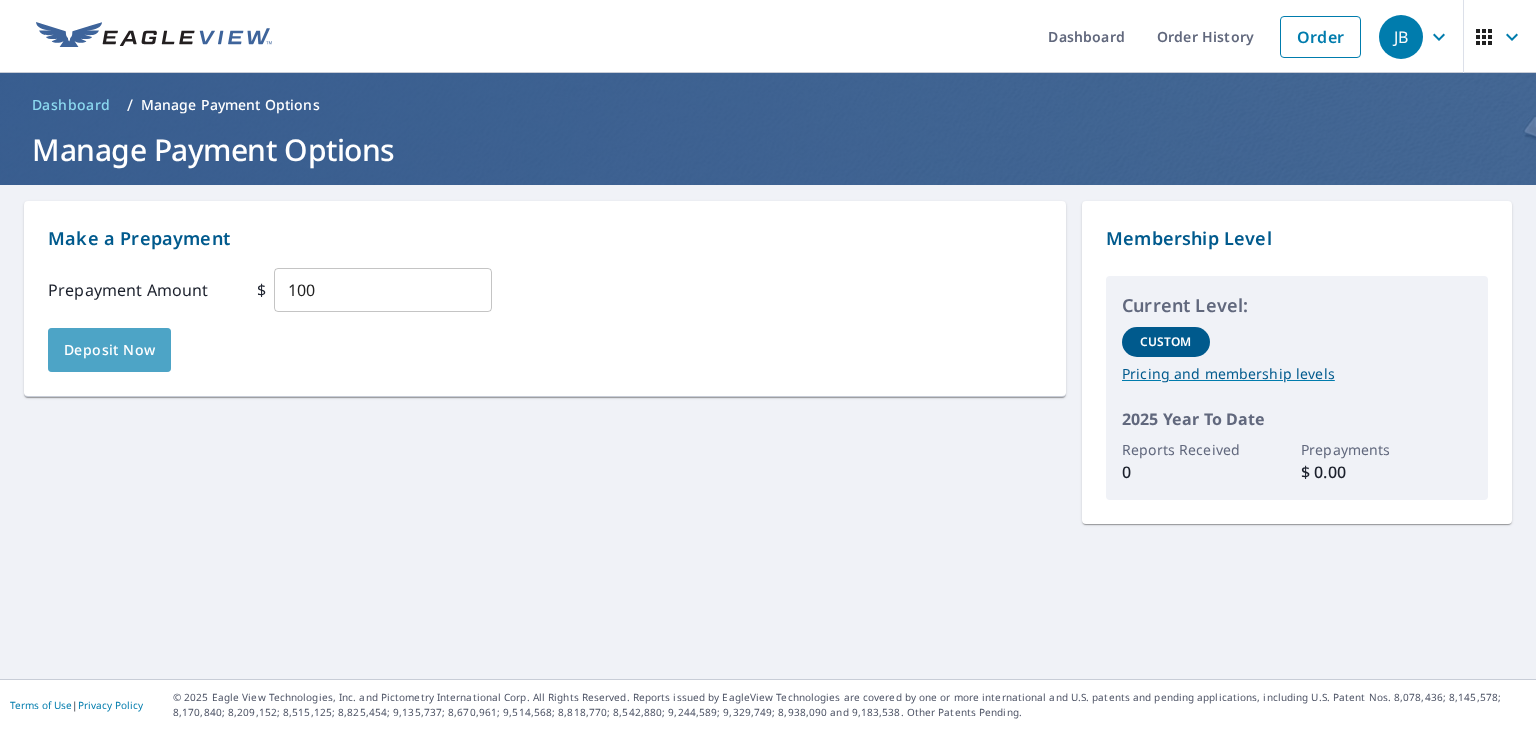 click on "Deposit Now" at bounding box center (109, 350) 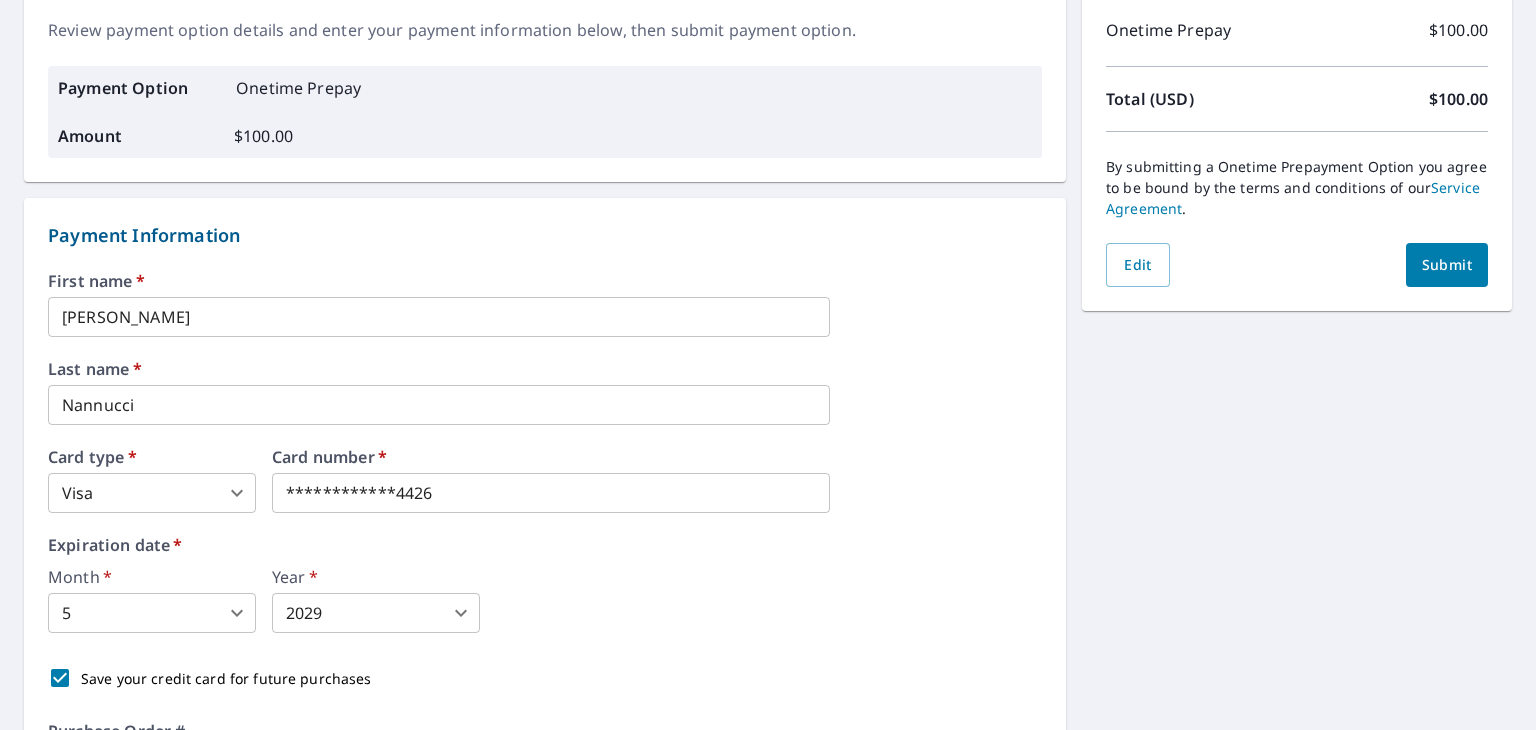 scroll, scrollTop: 234, scrollLeft: 0, axis: vertical 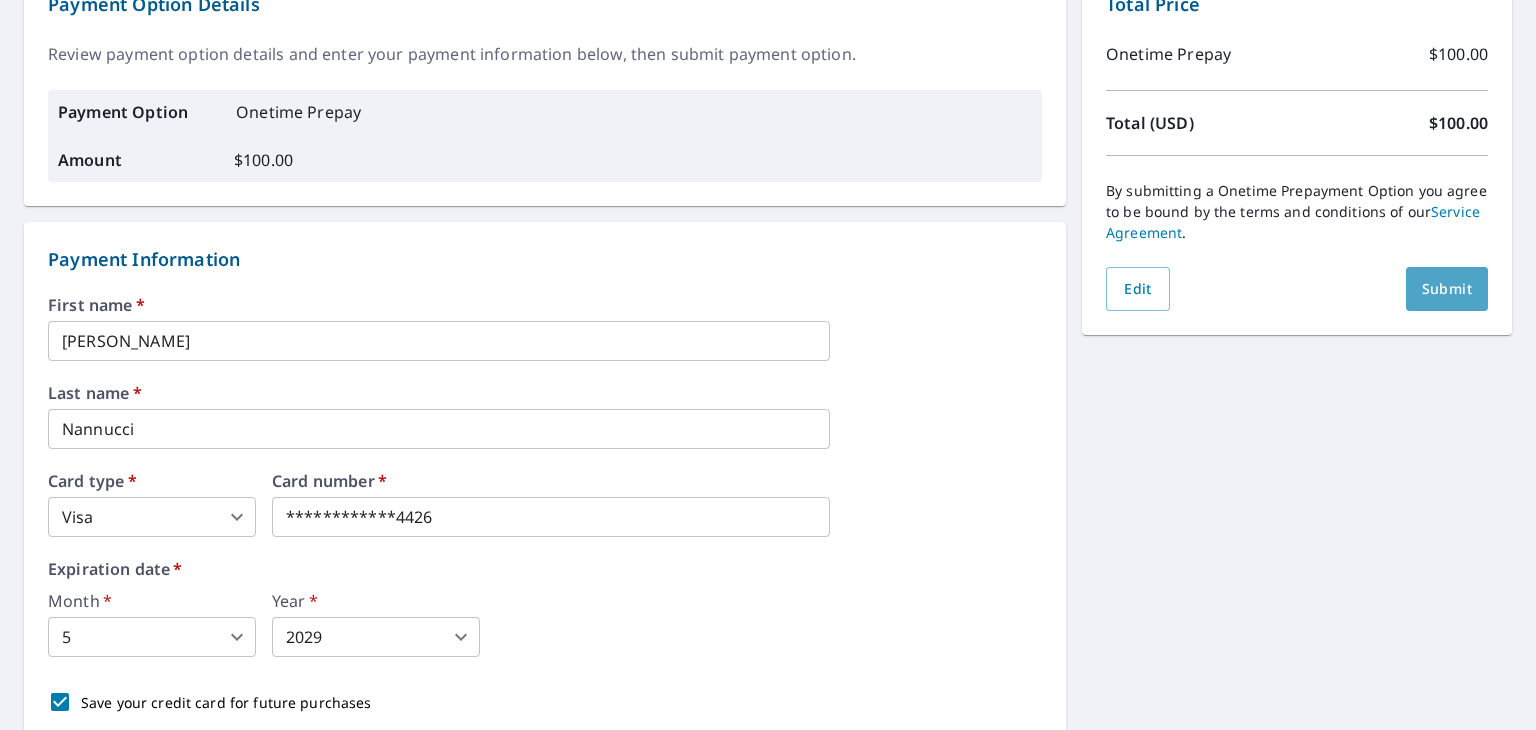 click on "Submit" at bounding box center (1447, 289) 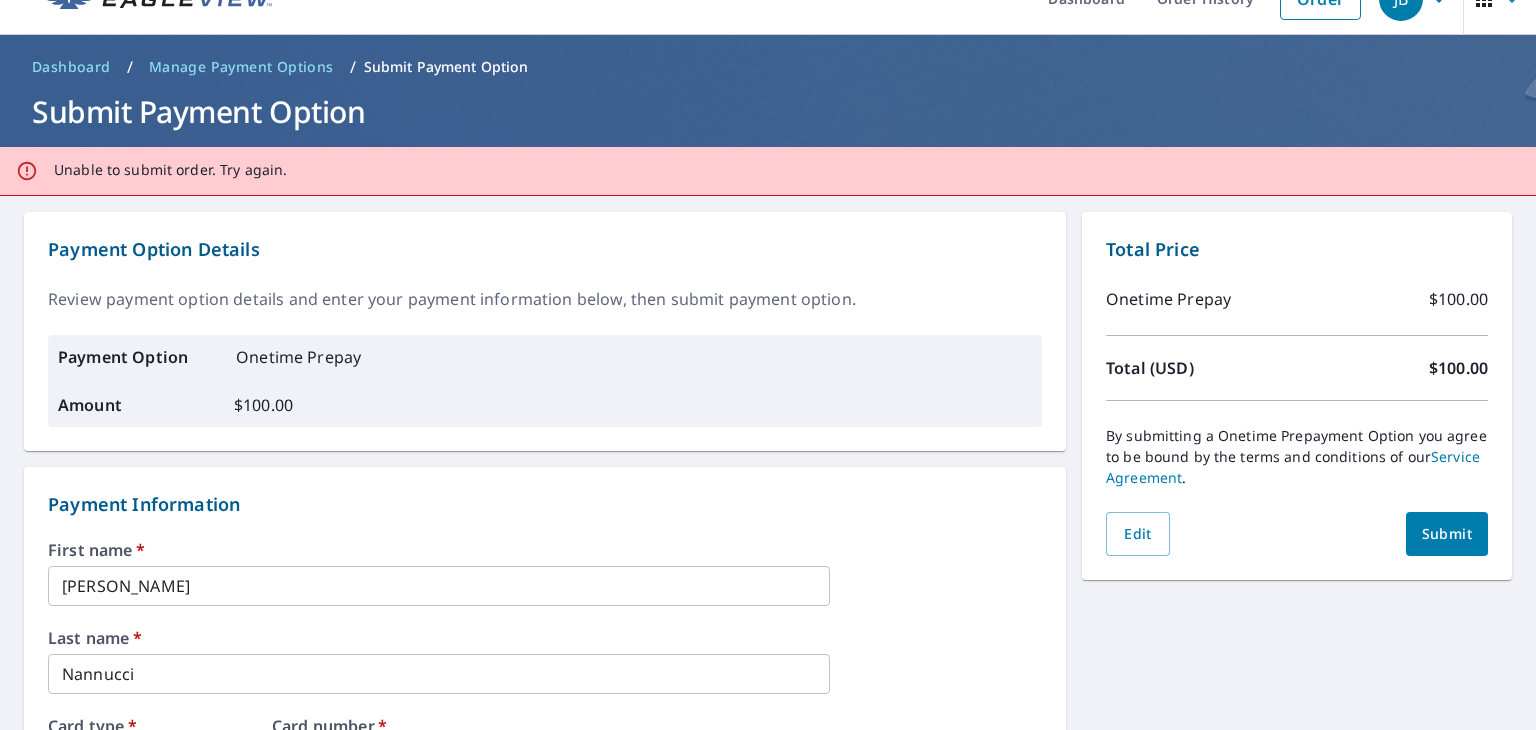 scroll, scrollTop: 0, scrollLeft: 0, axis: both 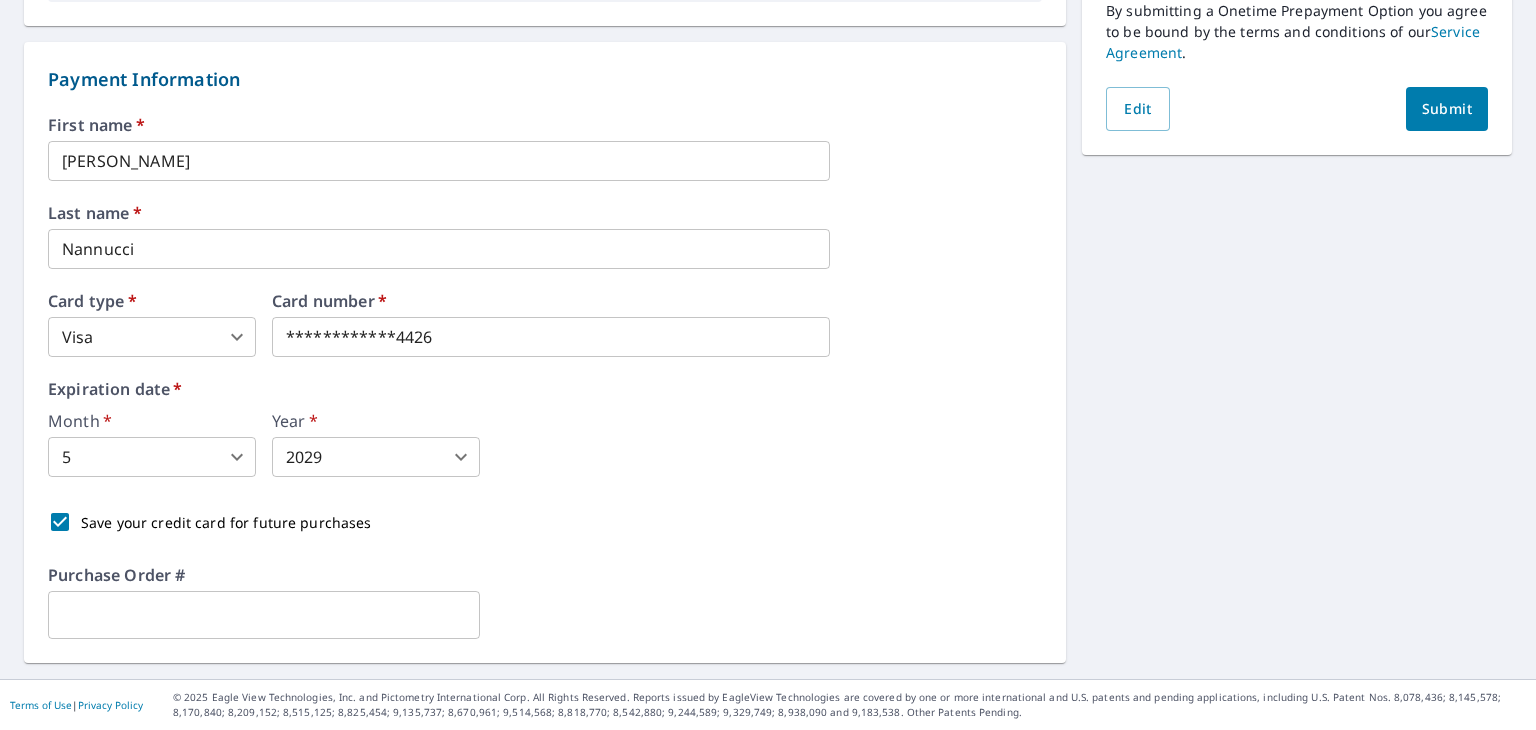 paste on "66363750" 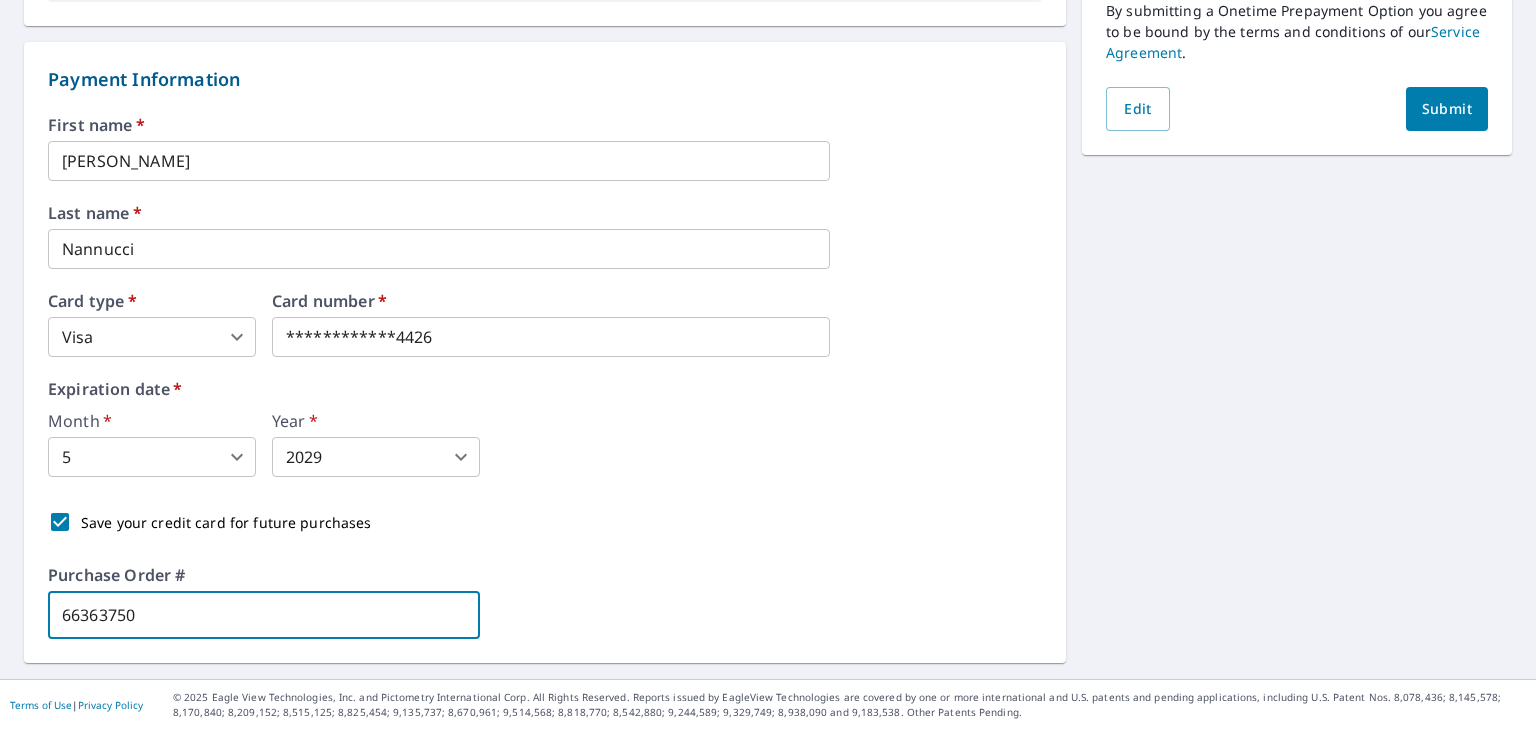 click on "66363750" at bounding box center [264, 615] 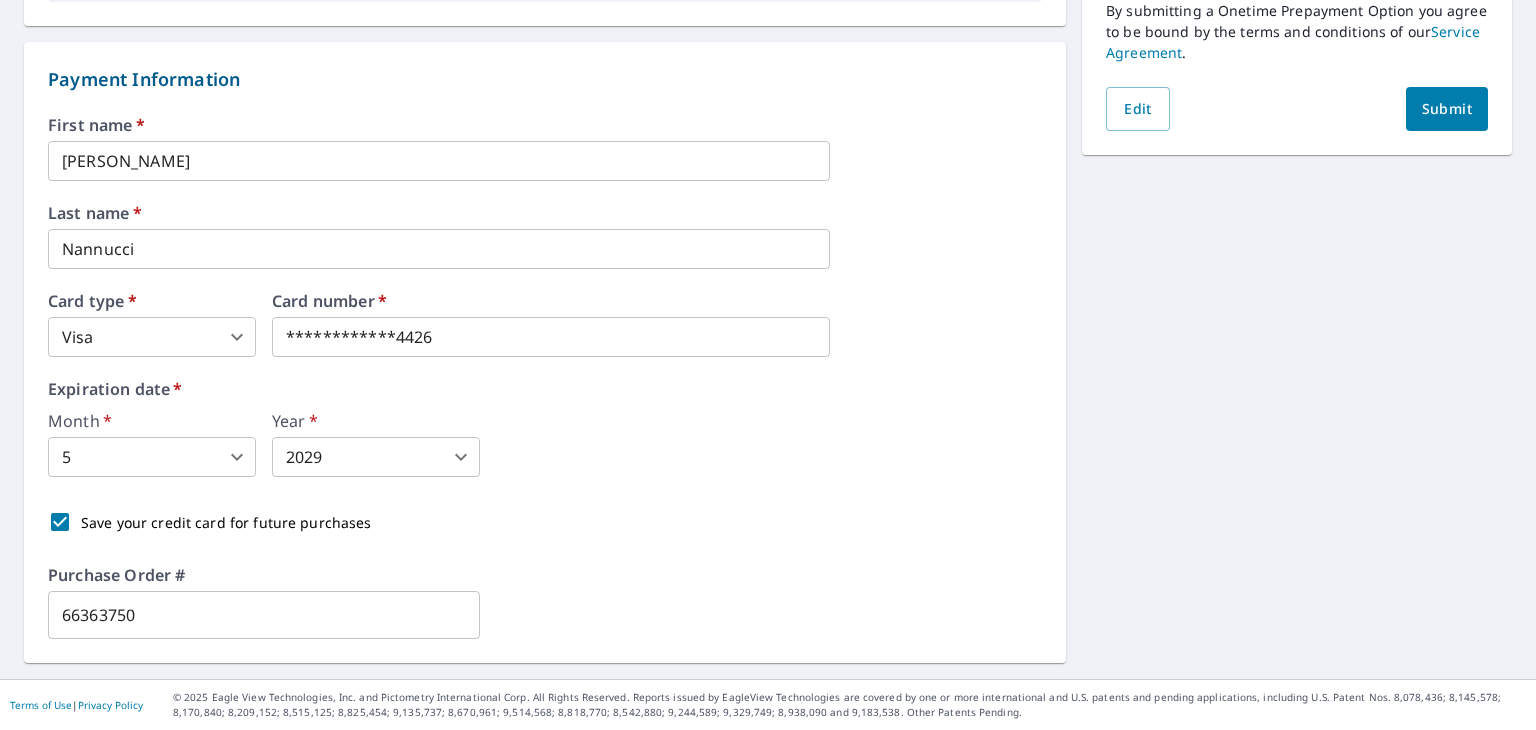 click on "**********" at bounding box center (545, 352) 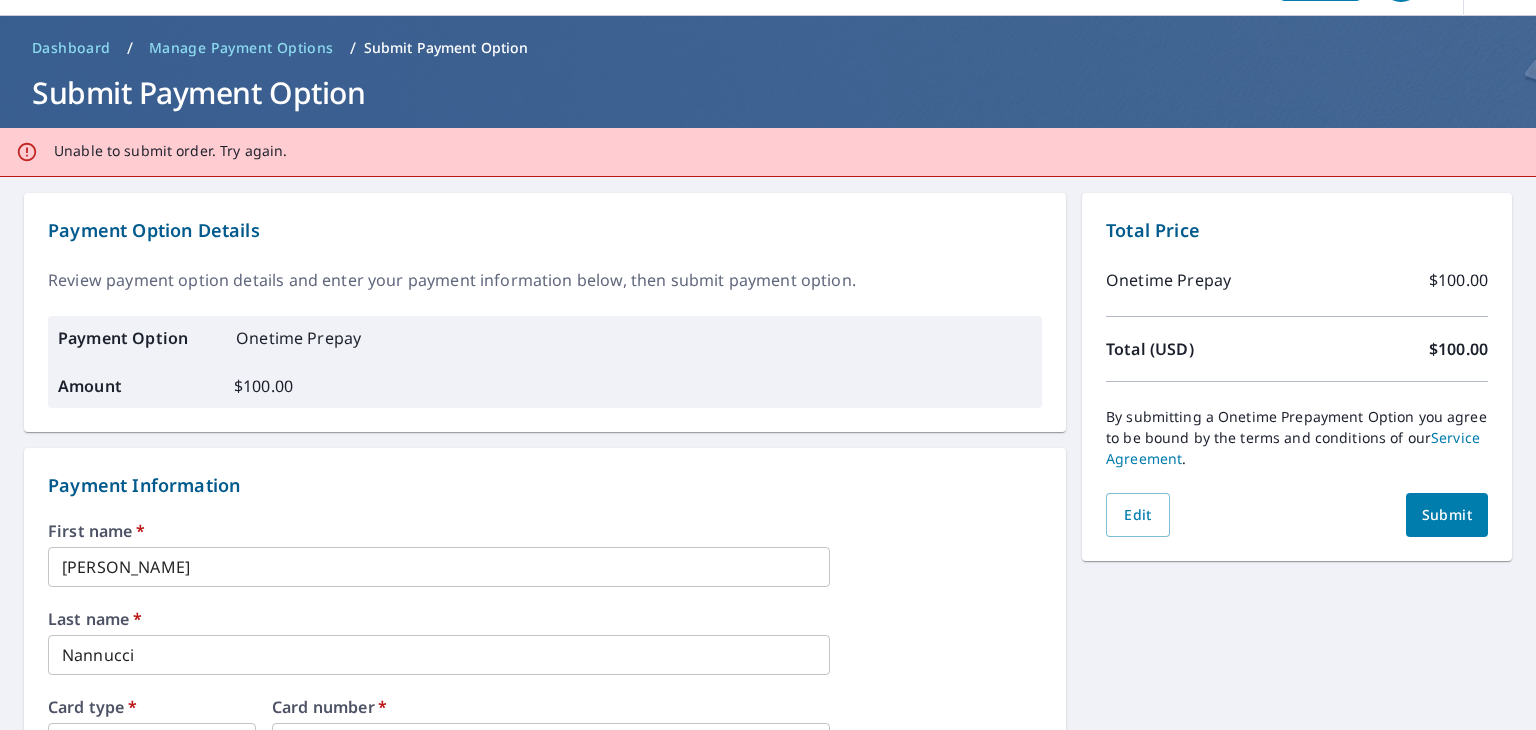 scroll, scrollTop: 0, scrollLeft: 0, axis: both 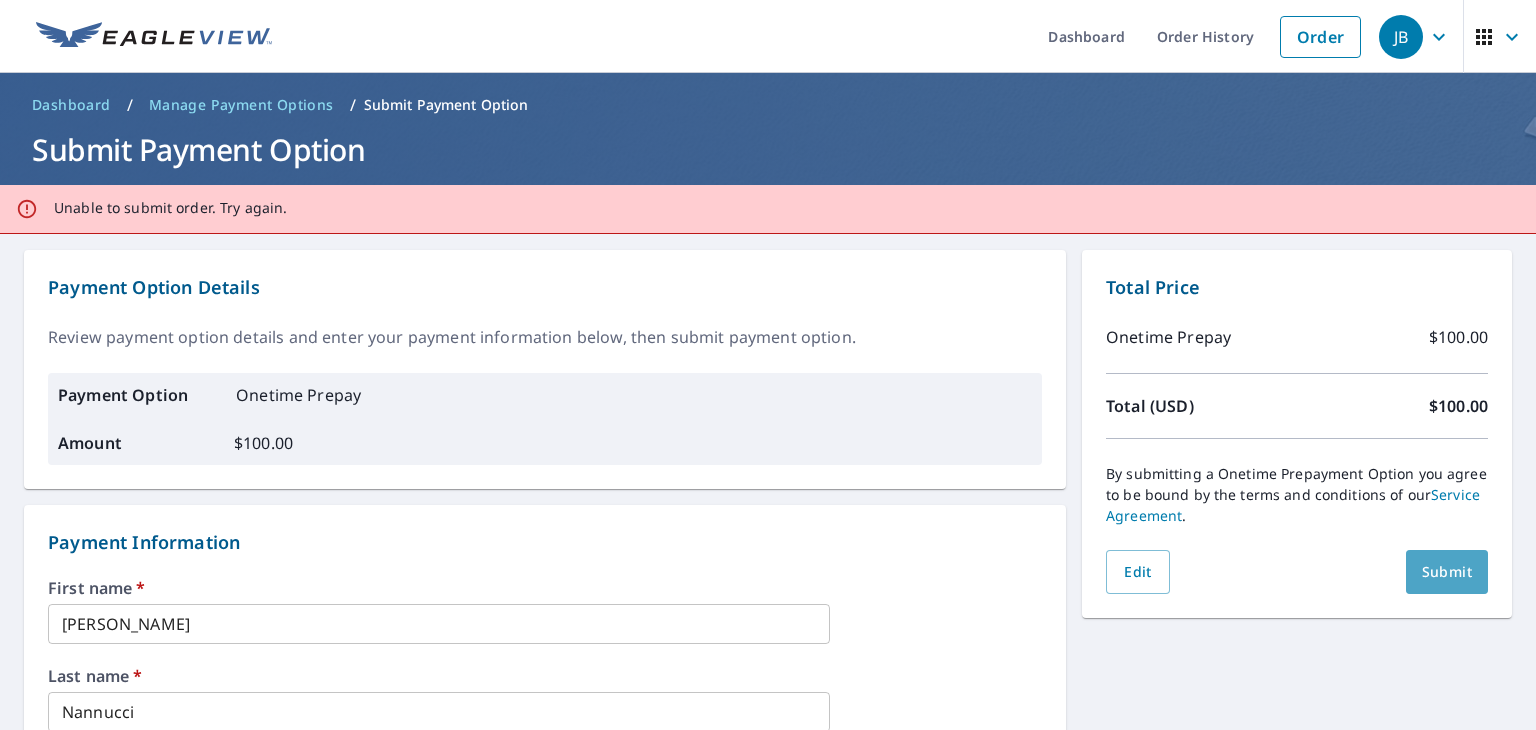 click on "Submit" at bounding box center (1447, 572) 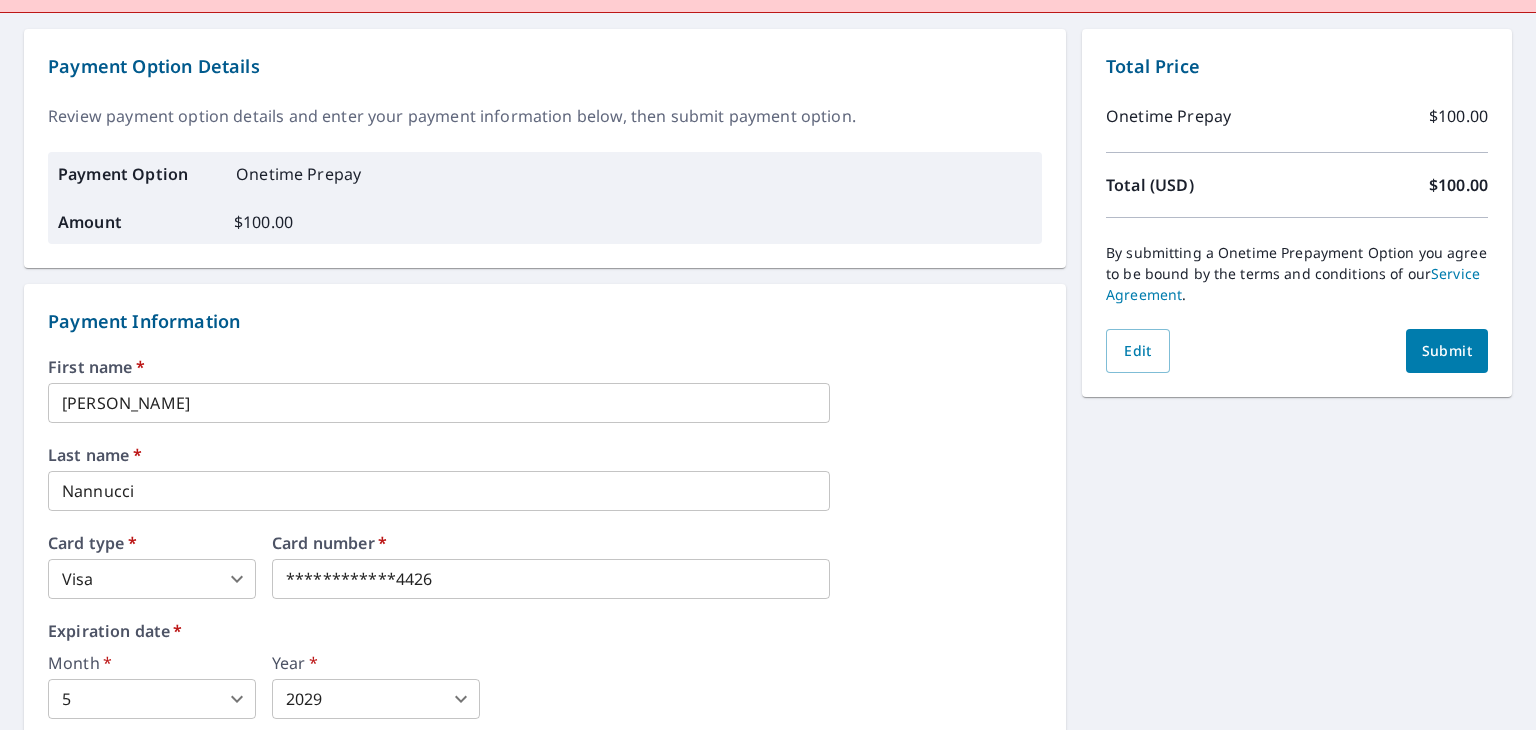 scroll, scrollTop: 0, scrollLeft: 0, axis: both 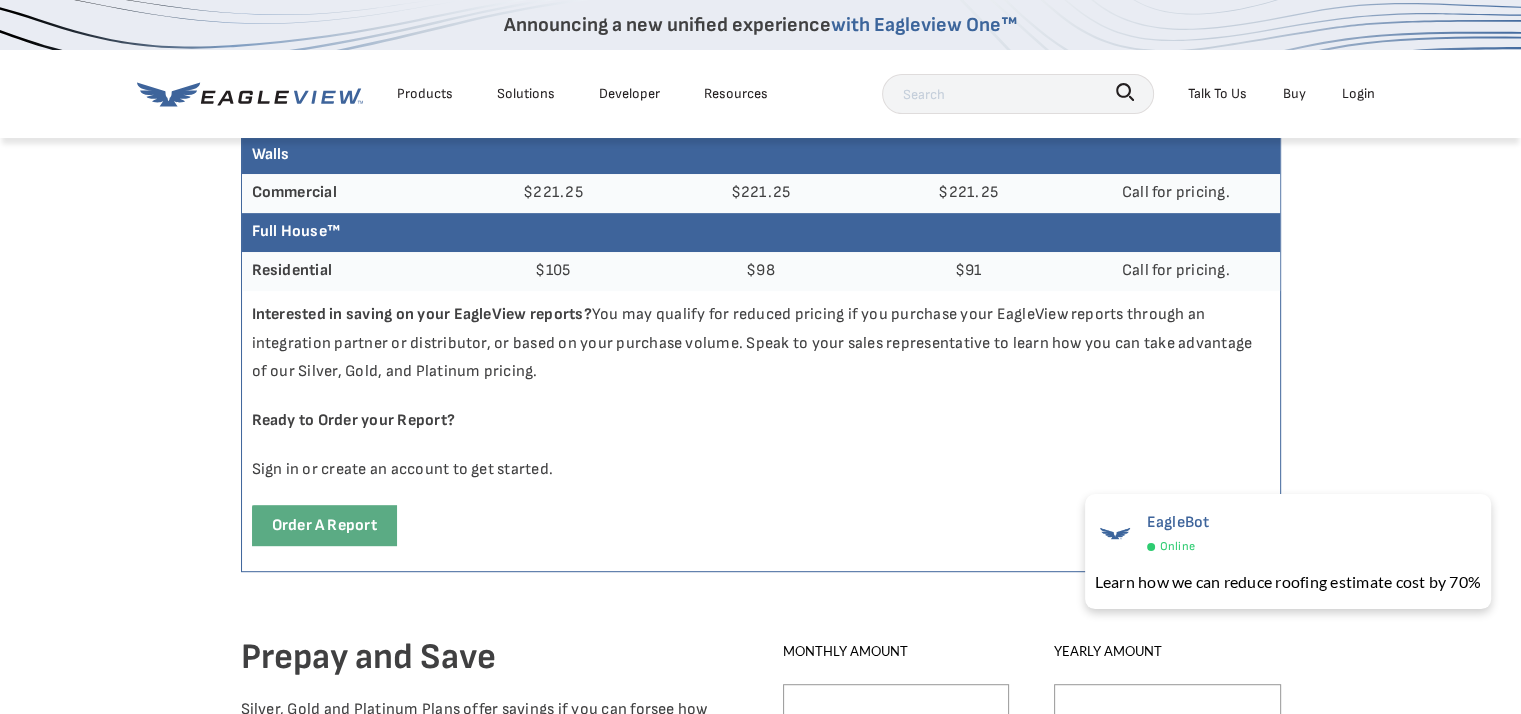 click 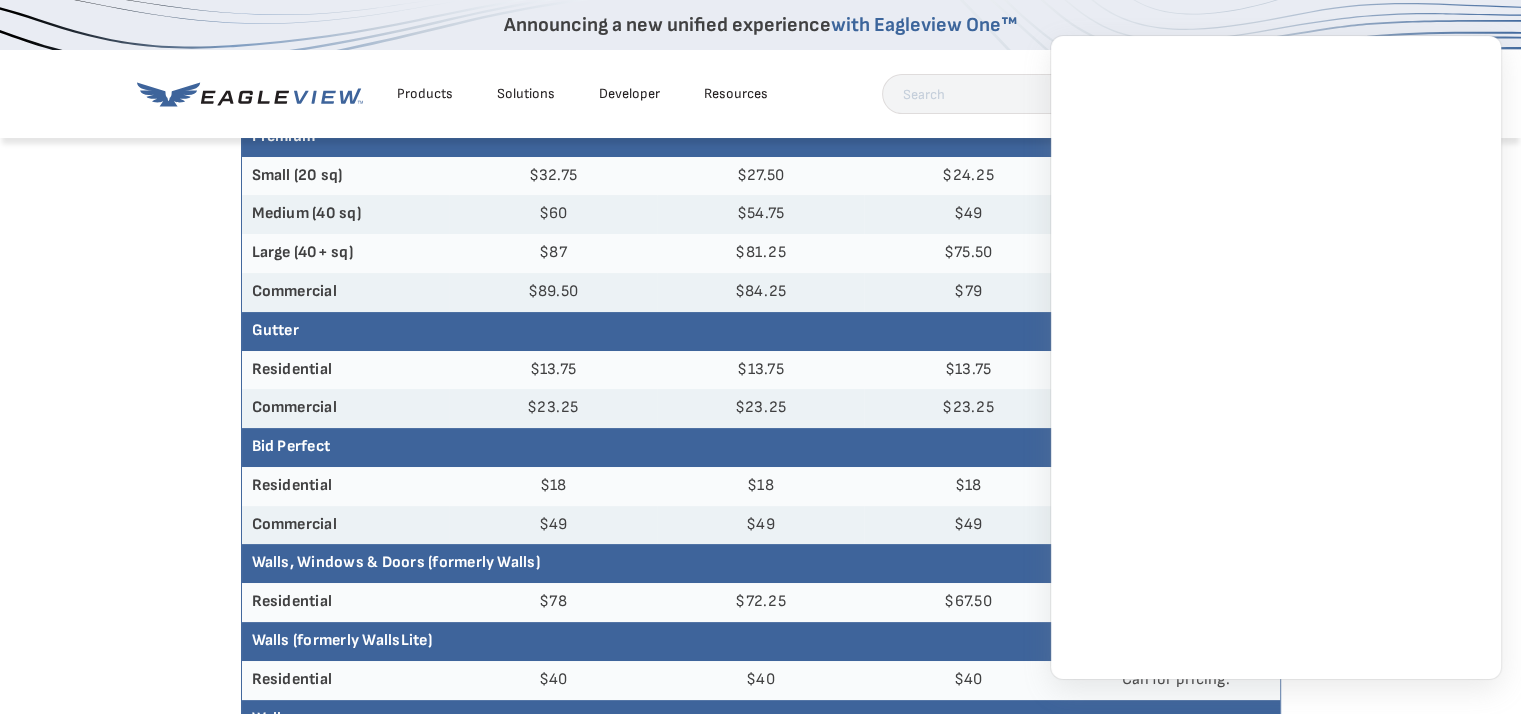scroll, scrollTop: 0, scrollLeft: 0, axis: both 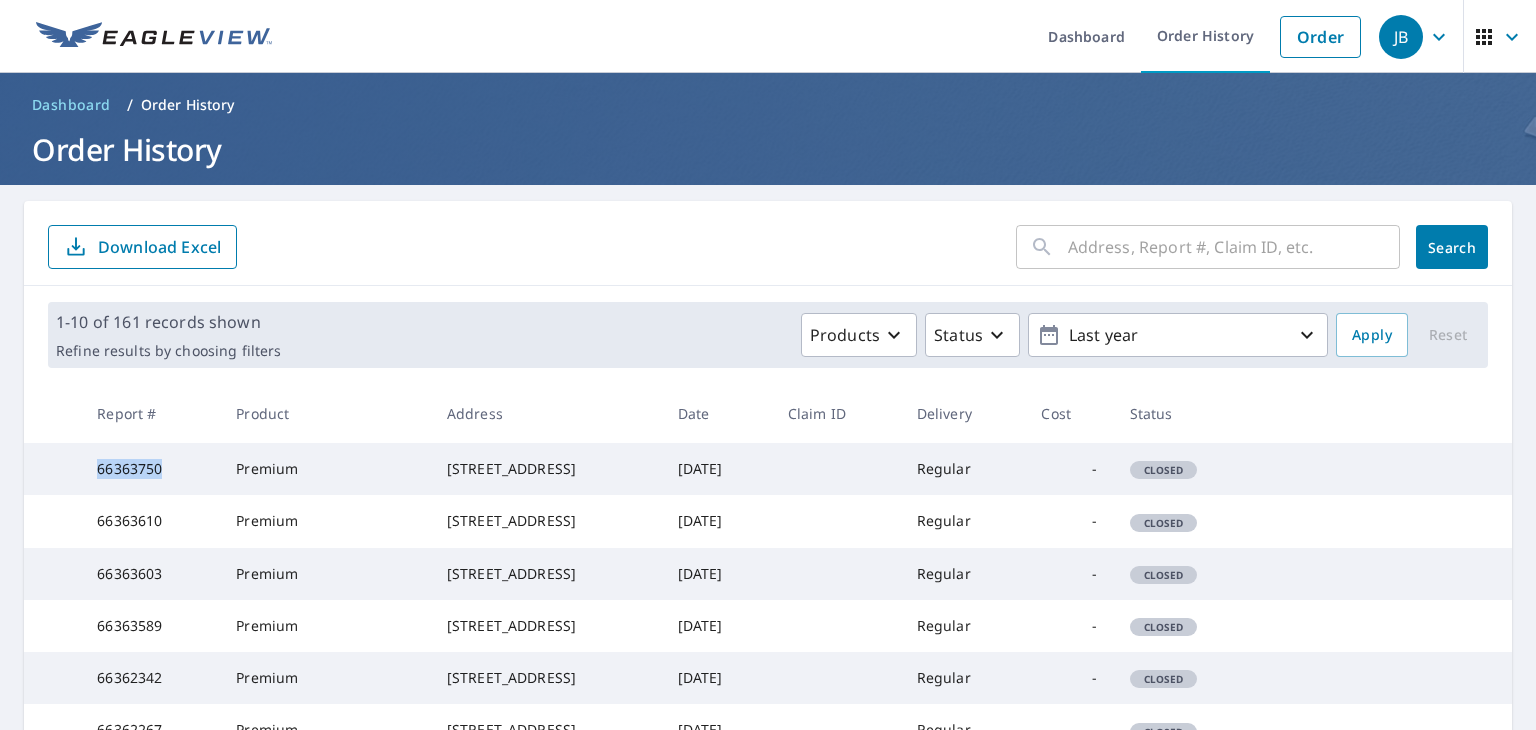 drag, startPoint x: 84, startPoint y: 480, endPoint x: 165, endPoint y: 473, distance: 81.3019 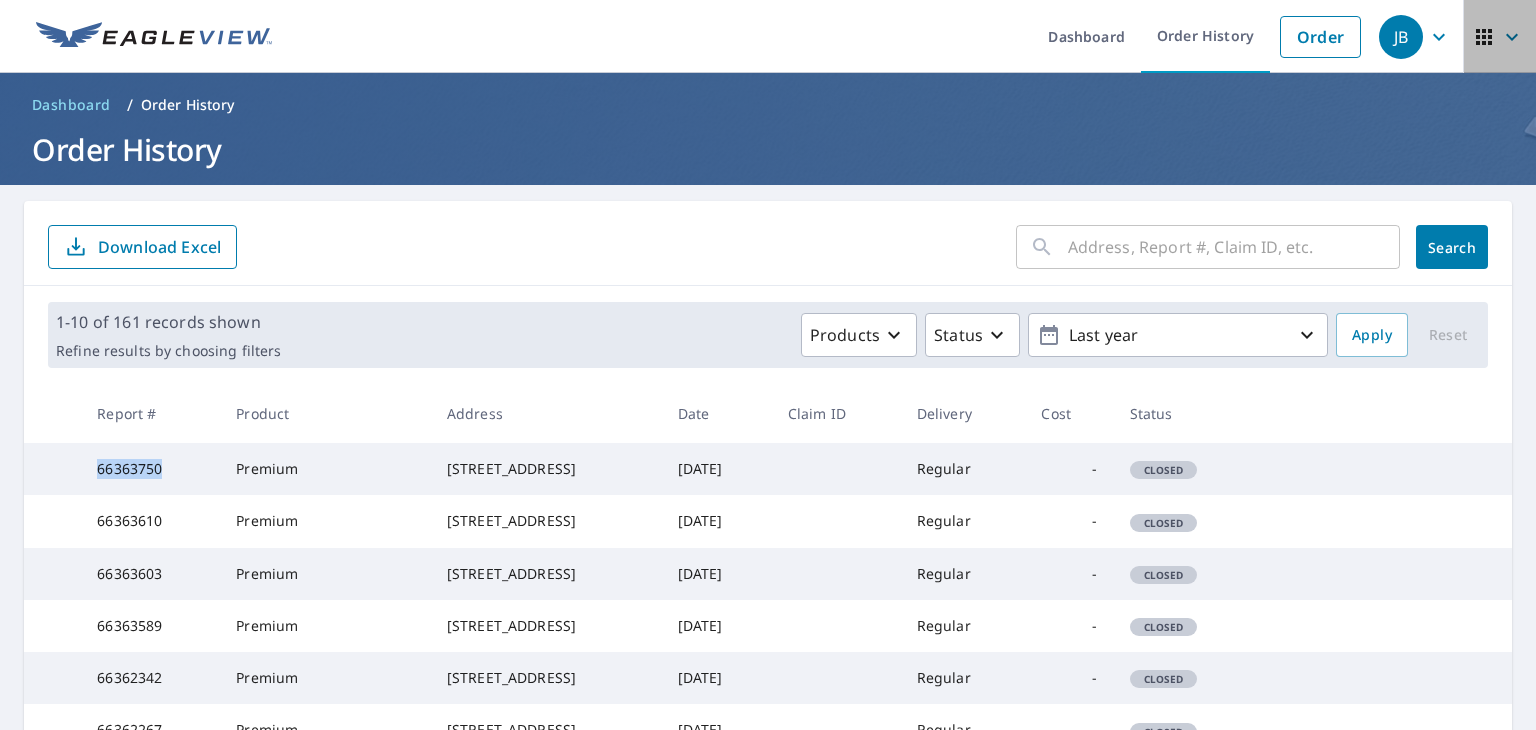 click 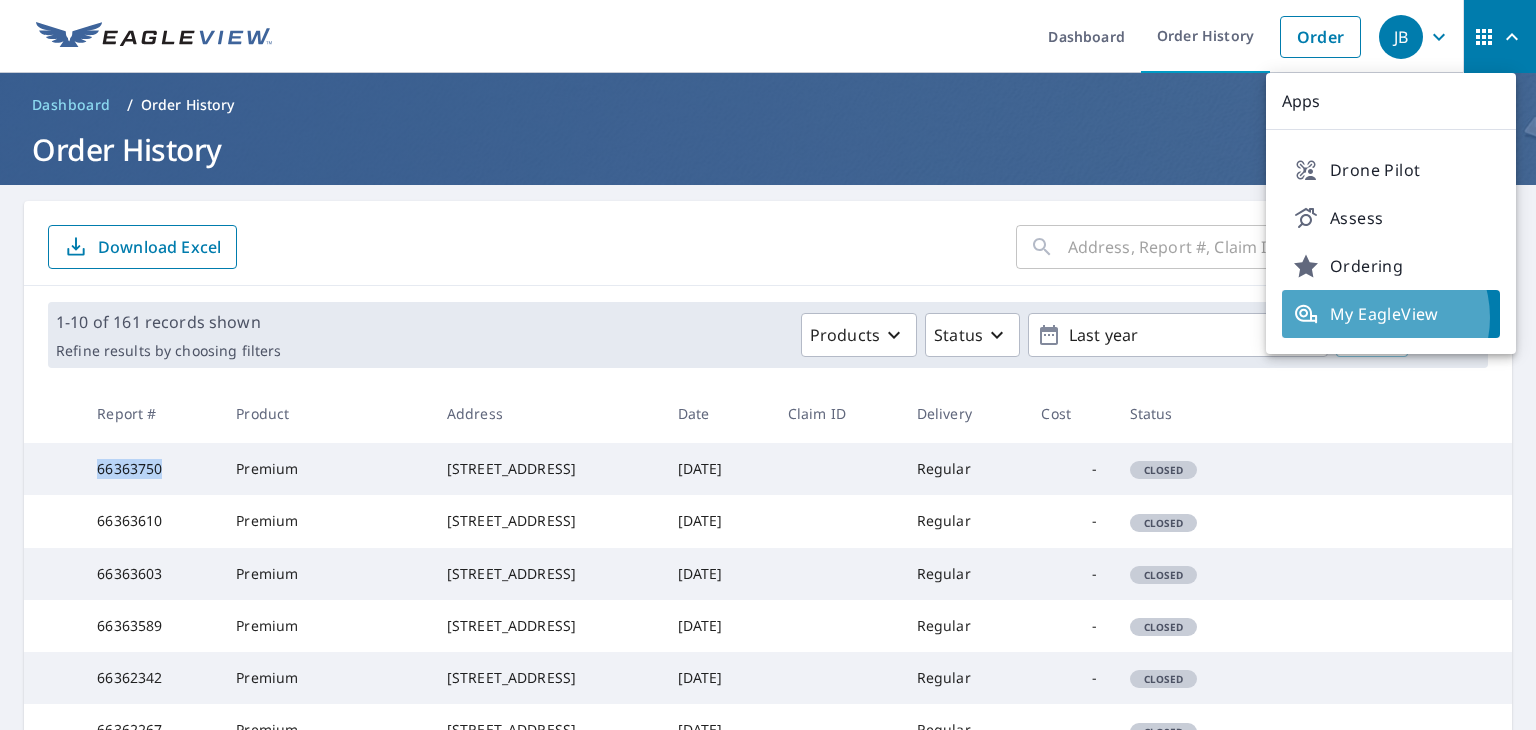 click on "My EagleView" at bounding box center [1391, 314] 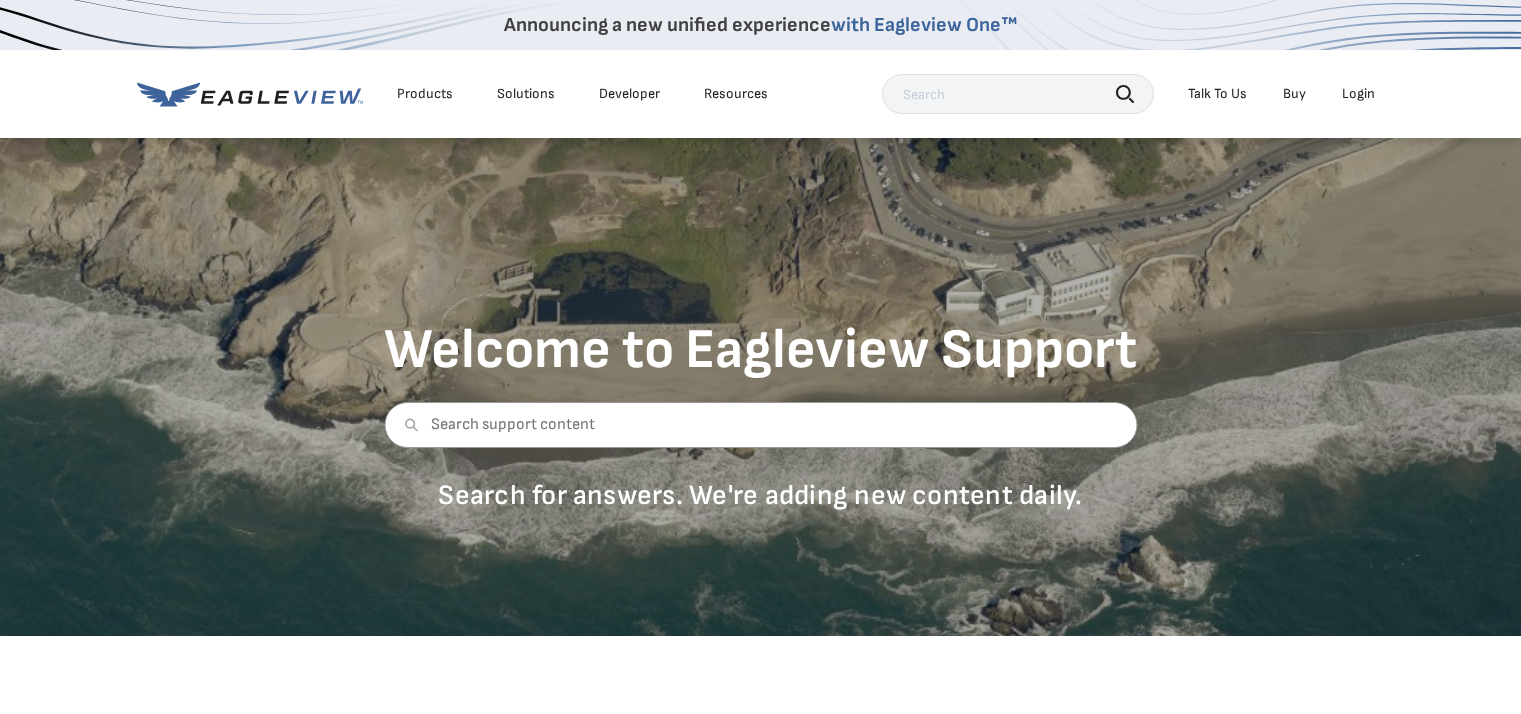 scroll, scrollTop: 0, scrollLeft: 0, axis: both 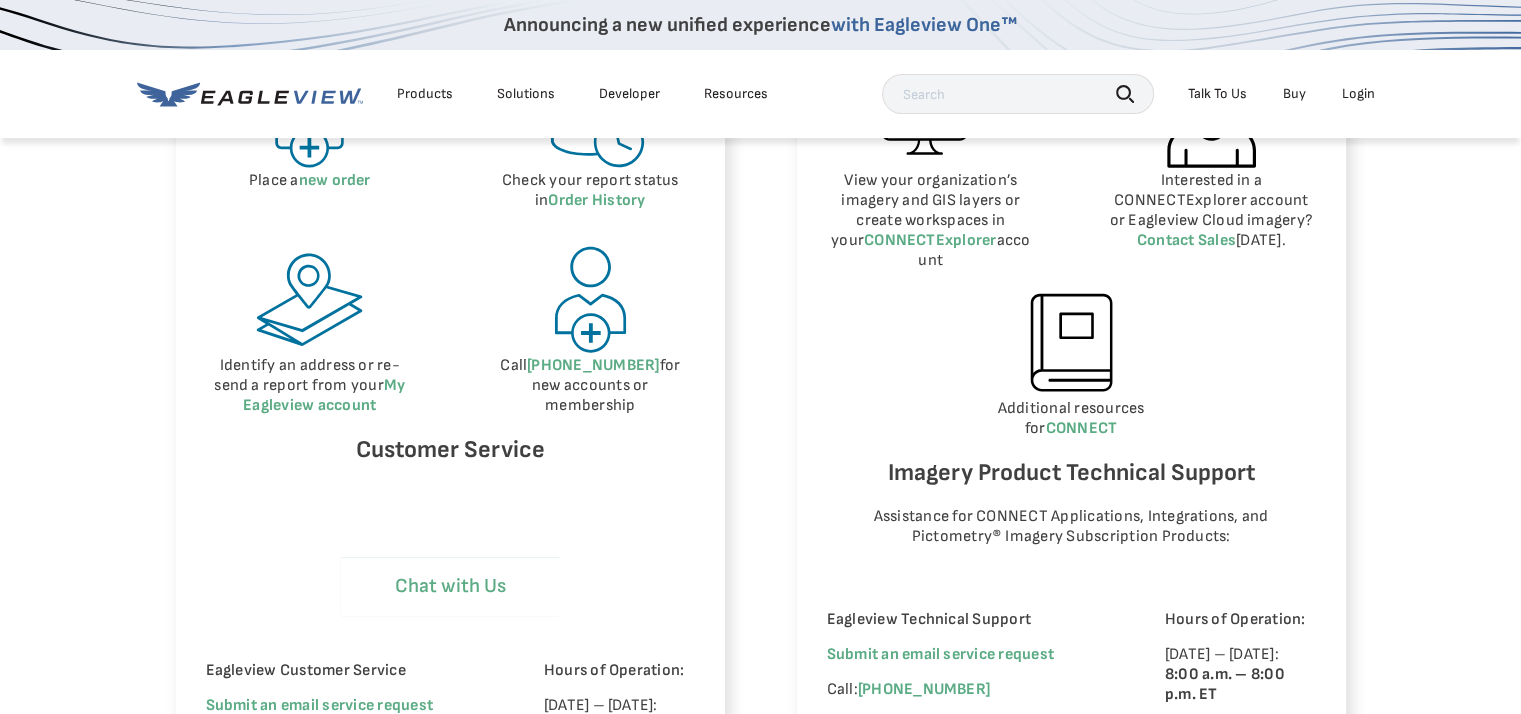 click on "Chat with Us" at bounding box center (450, 586) 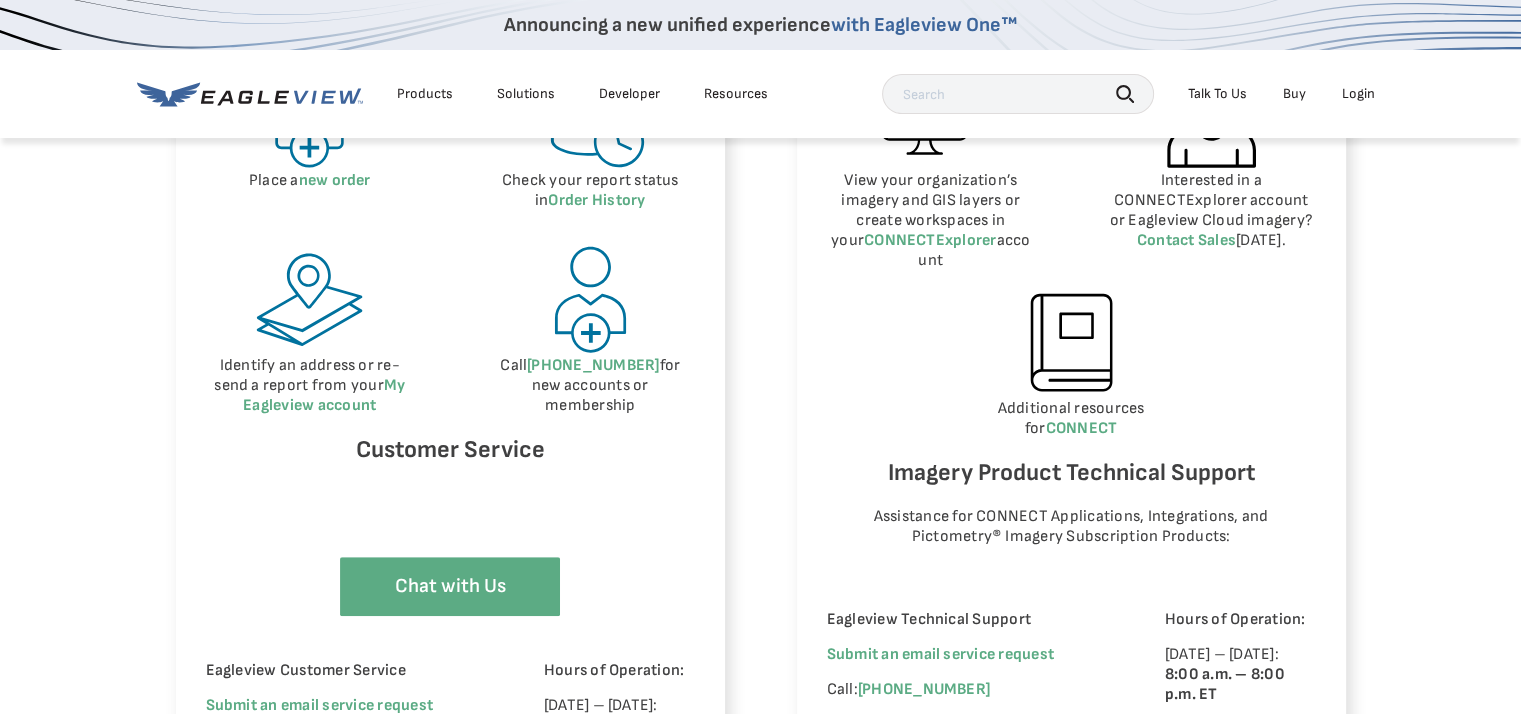 select on "Cancel_Roof_Wall_Report" 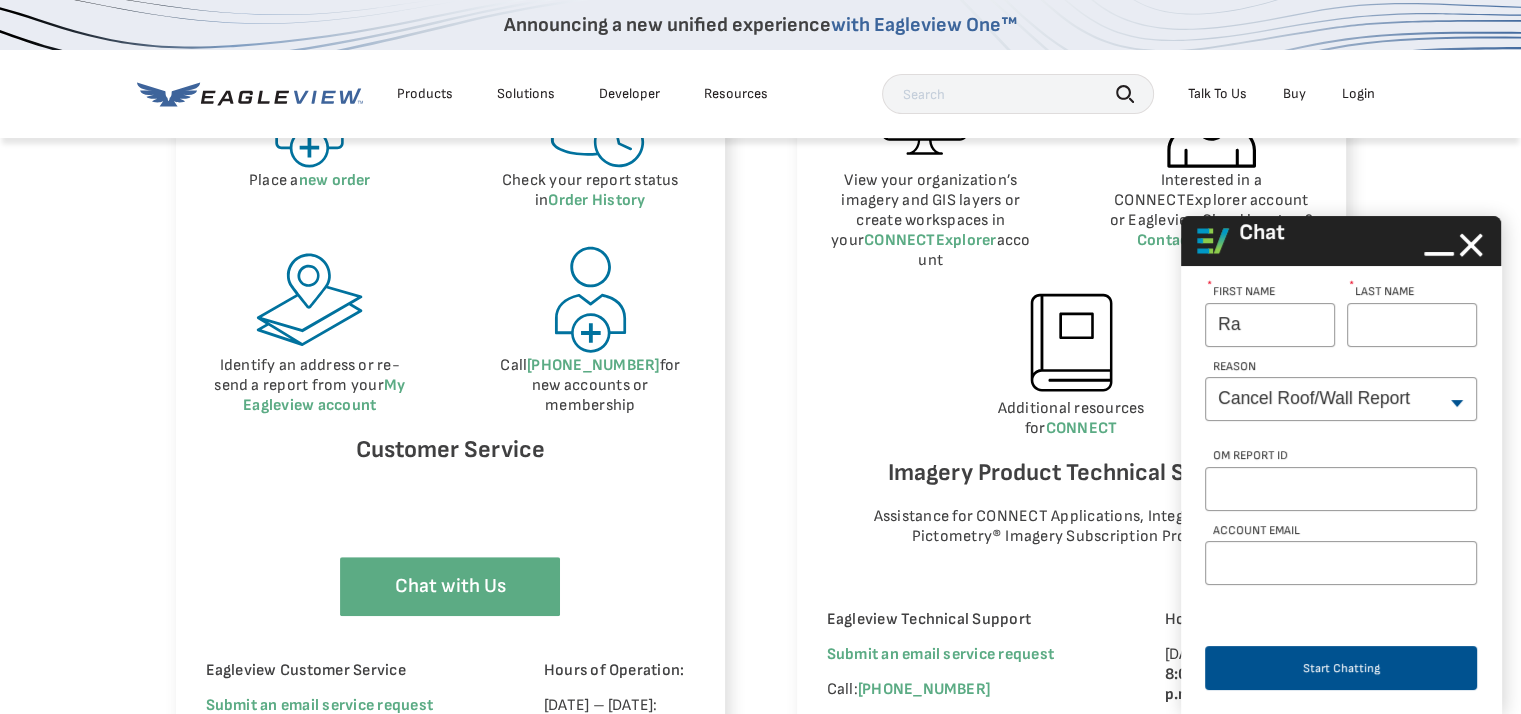type on "R" 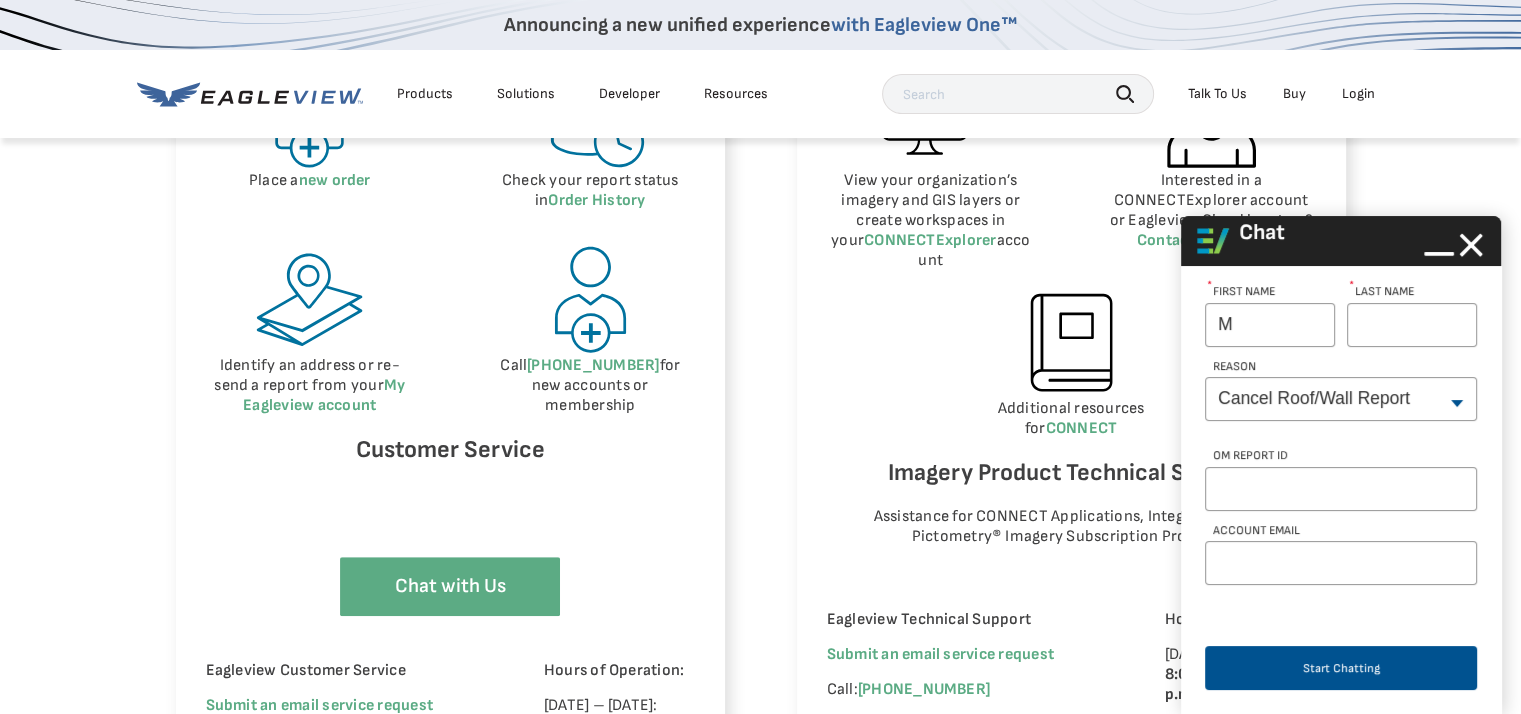 type on "M" 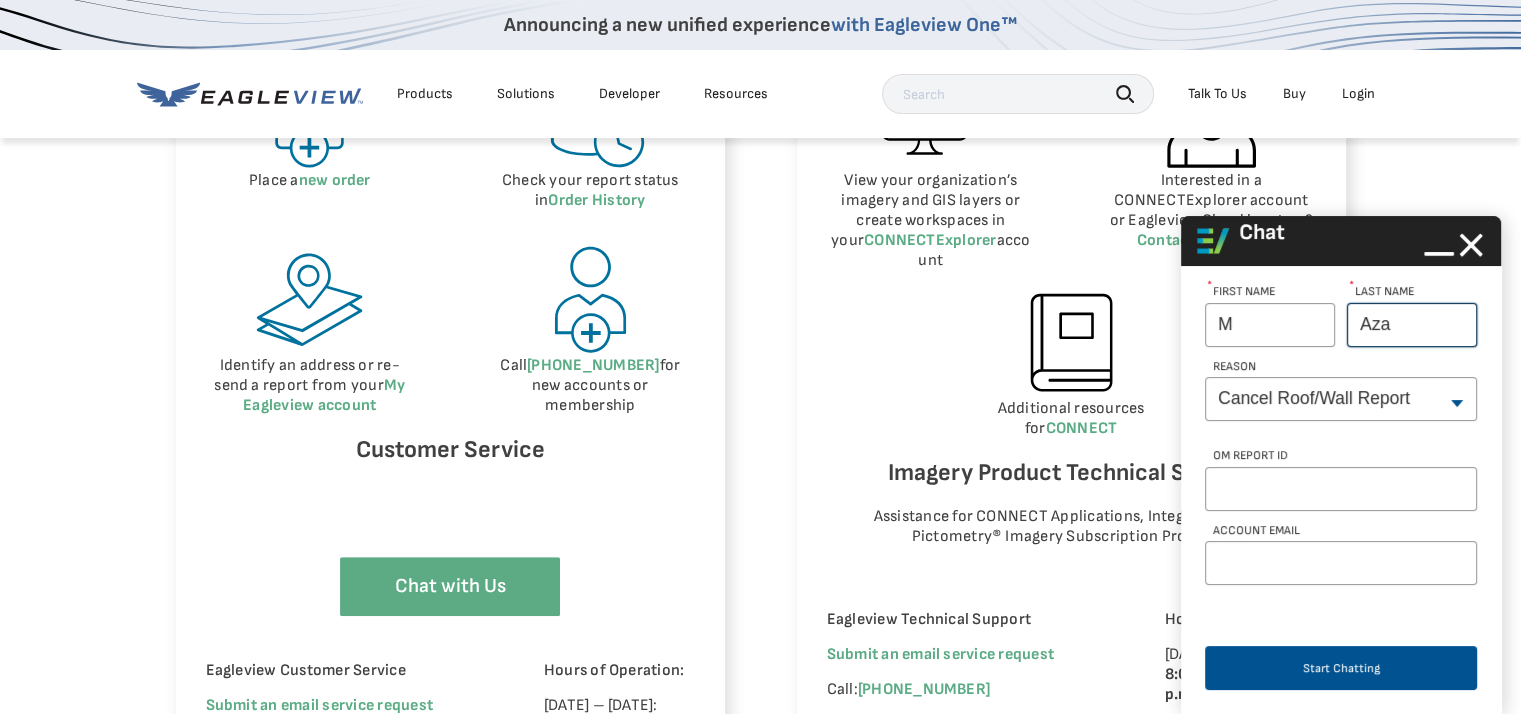 type on "Azan" 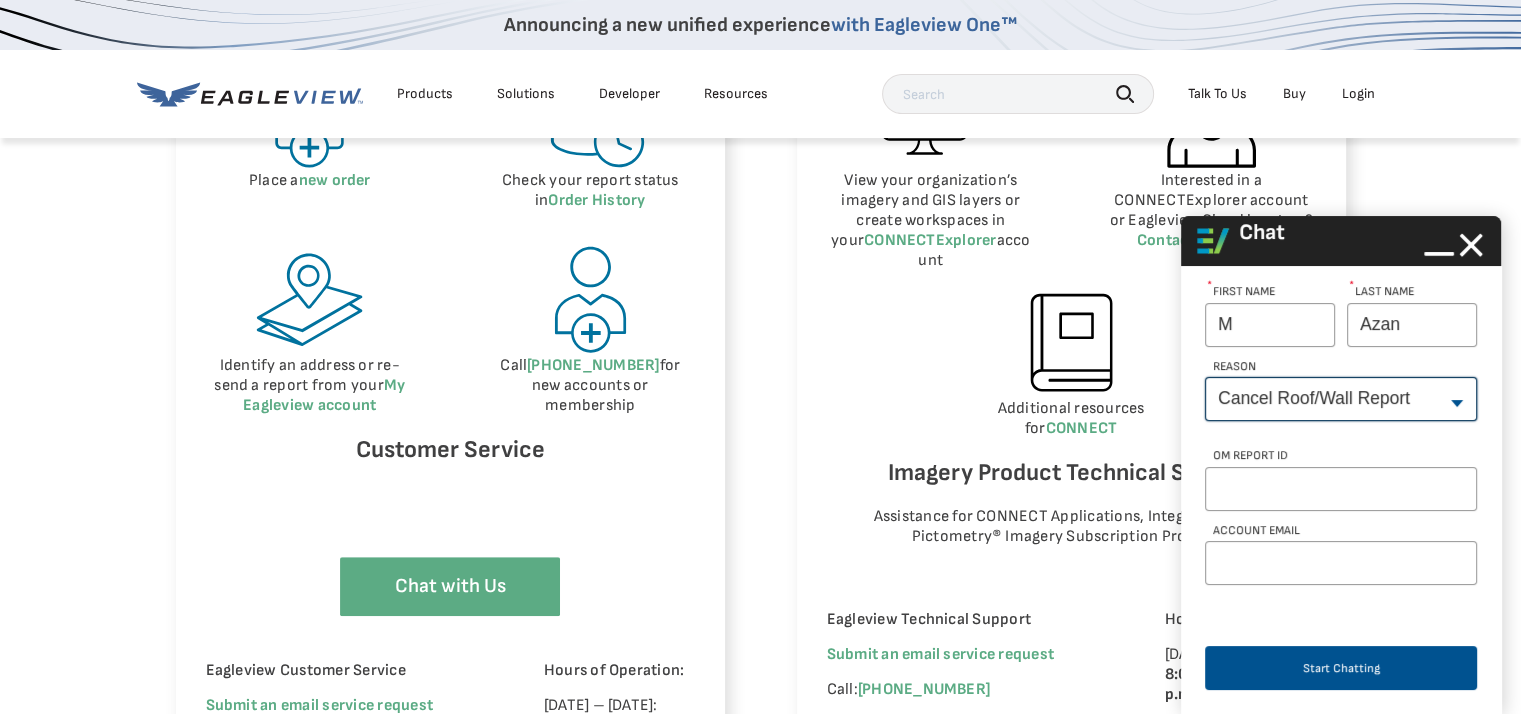 click on "--None-- Cancel Roof/Wall Report Document Request Invoice Request Missing Additional Structure Password Reset Pricing Question Refund Request Roof/Wall Report Status Sitemap Request Update Roof/Wall Report Address Wrong House on Report Xactimate Other Reason Xactimate Integration" at bounding box center [1341, 399] 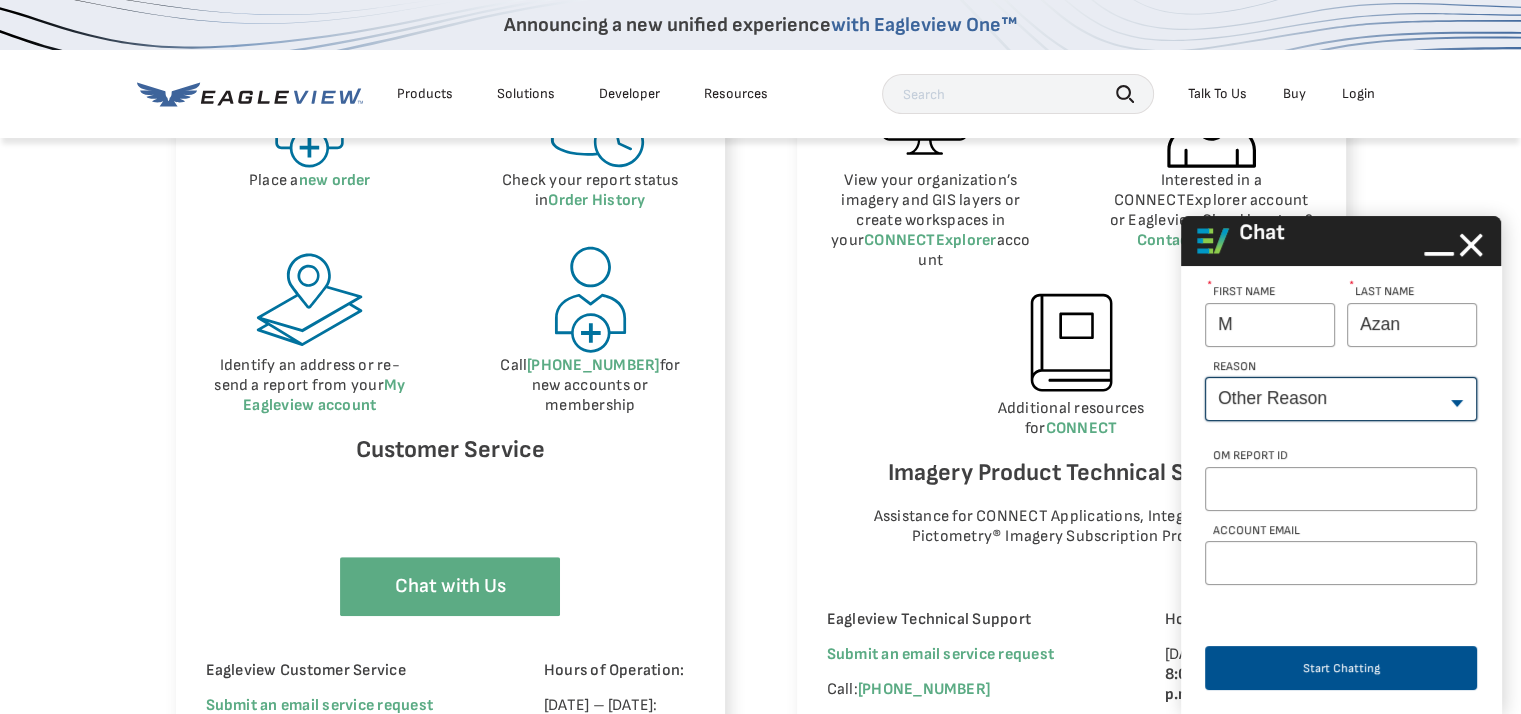 click on "--None-- Cancel Roof/Wall Report Document Request Invoice Request Missing Additional Structure Password Reset Pricing Question Refund Request Roof/Wall Report Status Sitemap Request Update Roof/Wall Report Address Wrong House on Report Xactimate Other Reason Xactimate Integration" at bounding box center [1341, 399] 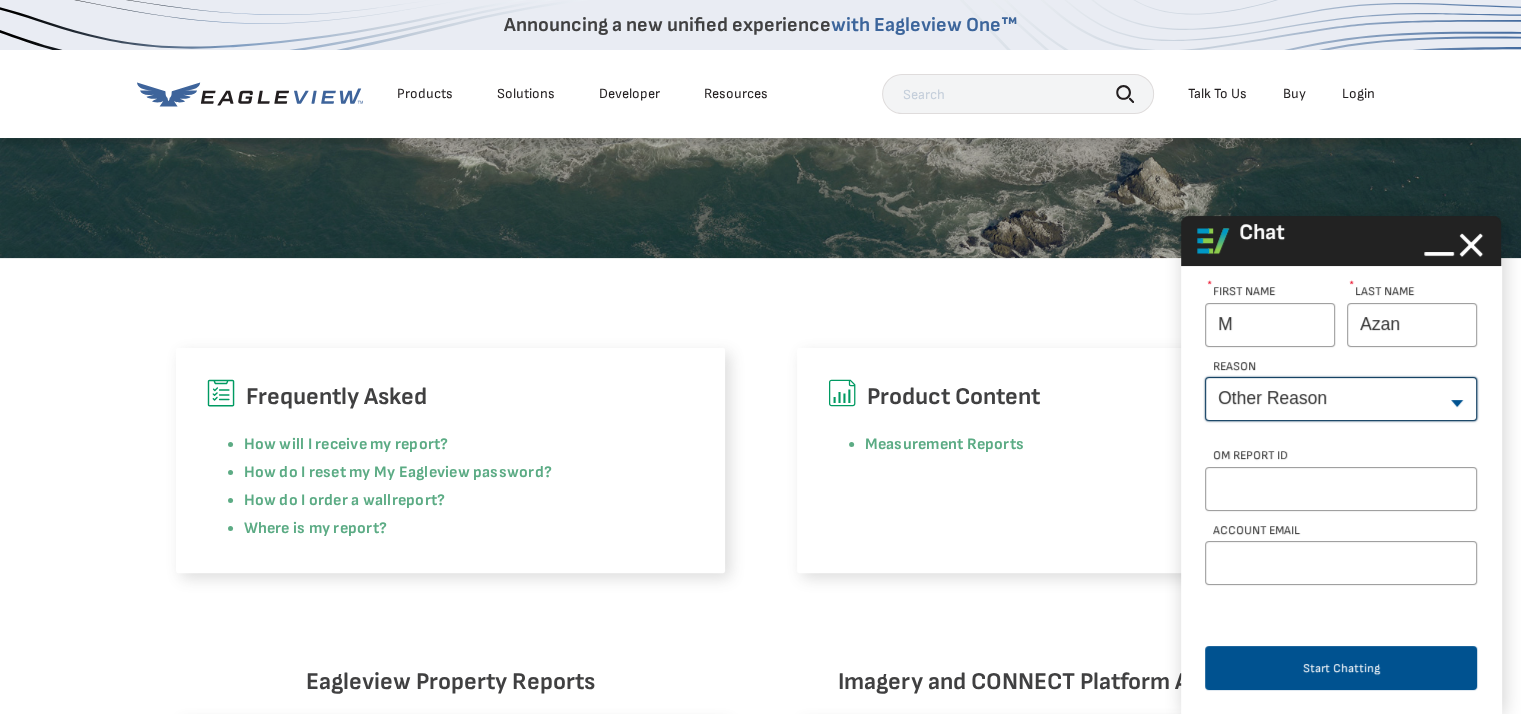 scroll, scrollTop: 0, scrollLeft: 0, axis: both 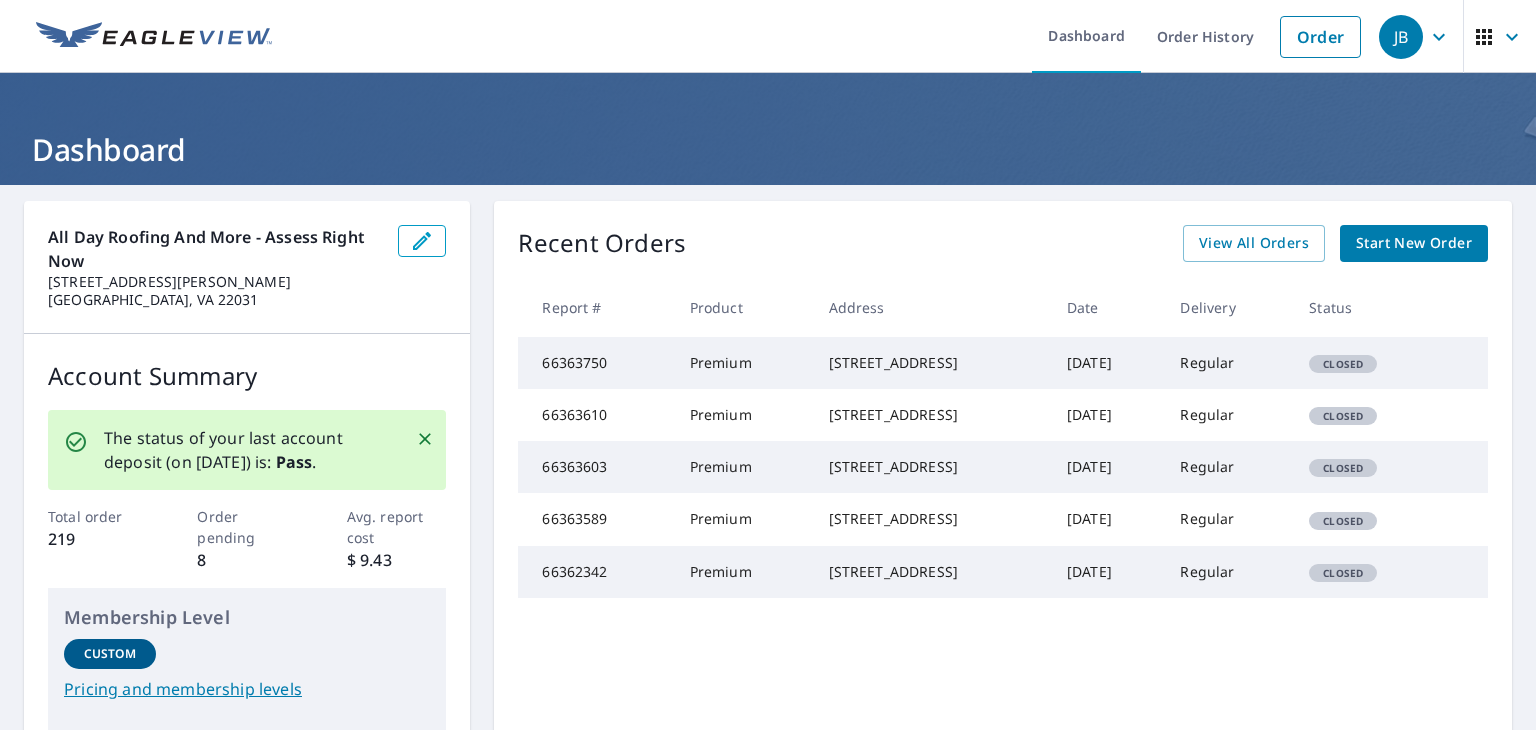 drag, startPoint x: 793, startPoint y: 364, endPoint x: 958, endPoint y: 388, distance: 166.73631 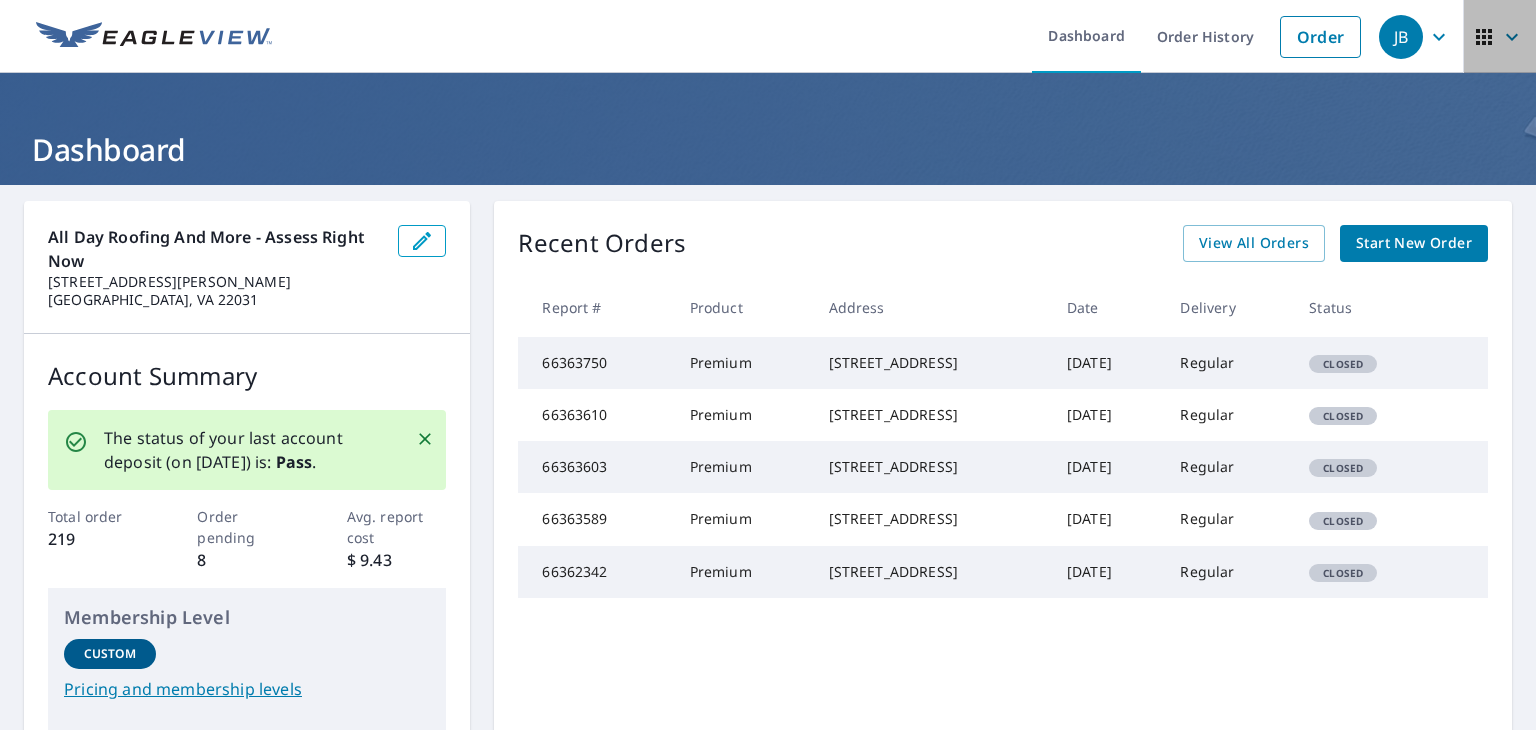 click 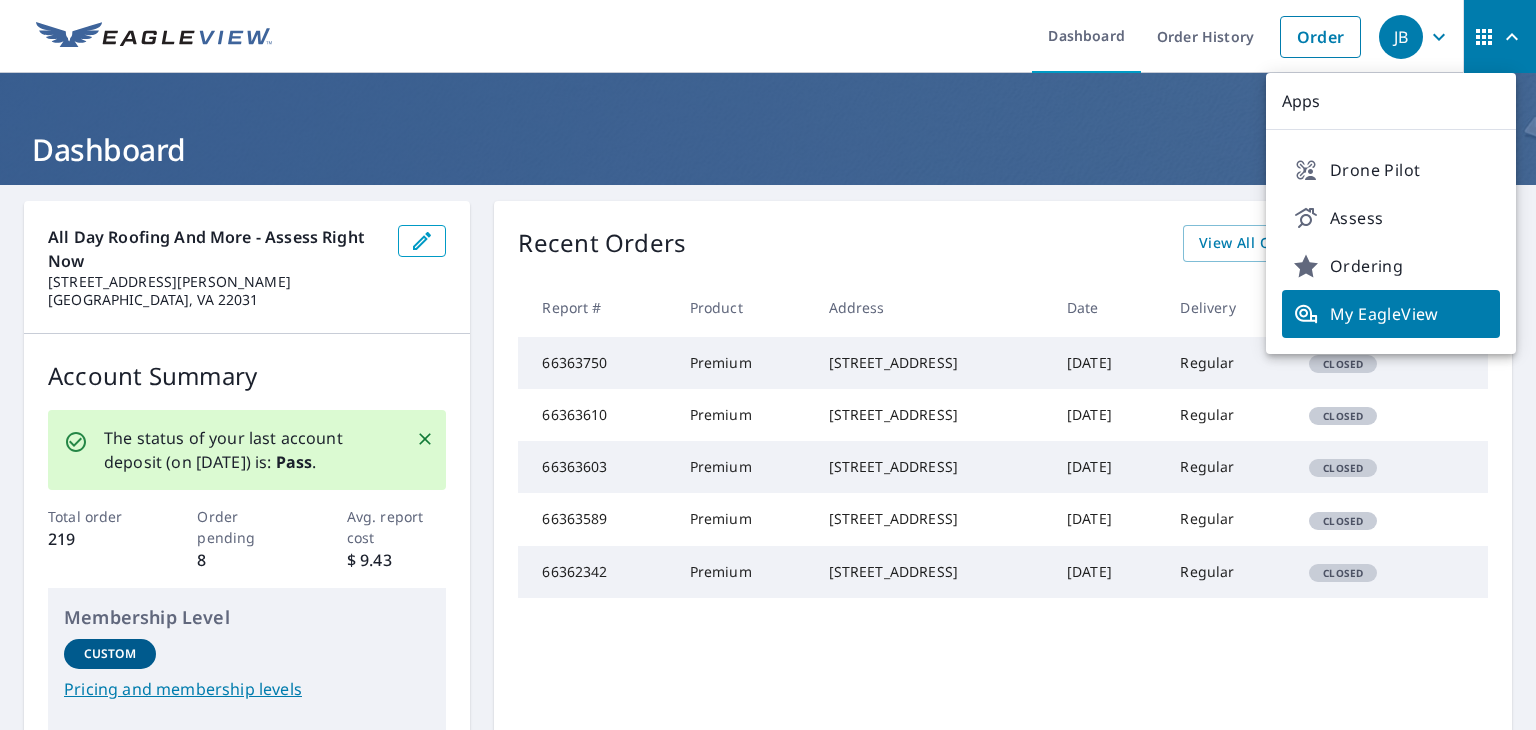 click on "Recent Orders View All Orders Start New Order Report # Product Address Date Delivery Status 66363750 Premium [STREET_ADDRESS] [DATE] Regular Closed 66363610 Premium [STREET_ADDRESS] [DATE] Regular Closed 66363603 Premium [STREET_ADDRESS] [DATE] Regular Closed 66363589 Premium [STREET_ADDRESS] [DATE] Regular Closed 66362342 Premium [STREET_ADDRESS] [DATE] Regular Closed" at bounding box center [1003, 532] 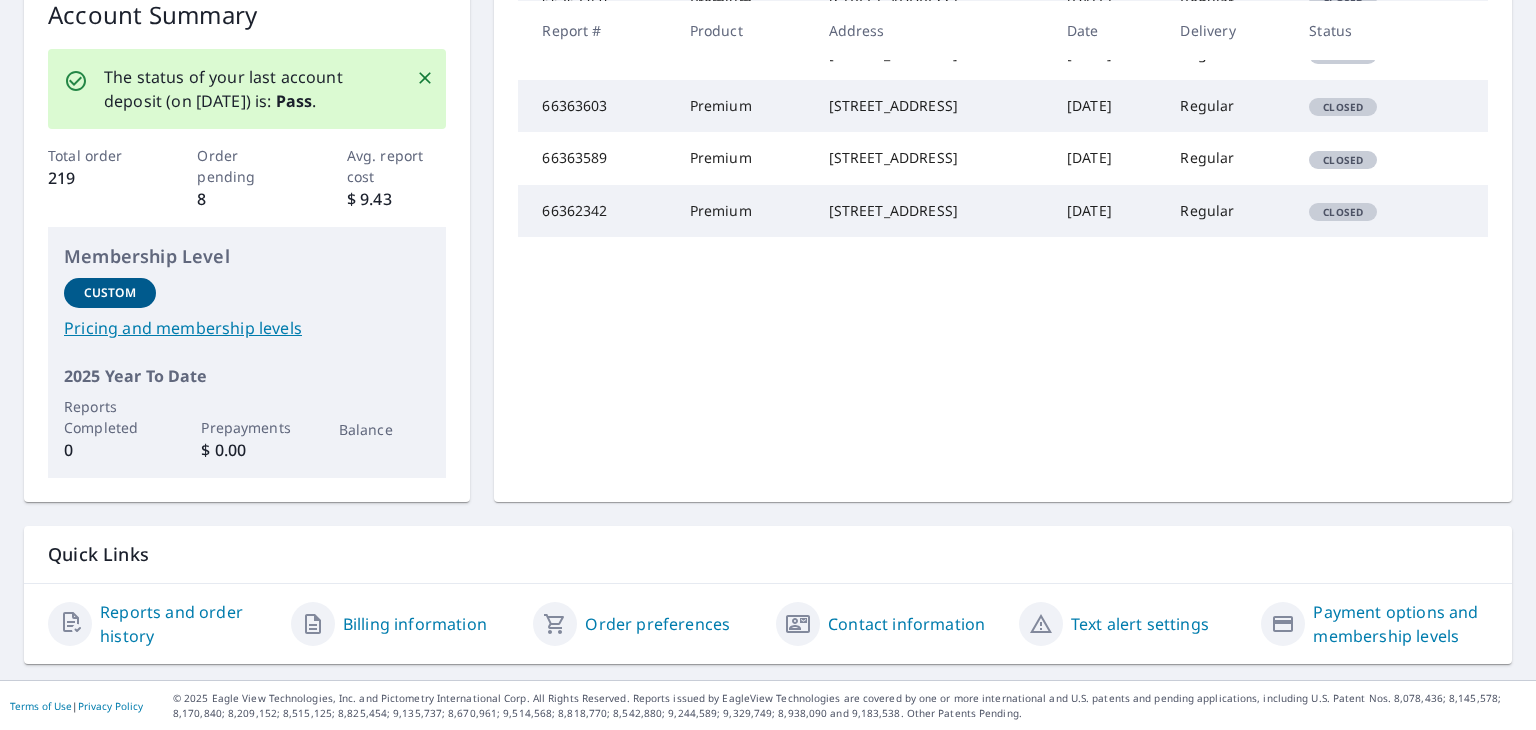 scroll, scrollTop: 0, scrollLeft: 0, axis: both 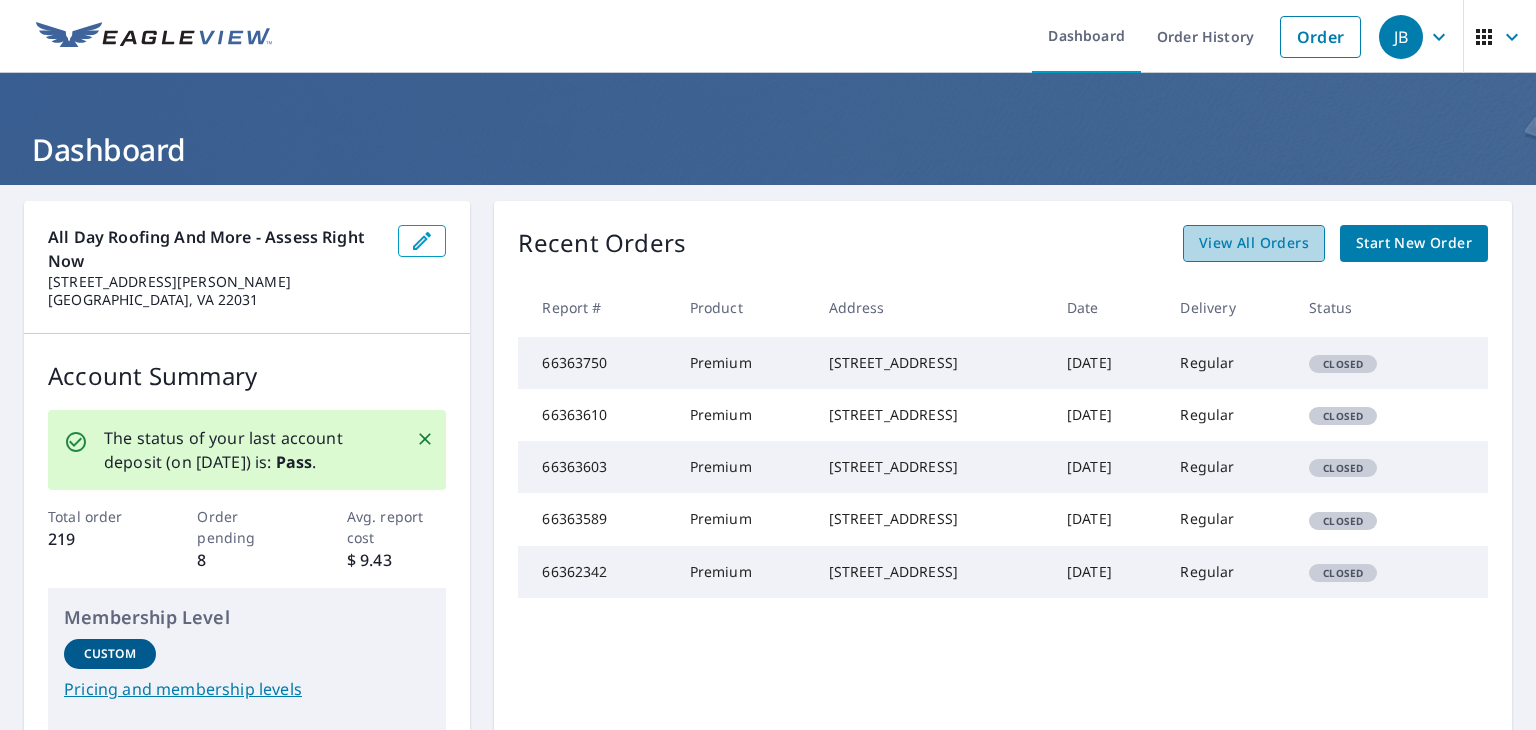 click on "View All Orders" at bounding box center [1254, 243] 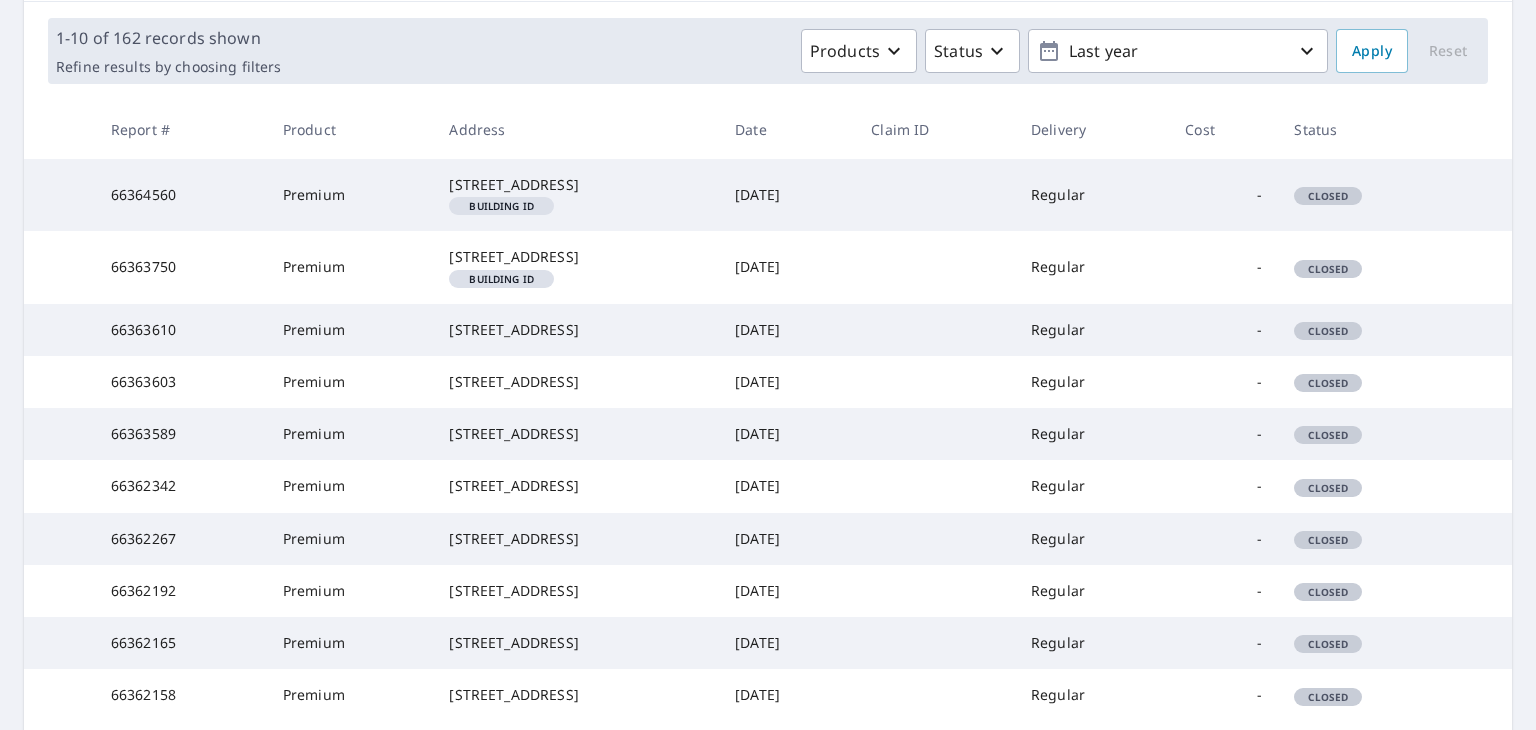 scroll, scrollTop: 620, scrollLeft: 0, axis: vertical 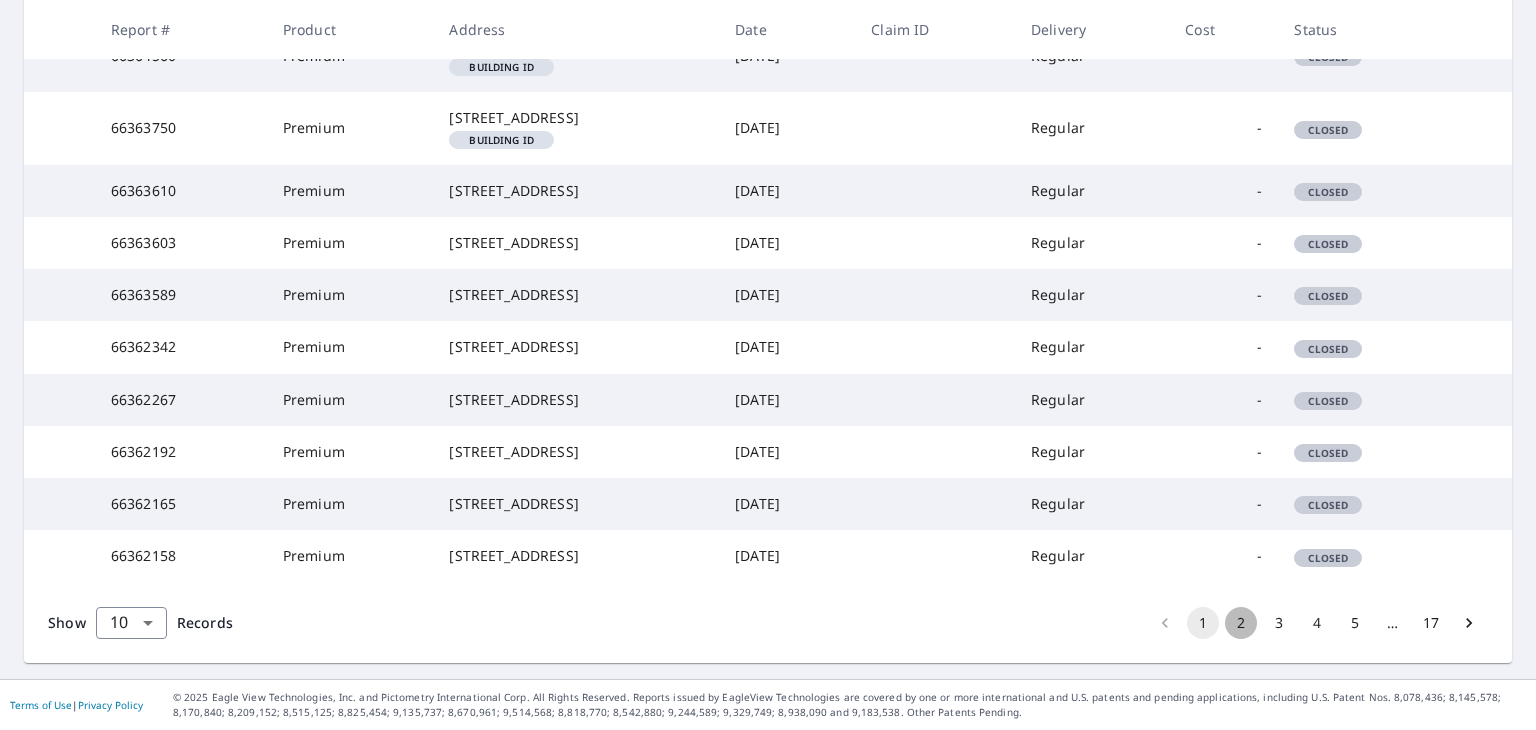 click on "2" at bounding box center (1241, 623) 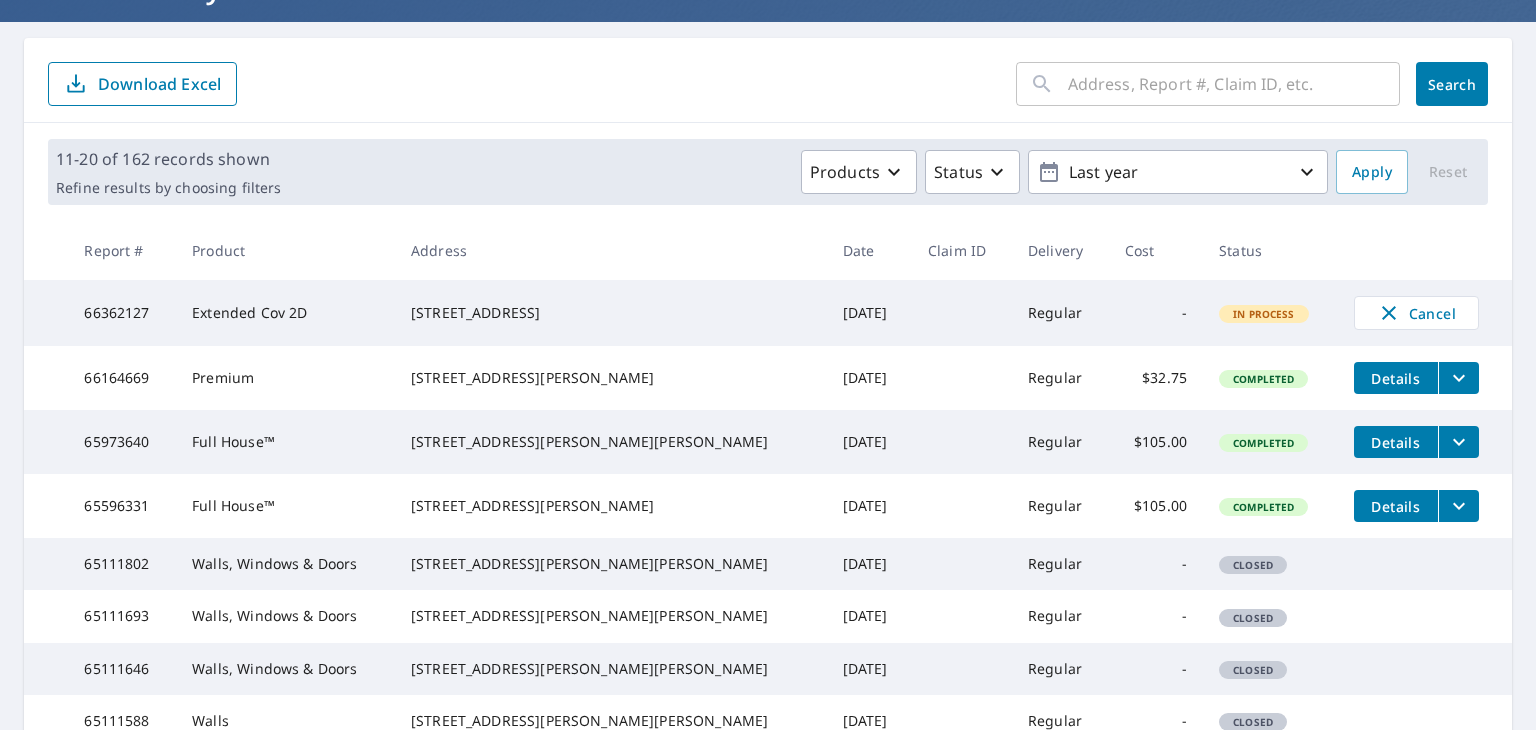 scroll, scrollTop: 164, scrollLeft: 0, axis: vertical 